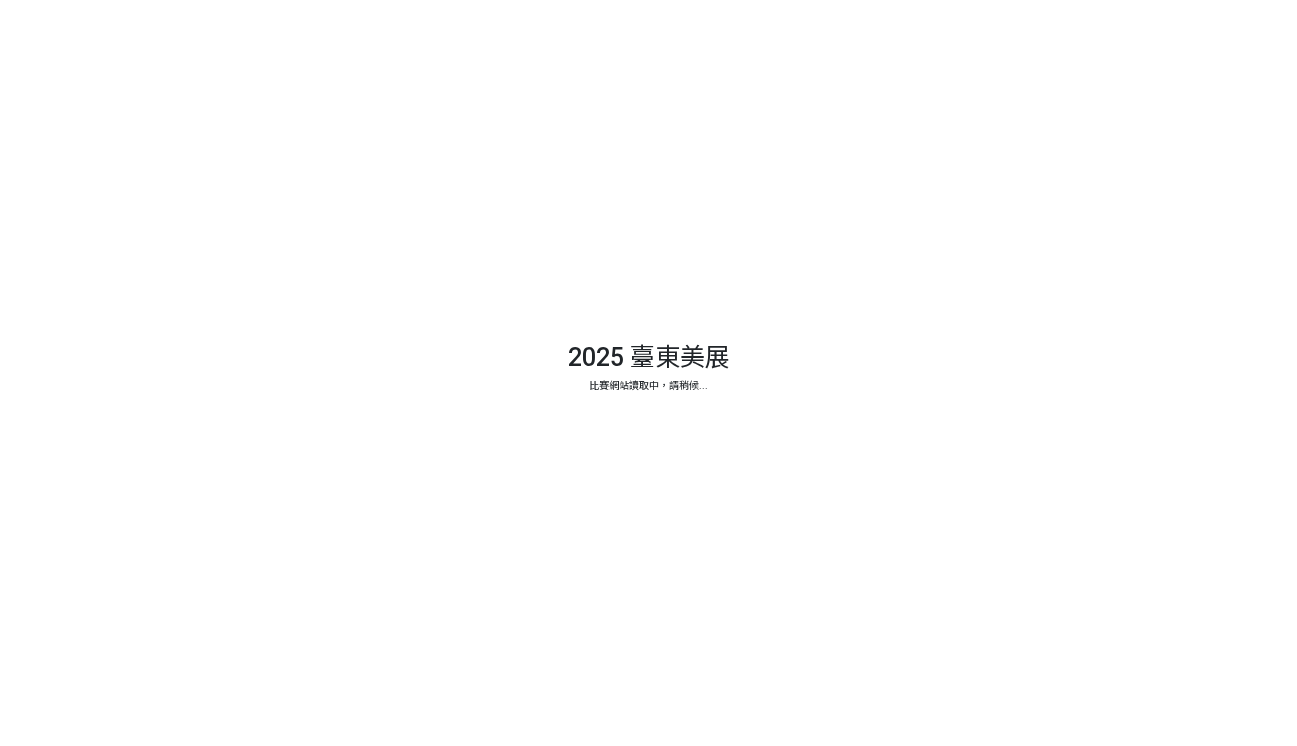 scroll, scrollTop: 0, scrollLeft: 0, axis: both 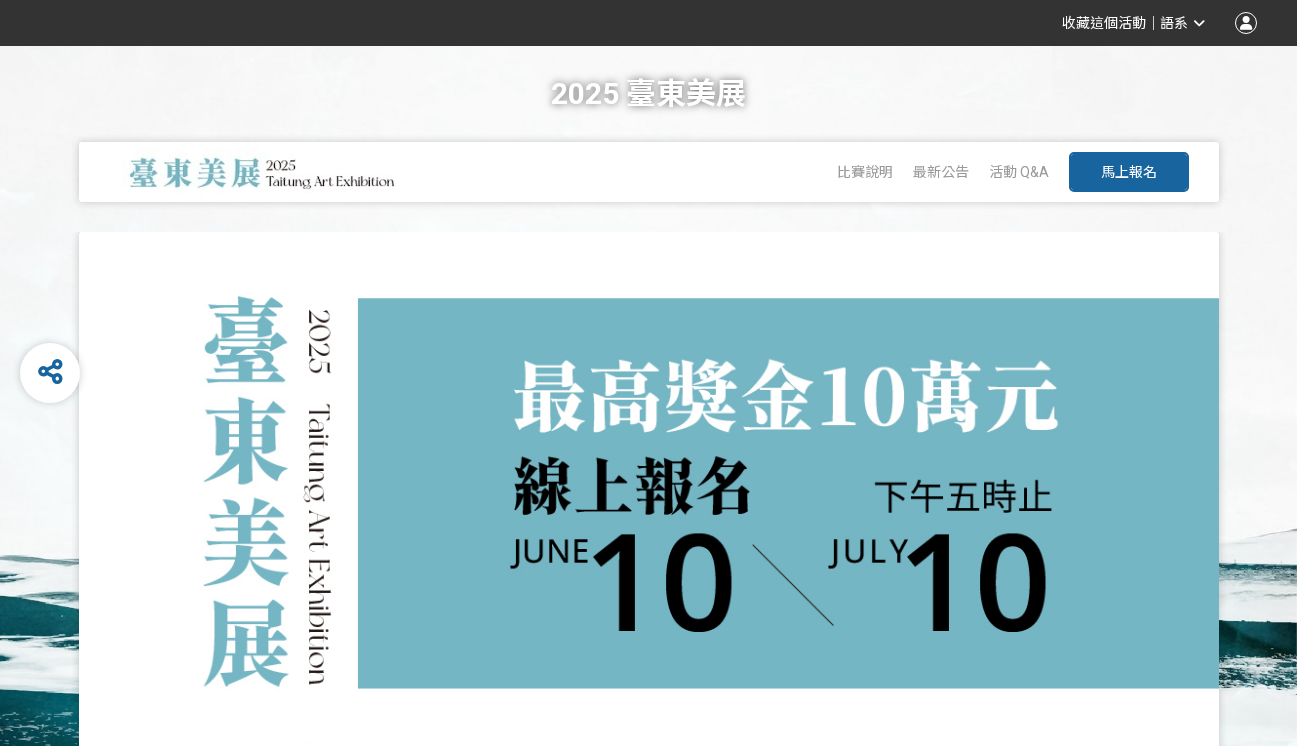 click on "馬上報名" at bounding box center [1129, 172] 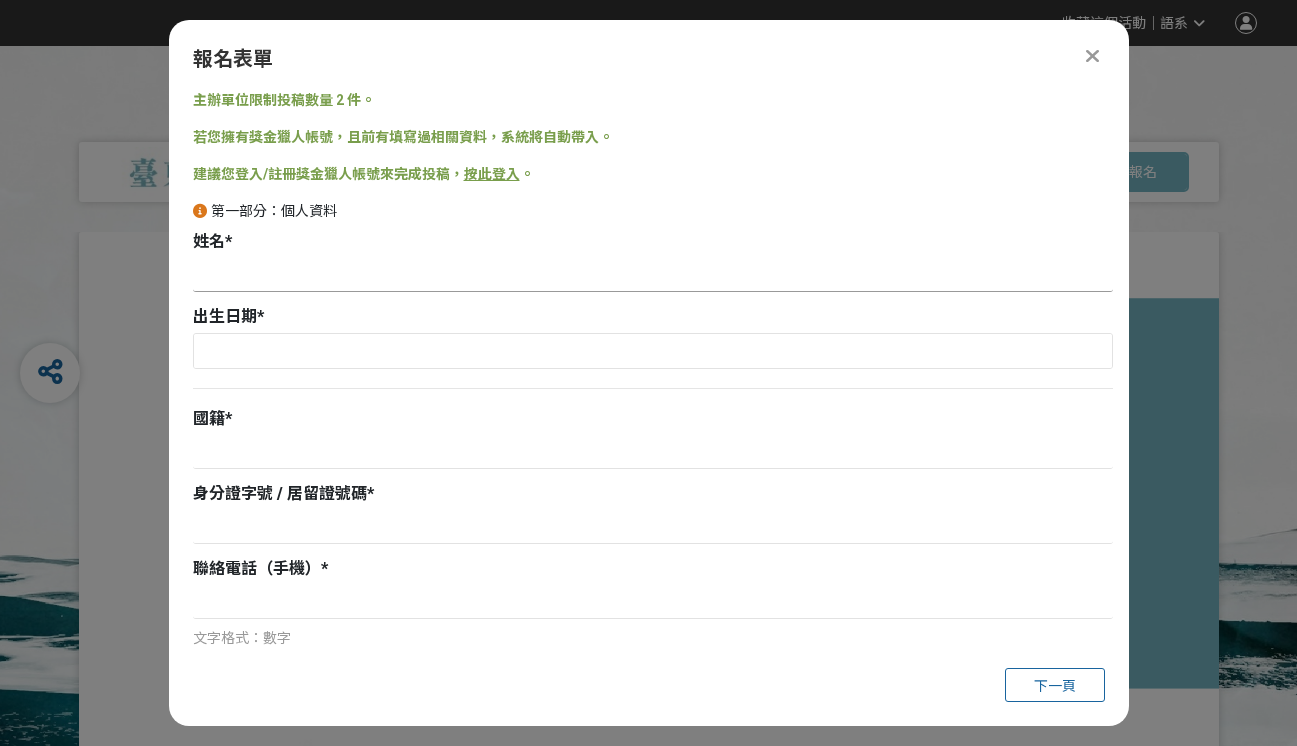 click at bounding box center [653, 275] 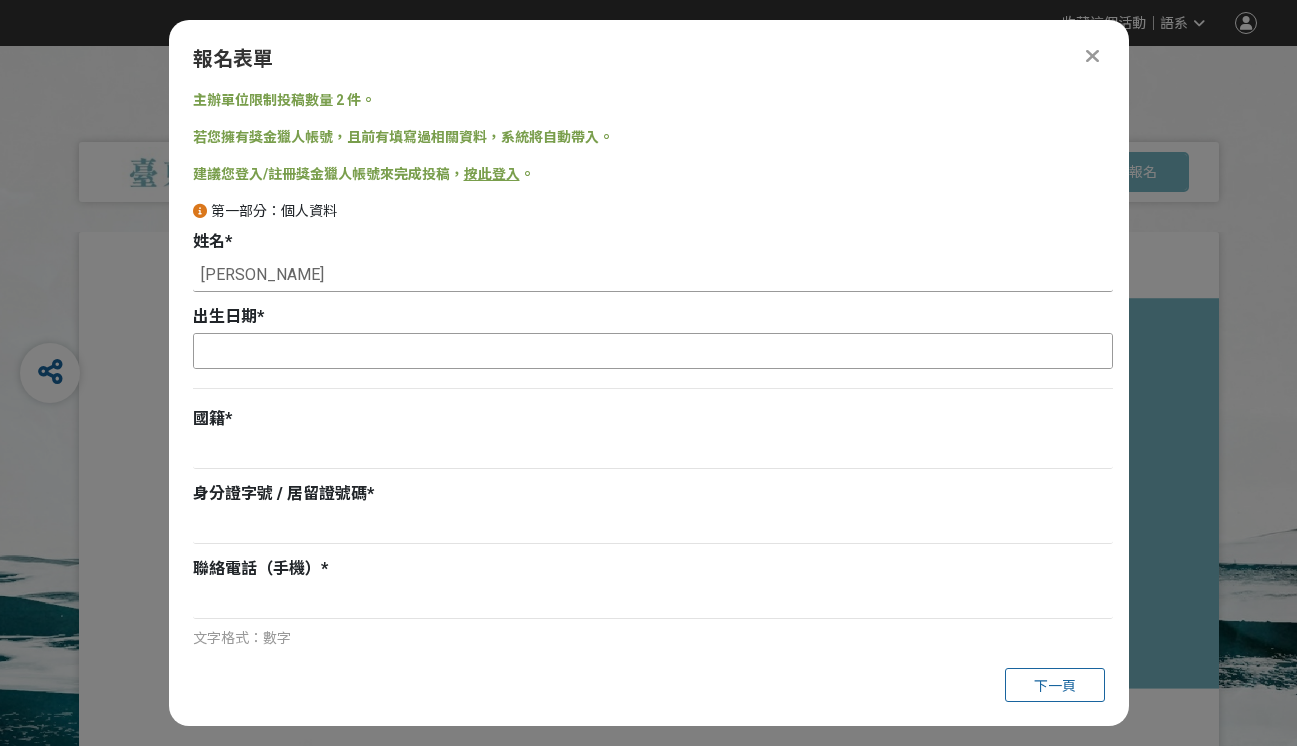 type on "羅宇成" 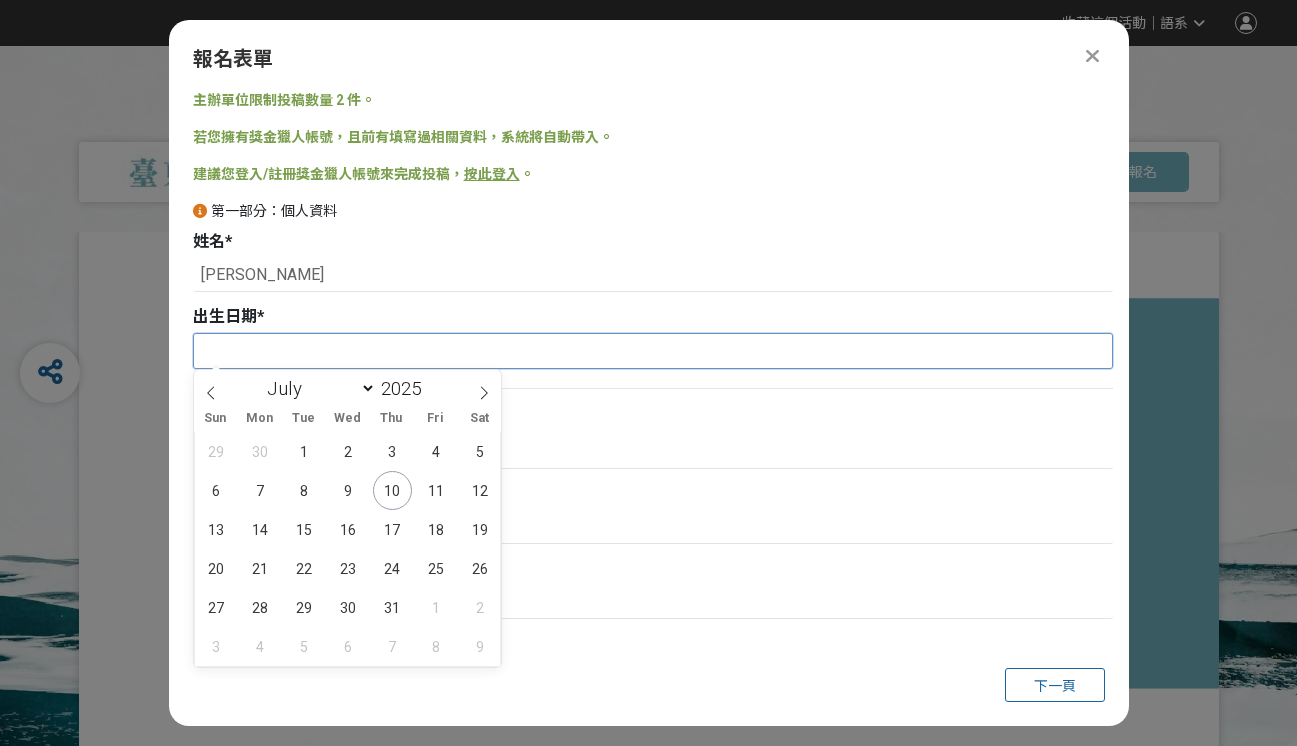 click at bounding box center [653, 351] 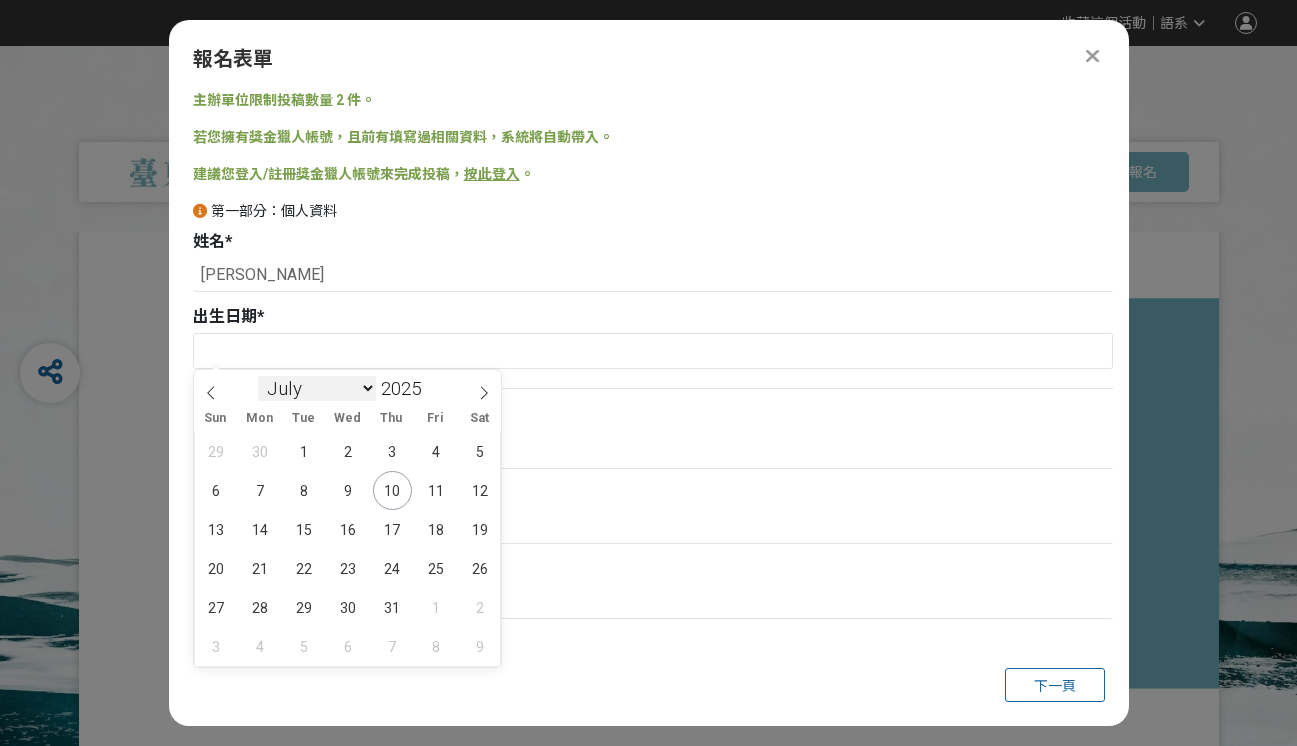 drag, startPoint x: 417, startPoint y: 391, endPoint x: 362, endPoint y: 390, distance: 55.00909 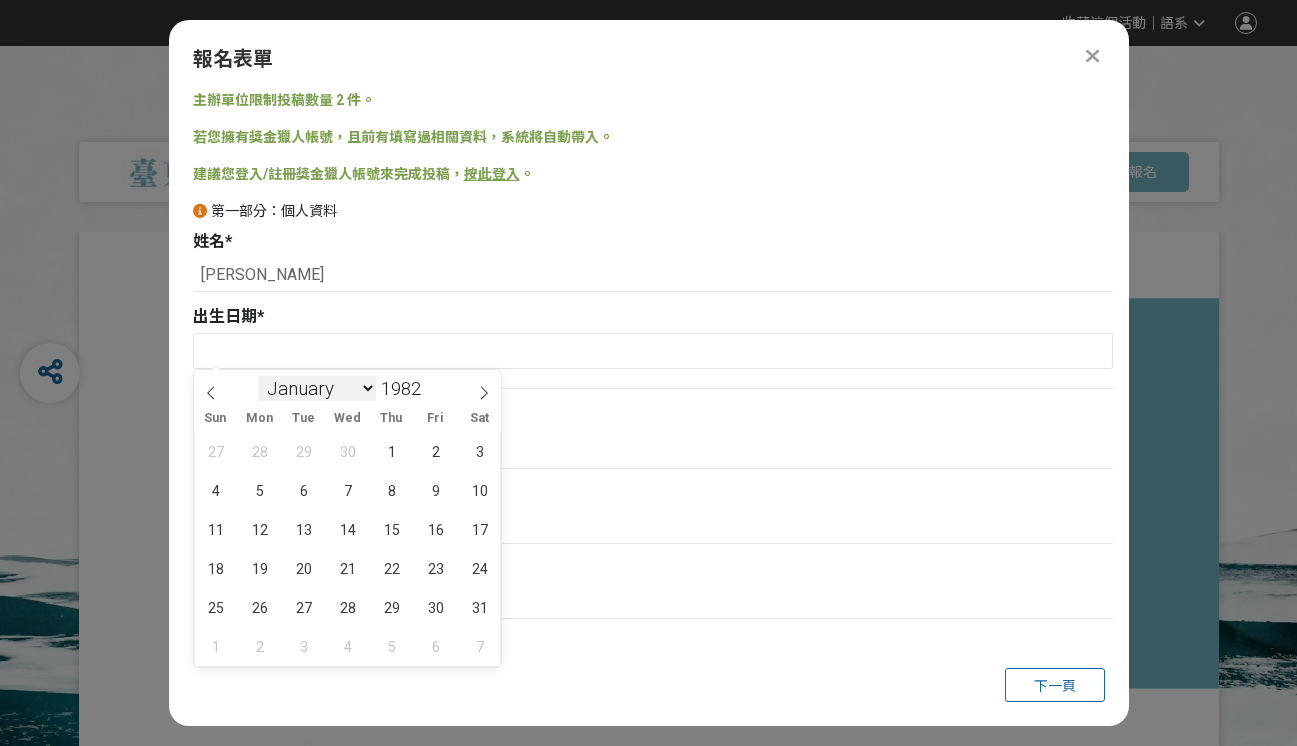 type on "1982" 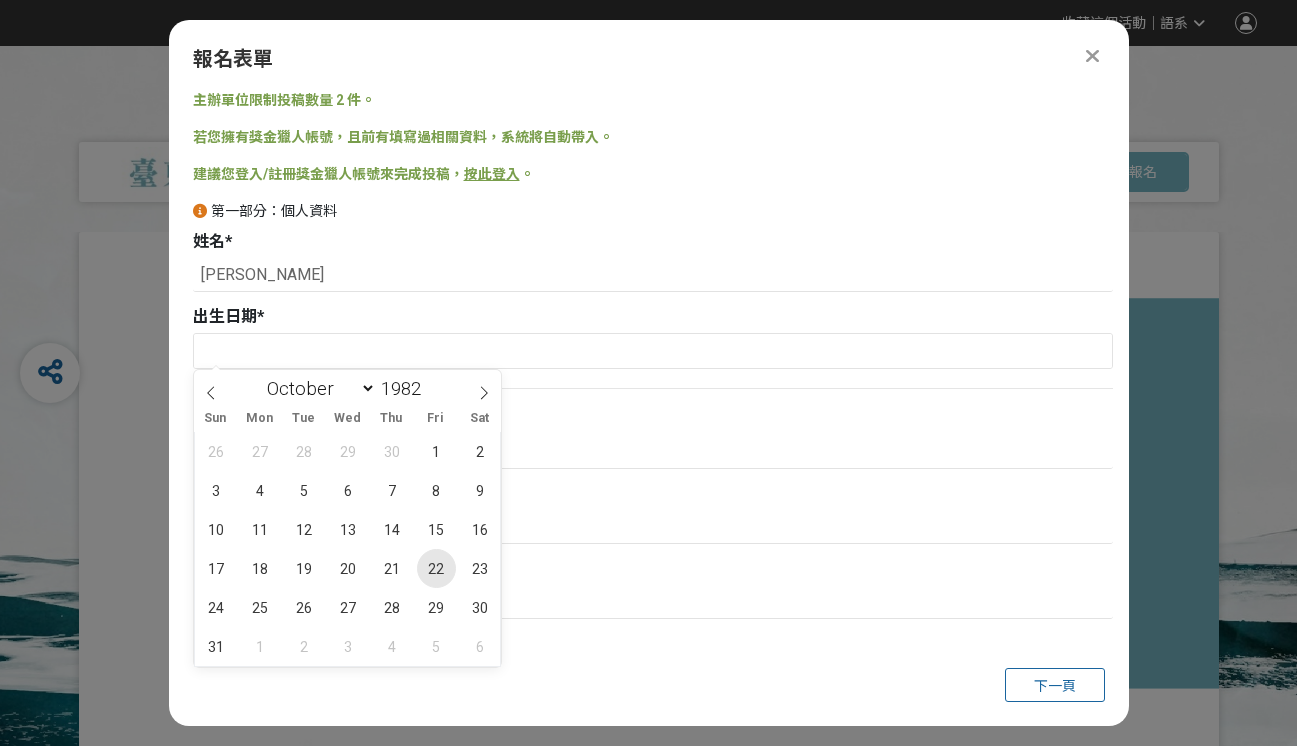 click on "22" at bounding box center (436, 568) 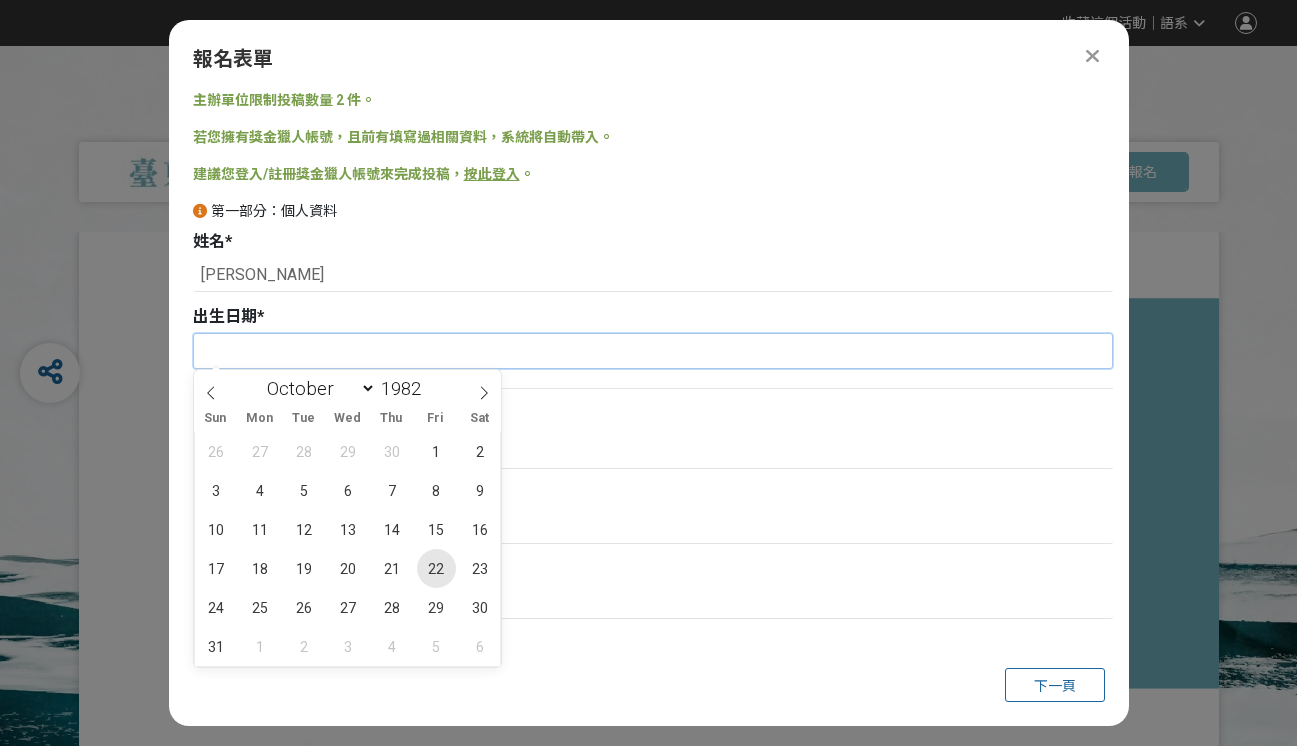 type on "1982-10-22" 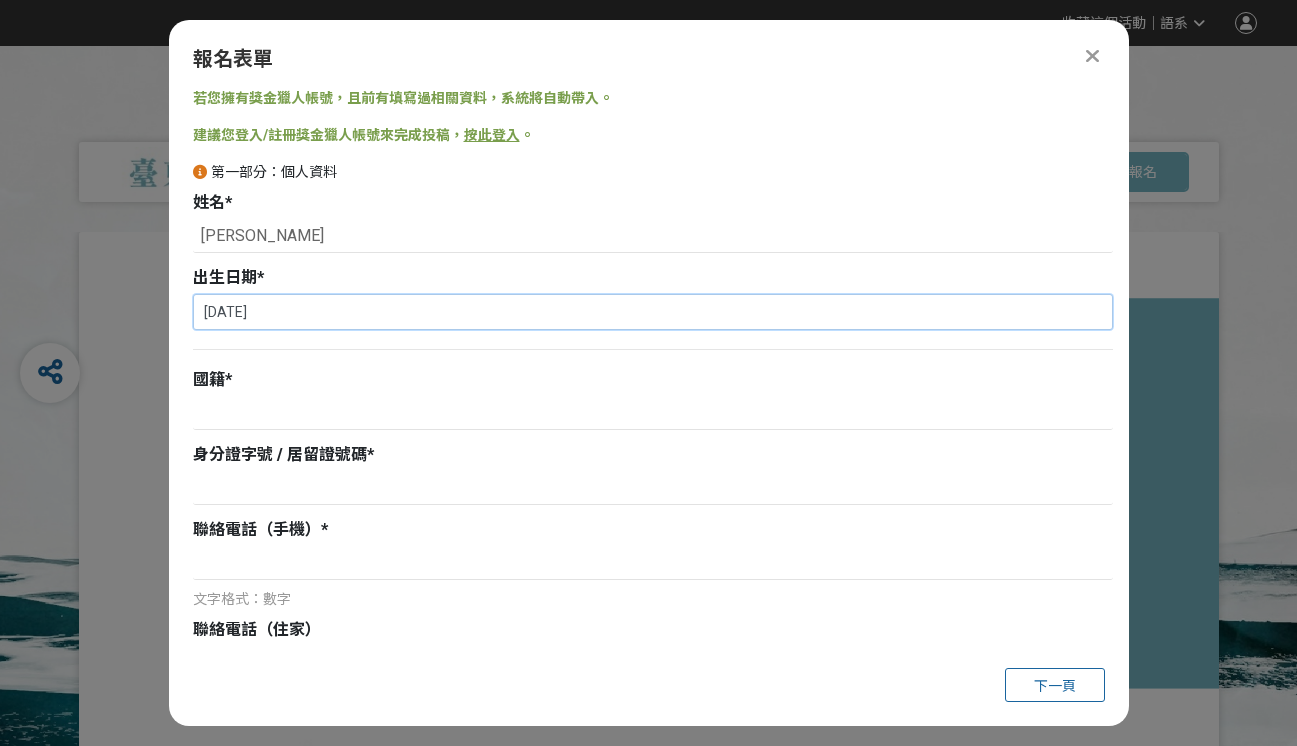 scroll, scrollTop: 47, scrollLeft: 0, axis: vertical 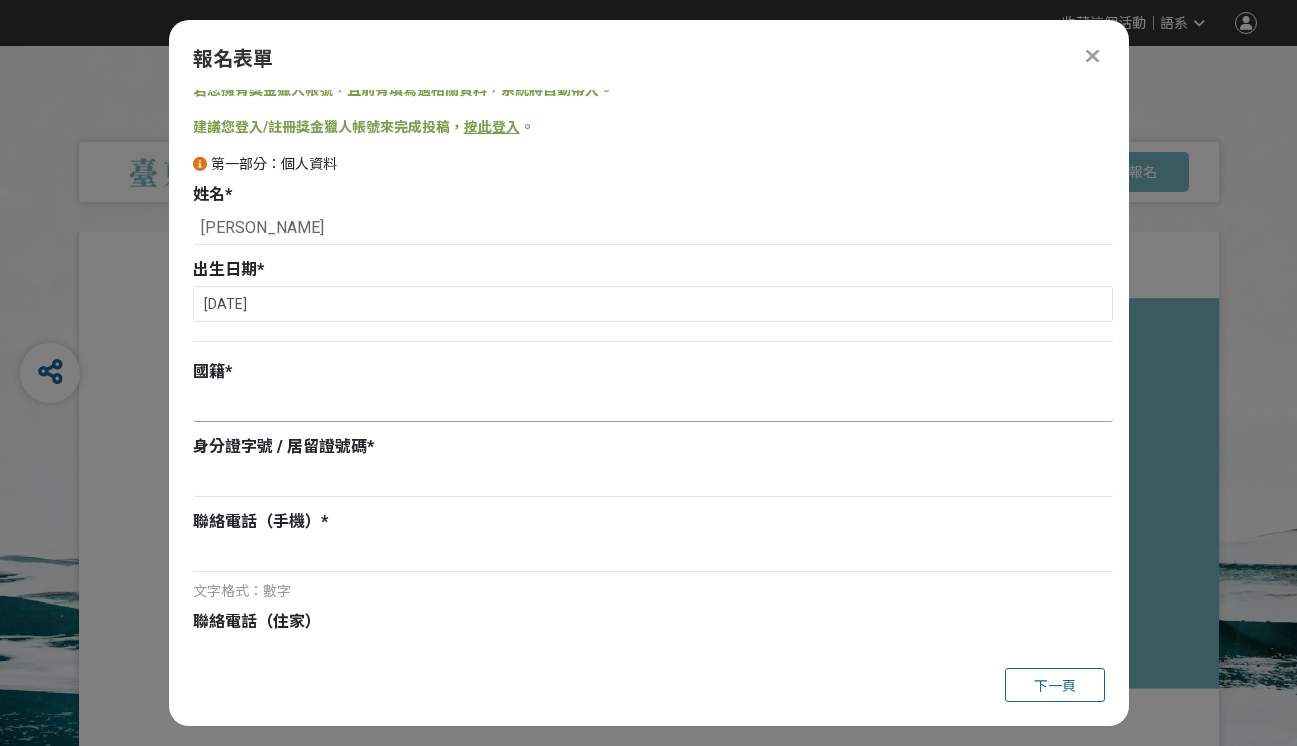 click at bounding box center (653, 405) 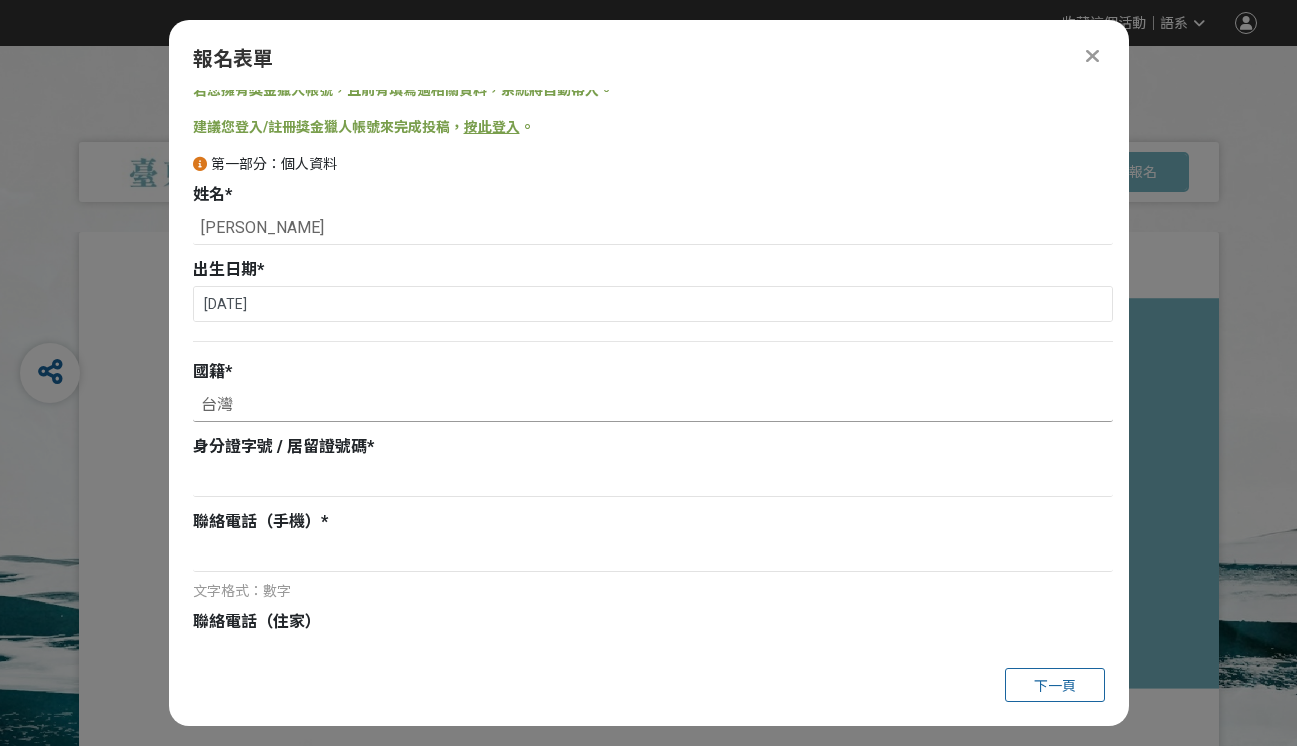drag, startPoint x: 219, startPoint y: 408, endPoint x: 203, endPoint y: 406, distance: 16.124516 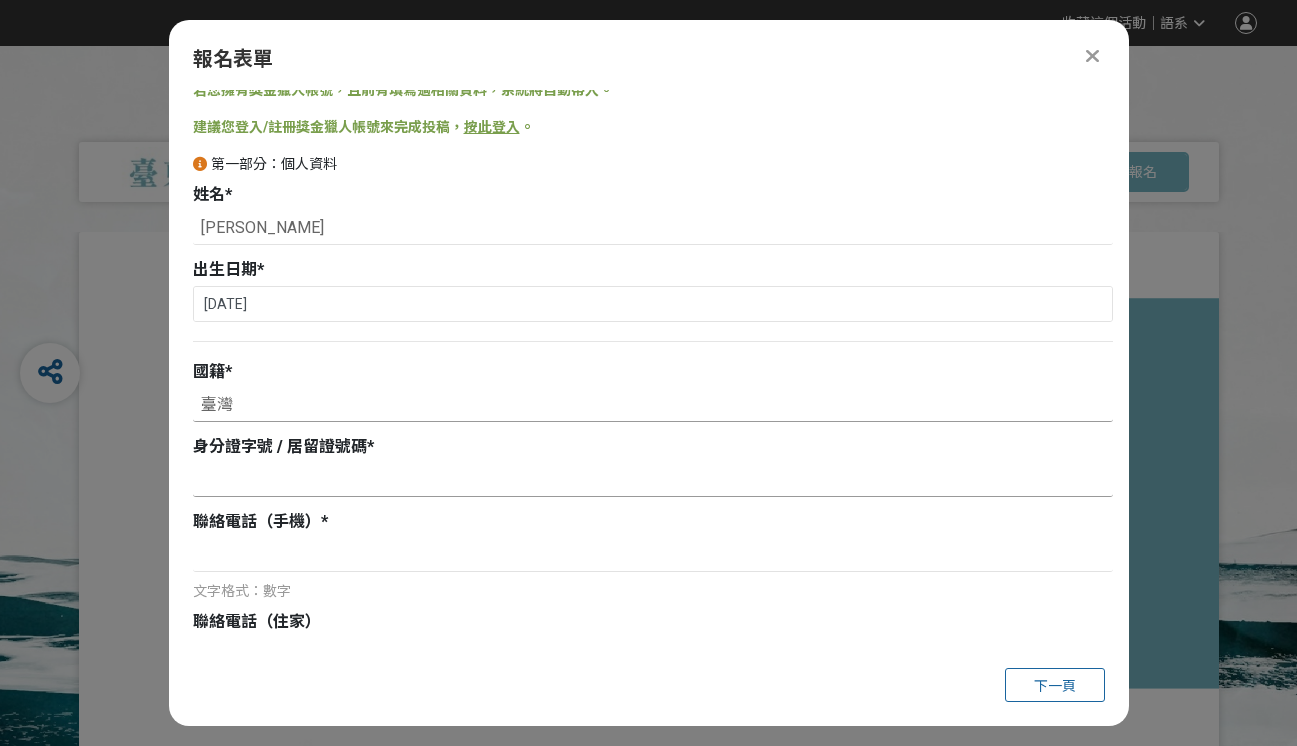 type on "臺灣" 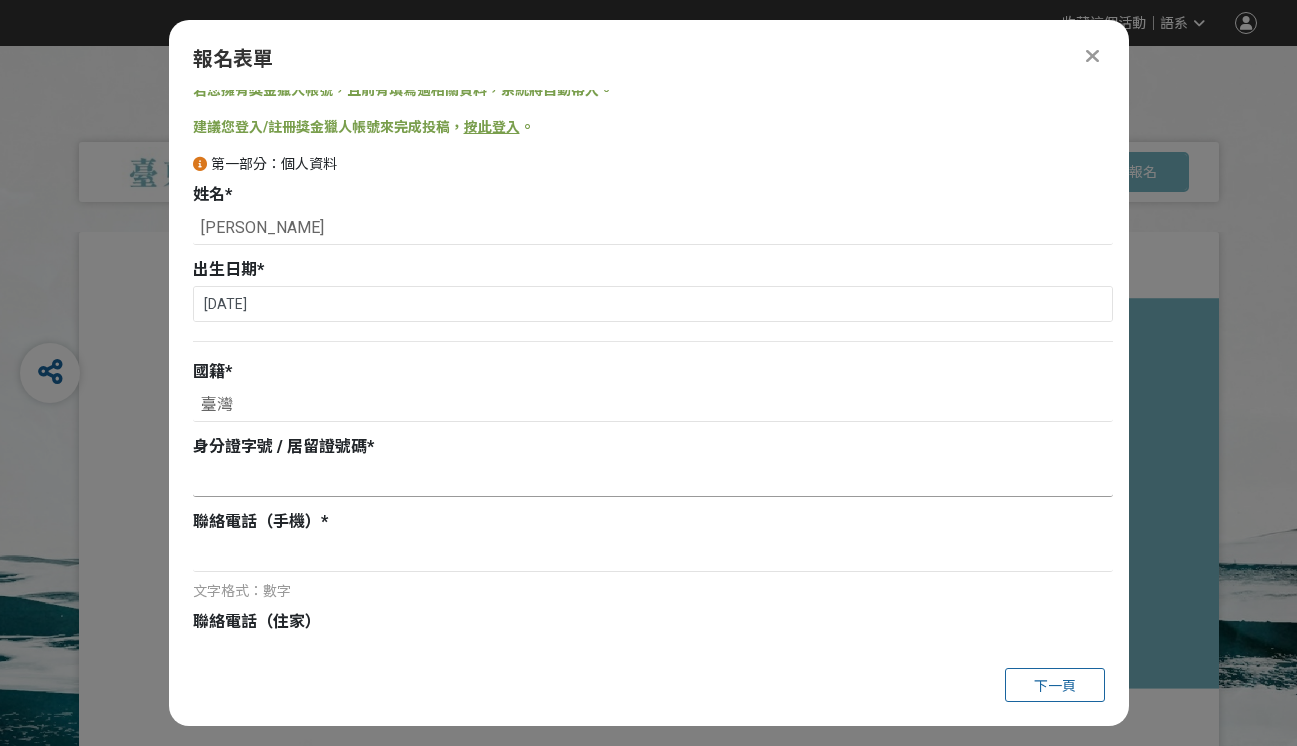 click at bounding box center (653, 480) 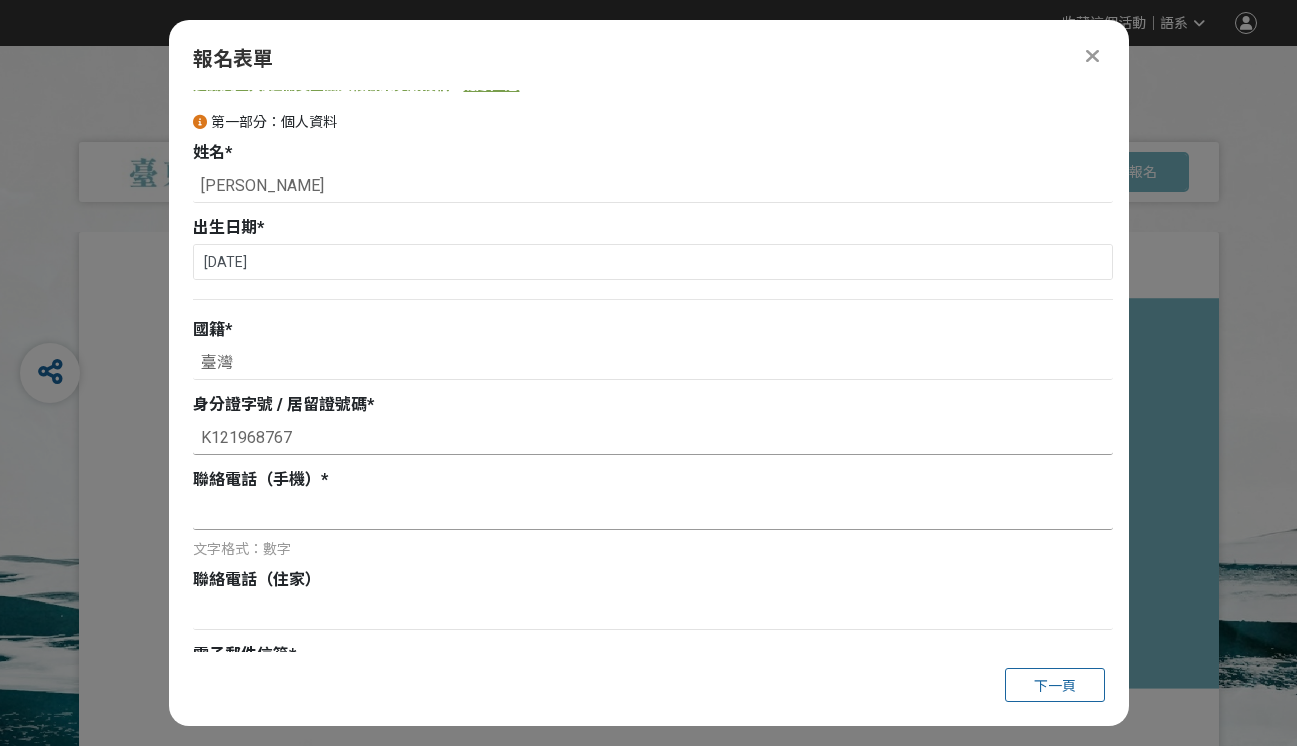 scroll, scrollTop: 91, scrollLeft: 0, axis: vertical 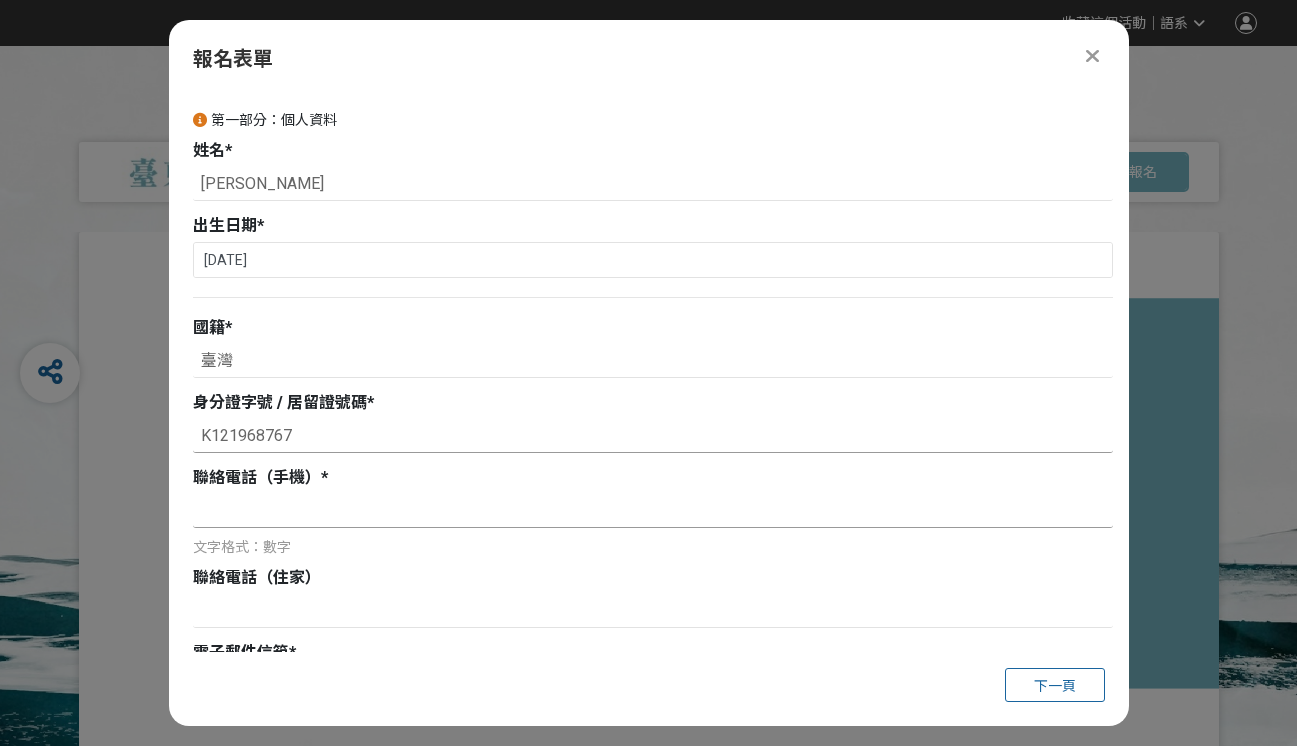 type on "K121968767" 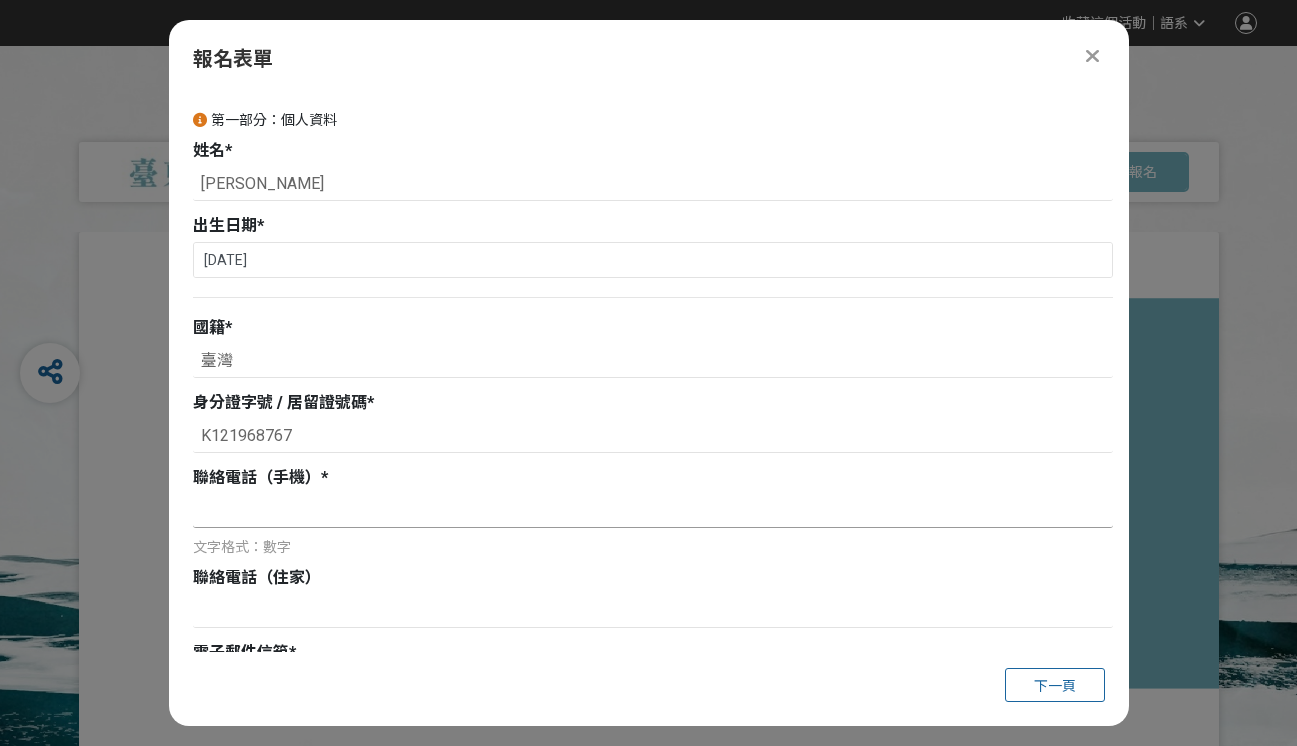 click at bounding box center [653, 511] 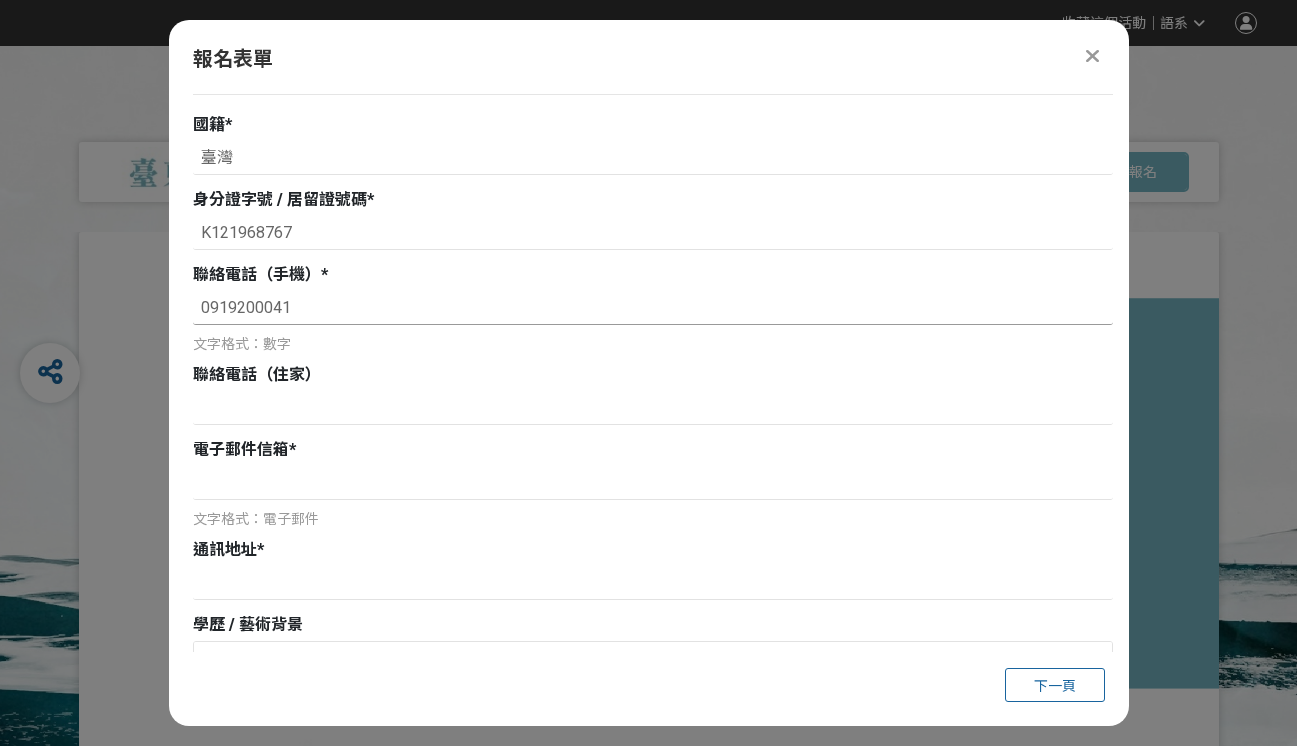 scroll, scrollTop: 303, scrollLeft: 0, axis: vertical 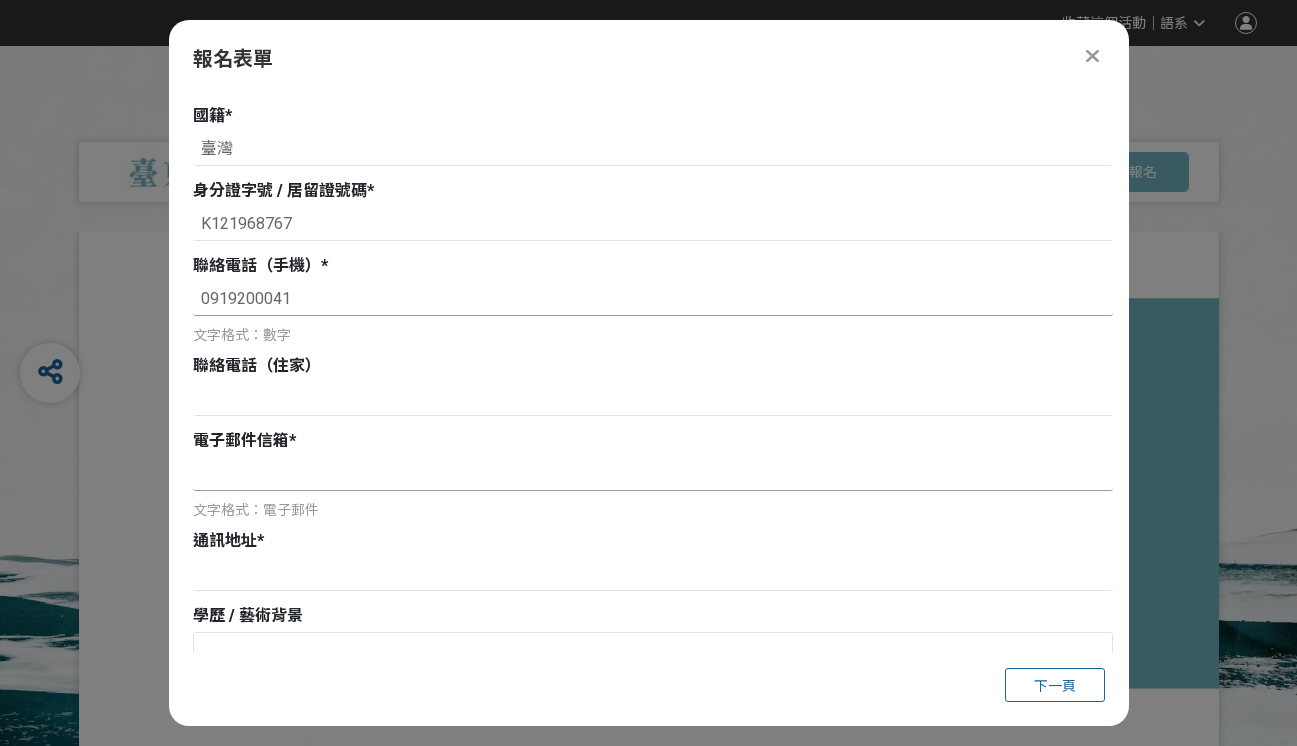 type on "0919200041" 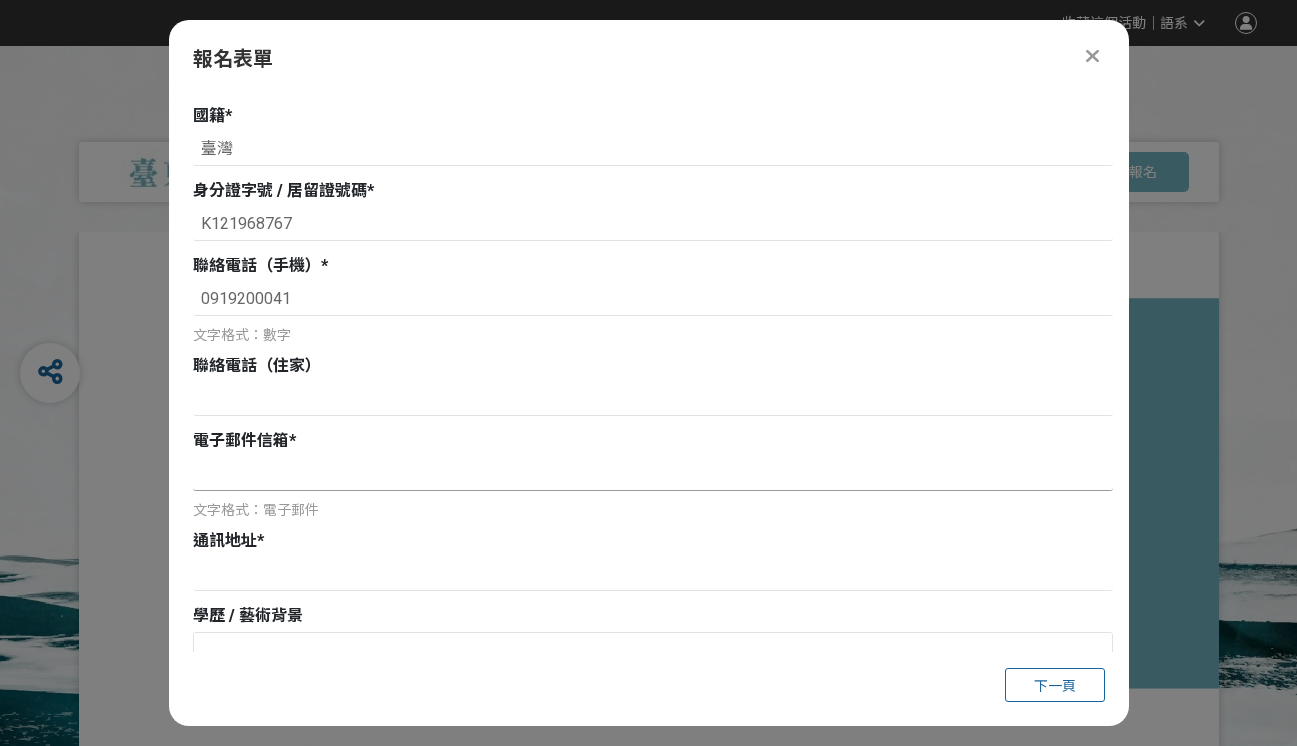click at bounding box center (653, 474) 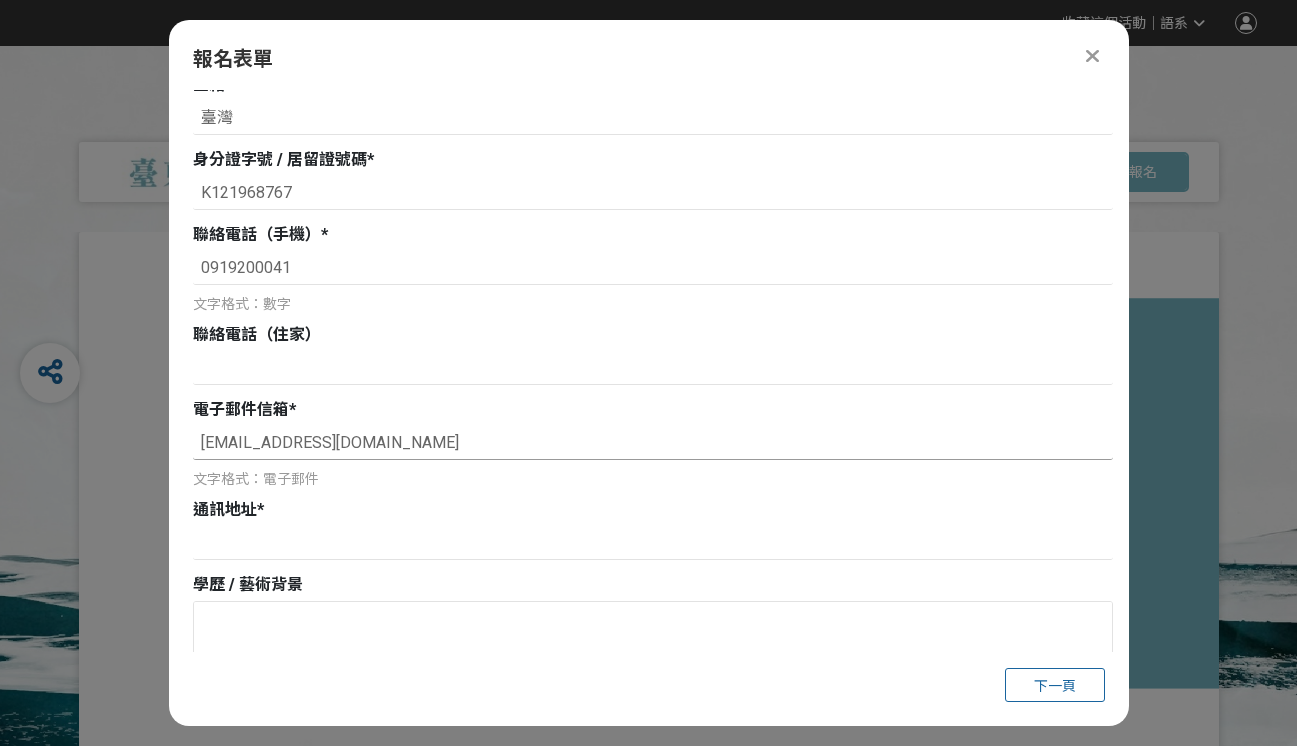 scroll, scrollTop: 518, scrollLeft: 0, axis: vertical 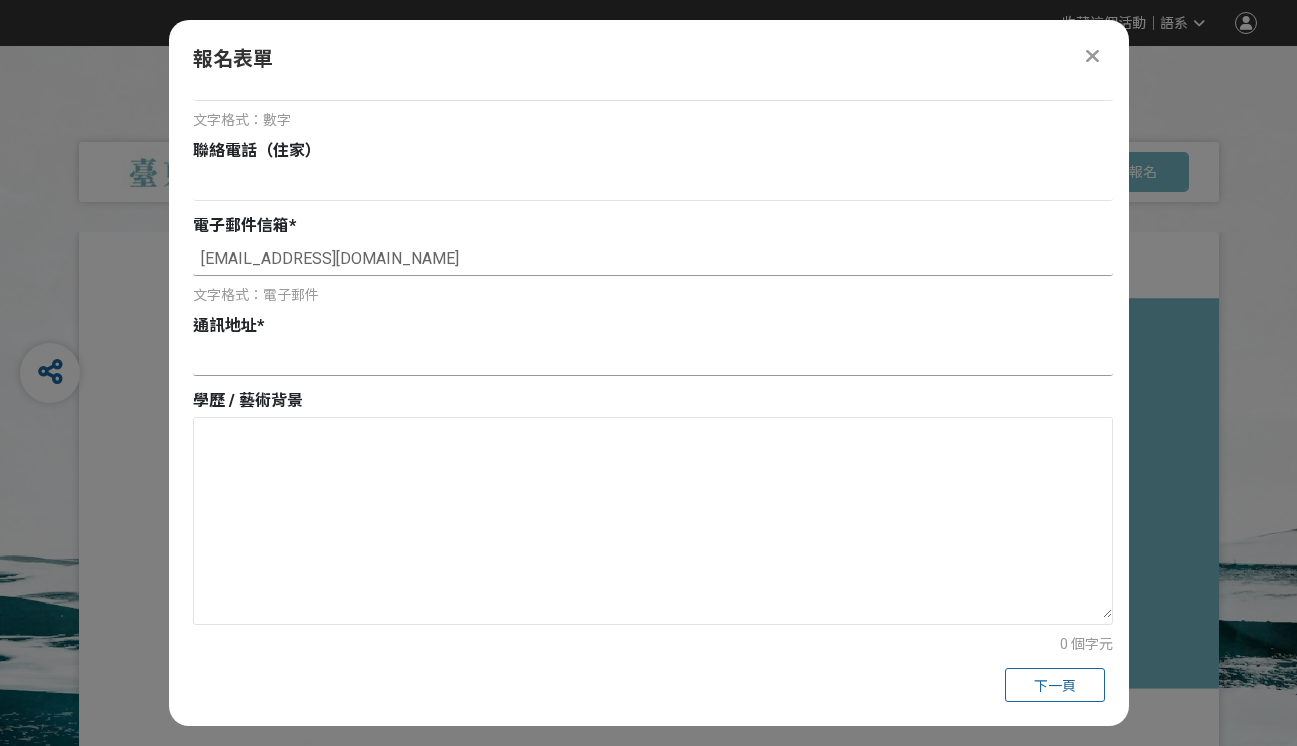 type on "th22212@yahoo.com.tw" 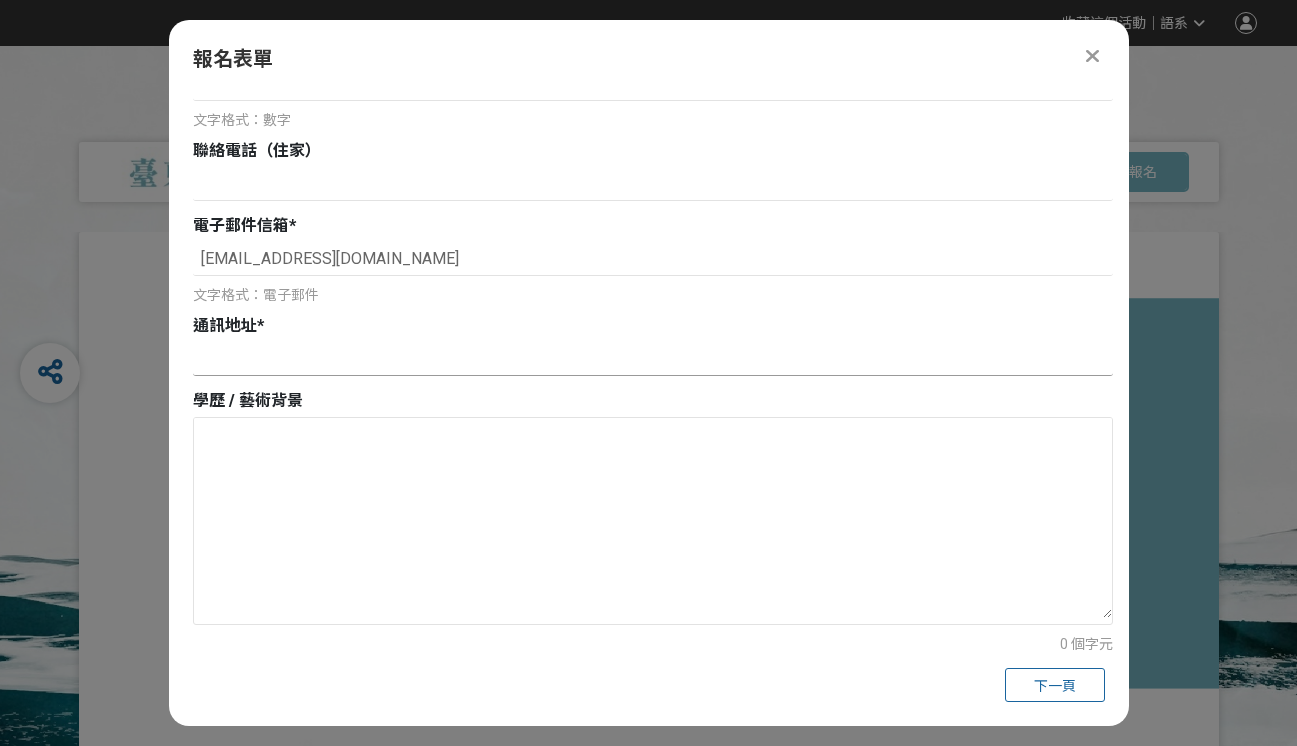 click at bounding box center [653, 359] 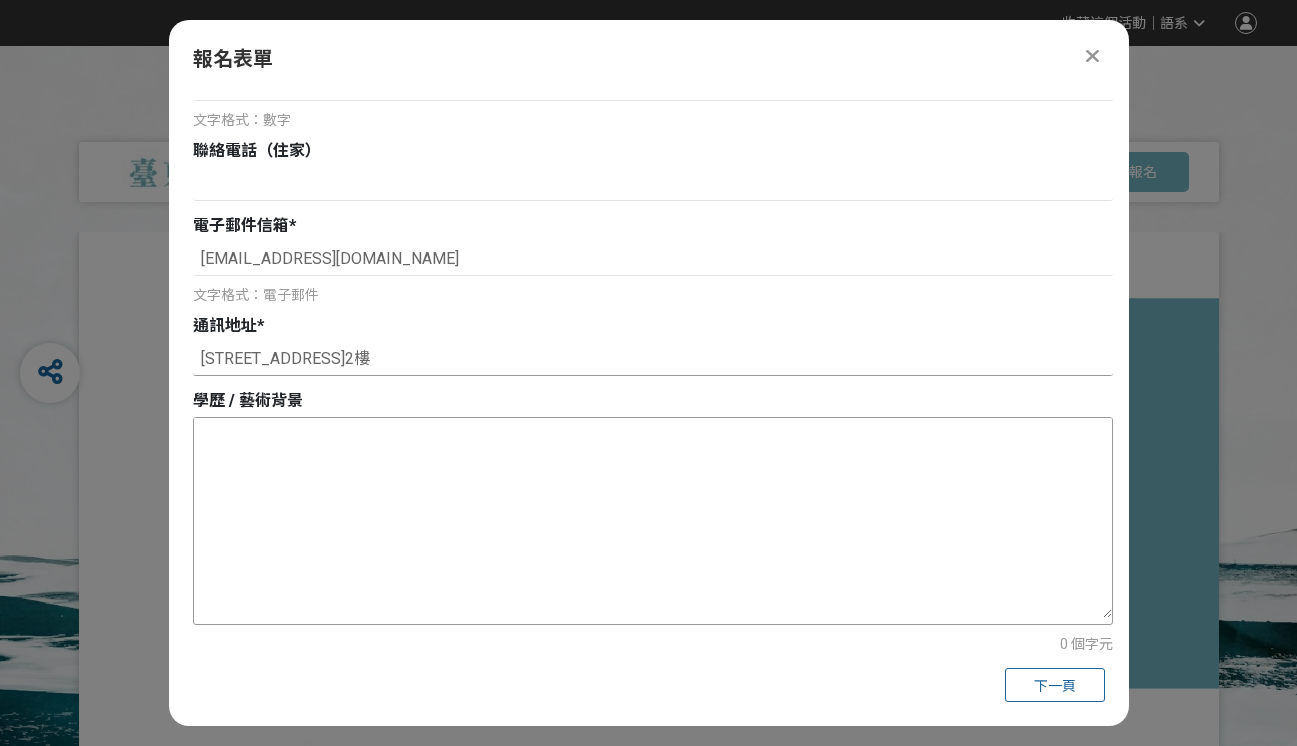 type on "台北市北投區吉利街257巷5弄11號2樓" 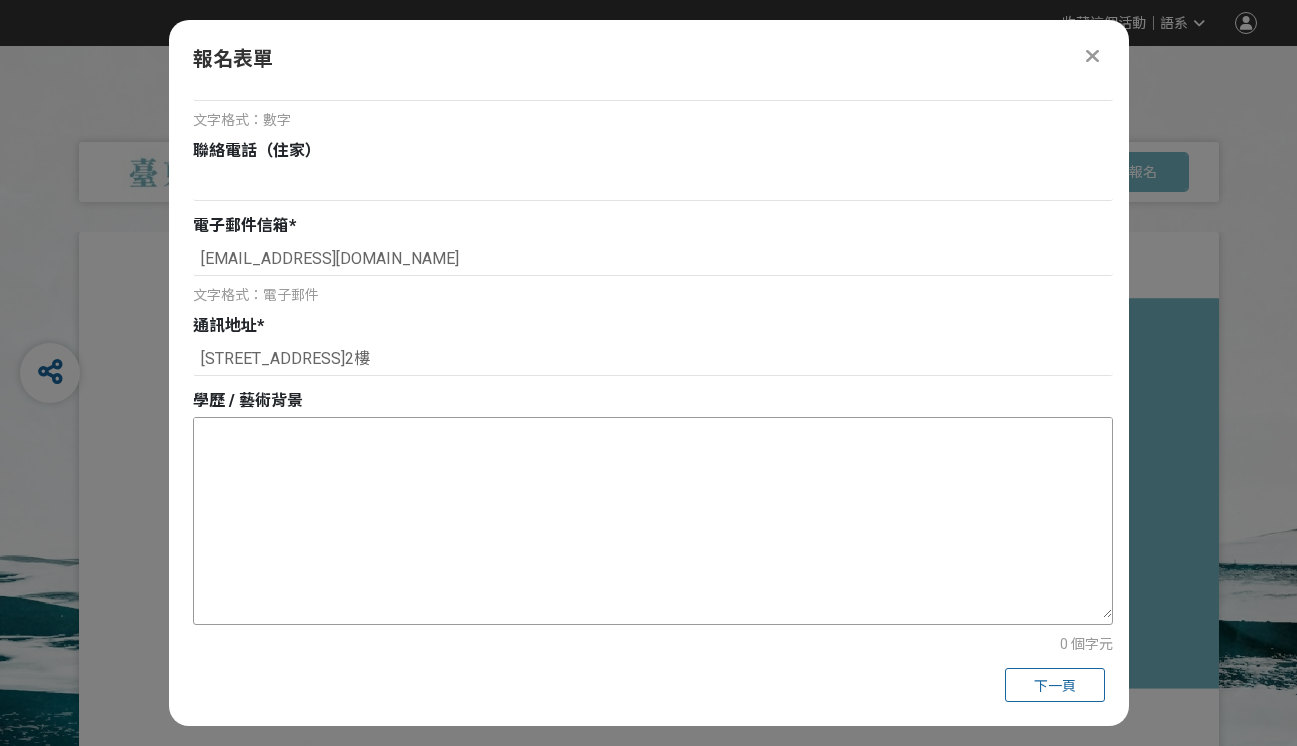 drag, startPoint x: 455, startPoint y: 473, endPoint x: 485, endPoint y: 461, distance: 32.31099 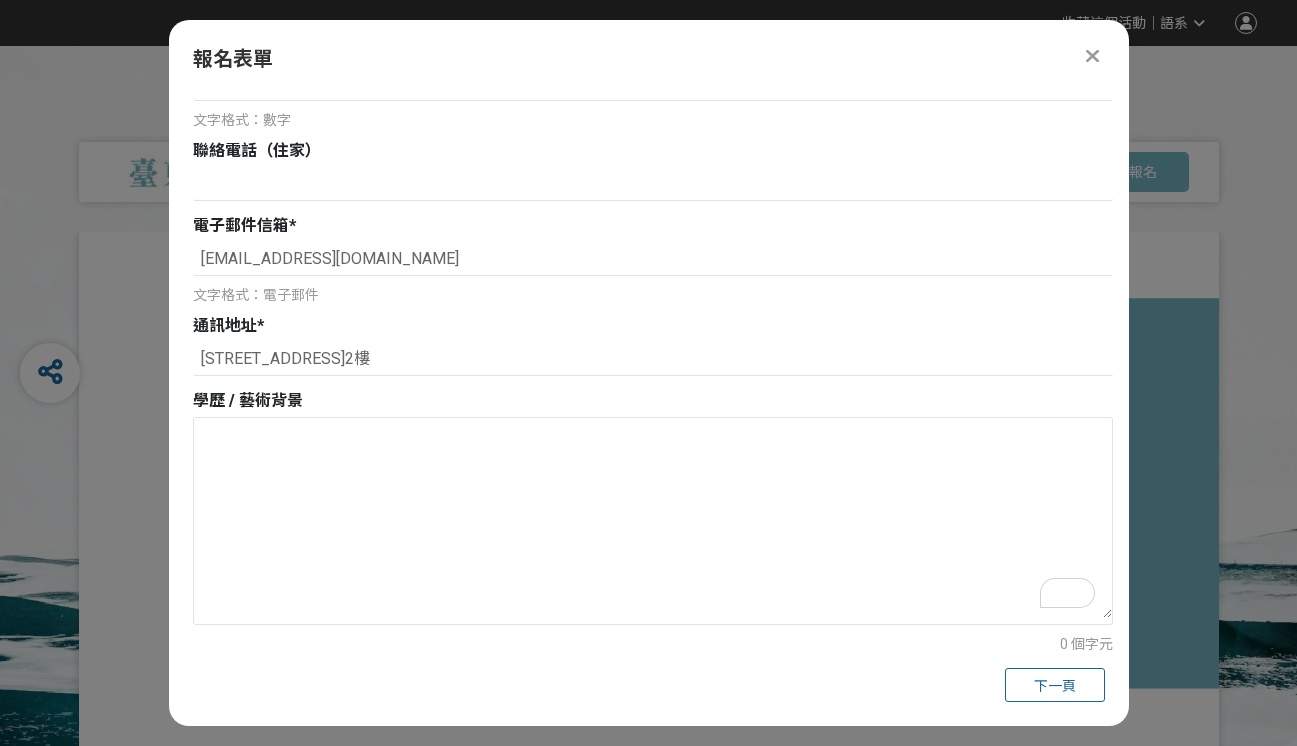 scroll, scrollTop: 518, scrollLeft: 0, axis: vertical 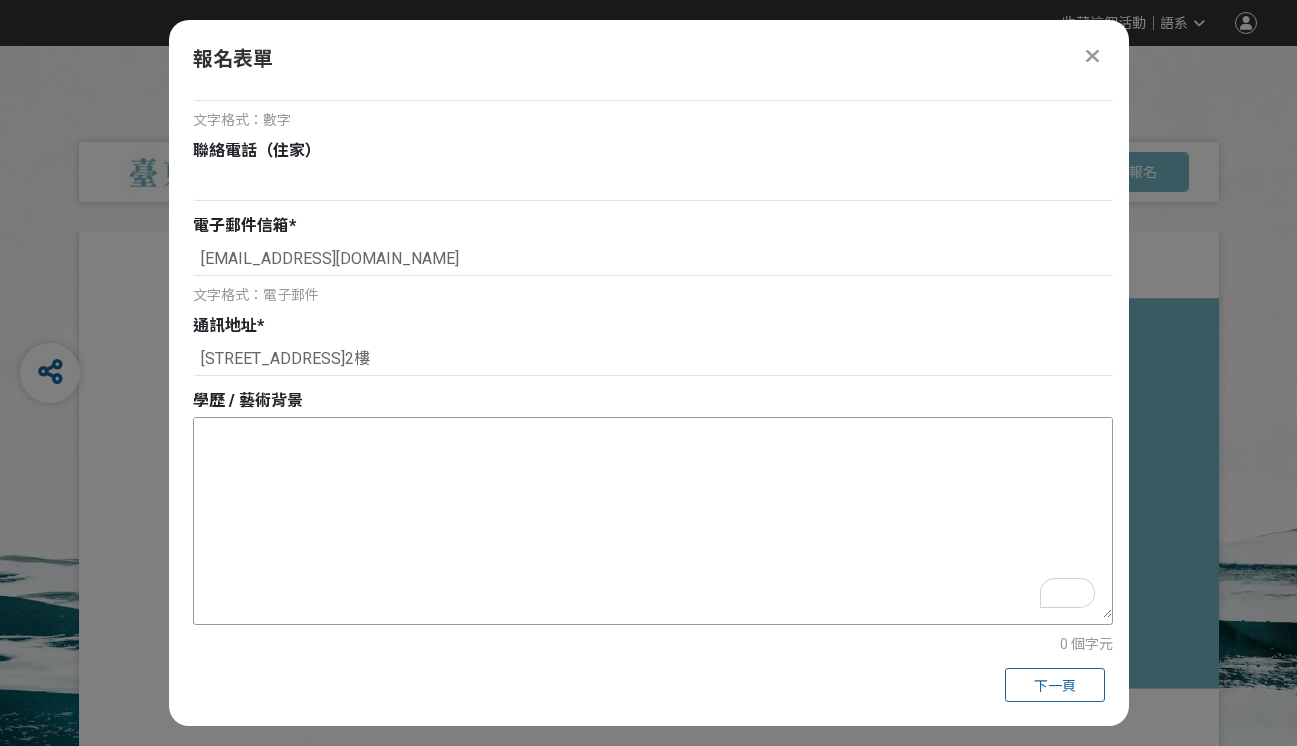 paste on "文化大學藝術研究所西畫組 碩士
國立台灣師範大學美術創作理論組 博士班肄業
中華亞太水彩藝術協會 正式會員、理事
臺東池上穀村藝術館 駐村藝術家" 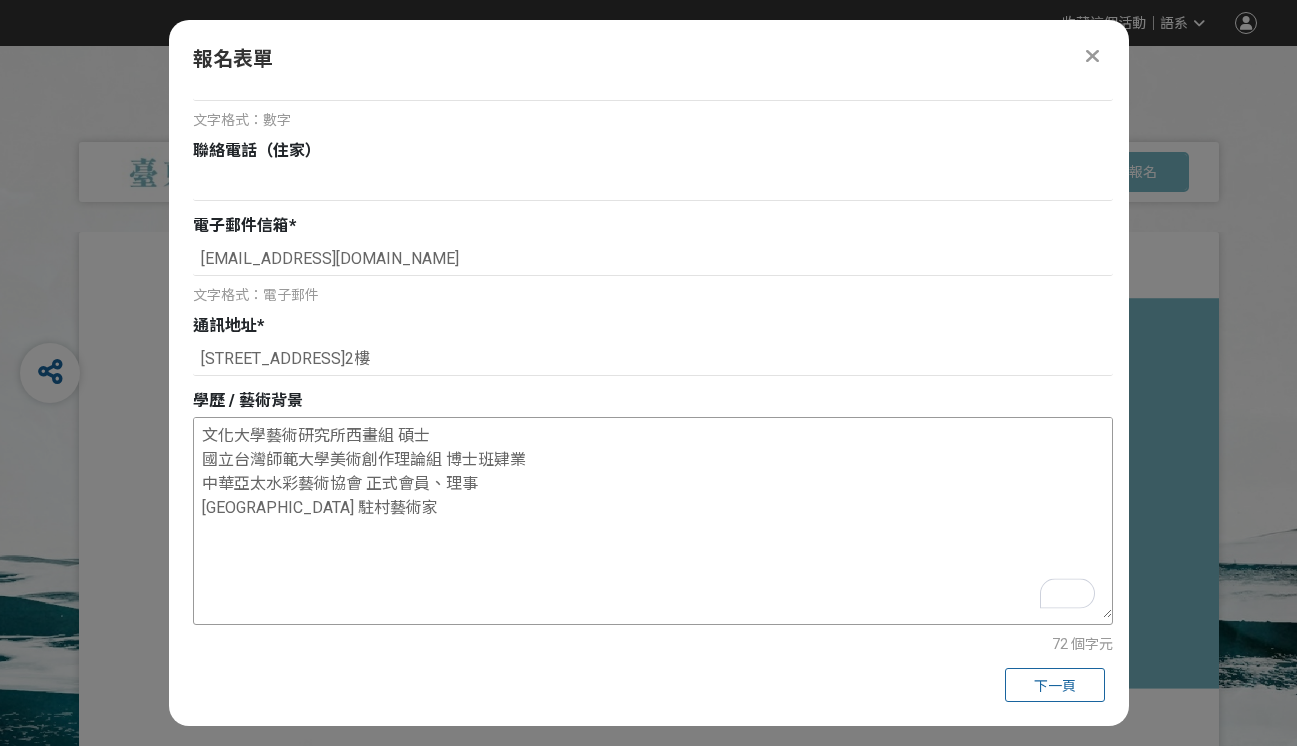 click on "文化大學藝術研究所西畫組 碩士
國立台灣師範大學美術創作理論組 博士班肄業
中華亞太水彩藝術協會 正式會員、理事
臺東池上穀村藝術館 駐村藝術家" at bounding box center [653, 518] 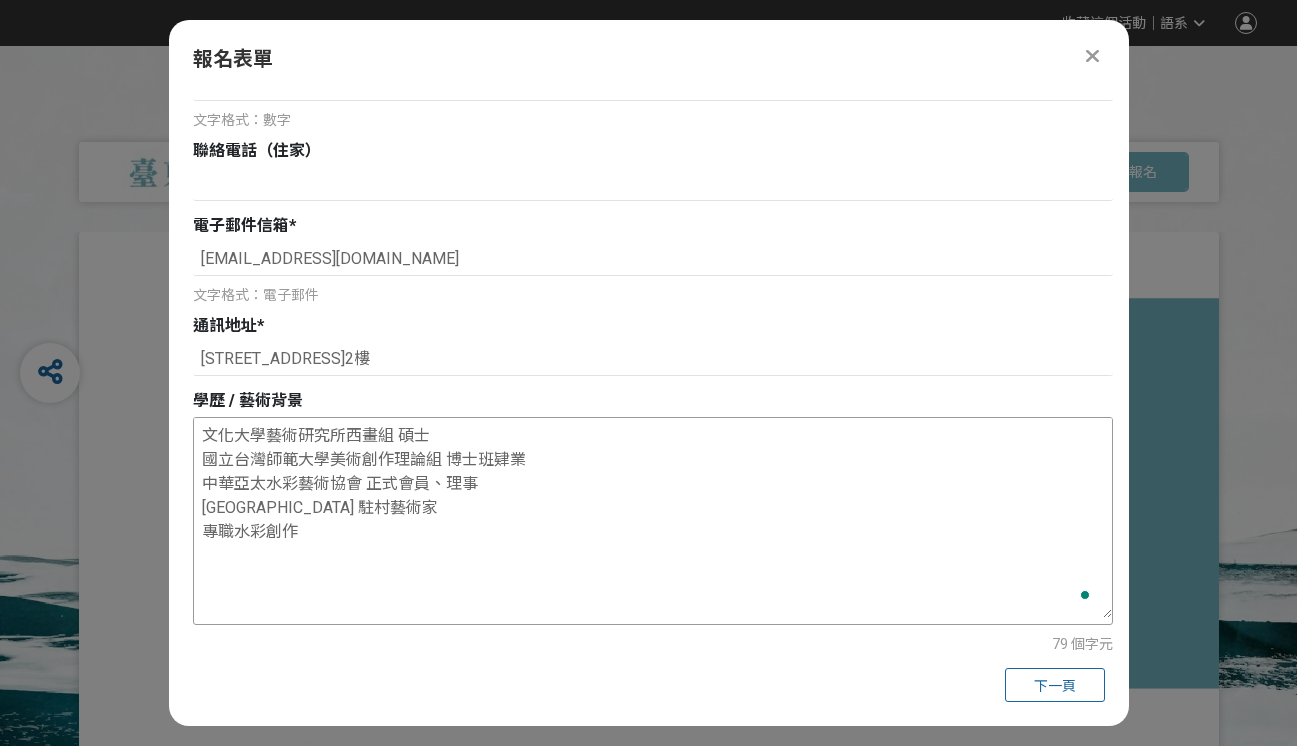 scroll, scrollTop: 546, scrollLeft: 0, axis: vertical 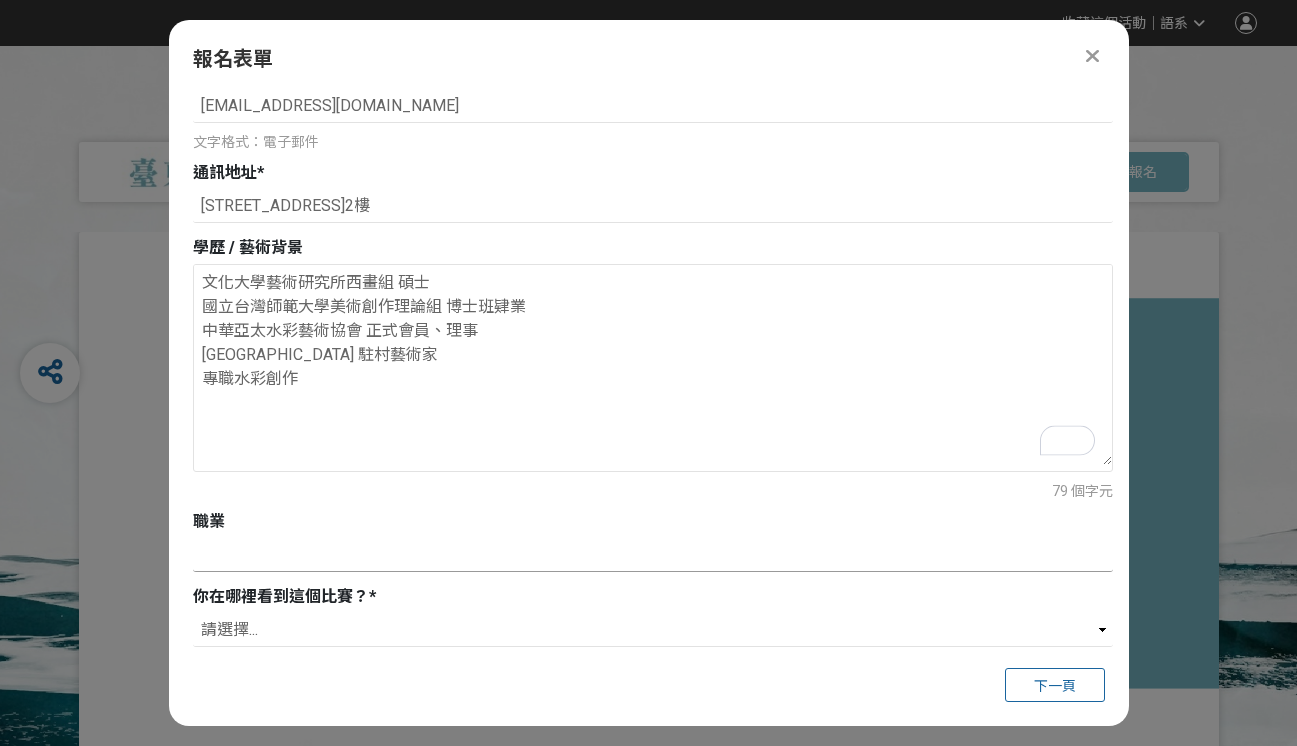 type on "文化大學藝術研究所西畫組 碩士
國立台灣師範大學美術創作理論組 博士班肄業
中華亞太水彩藝術協會 正式會員、理事
臺東池上穀村藝術館 駐村藝術家
專職水彩創作" 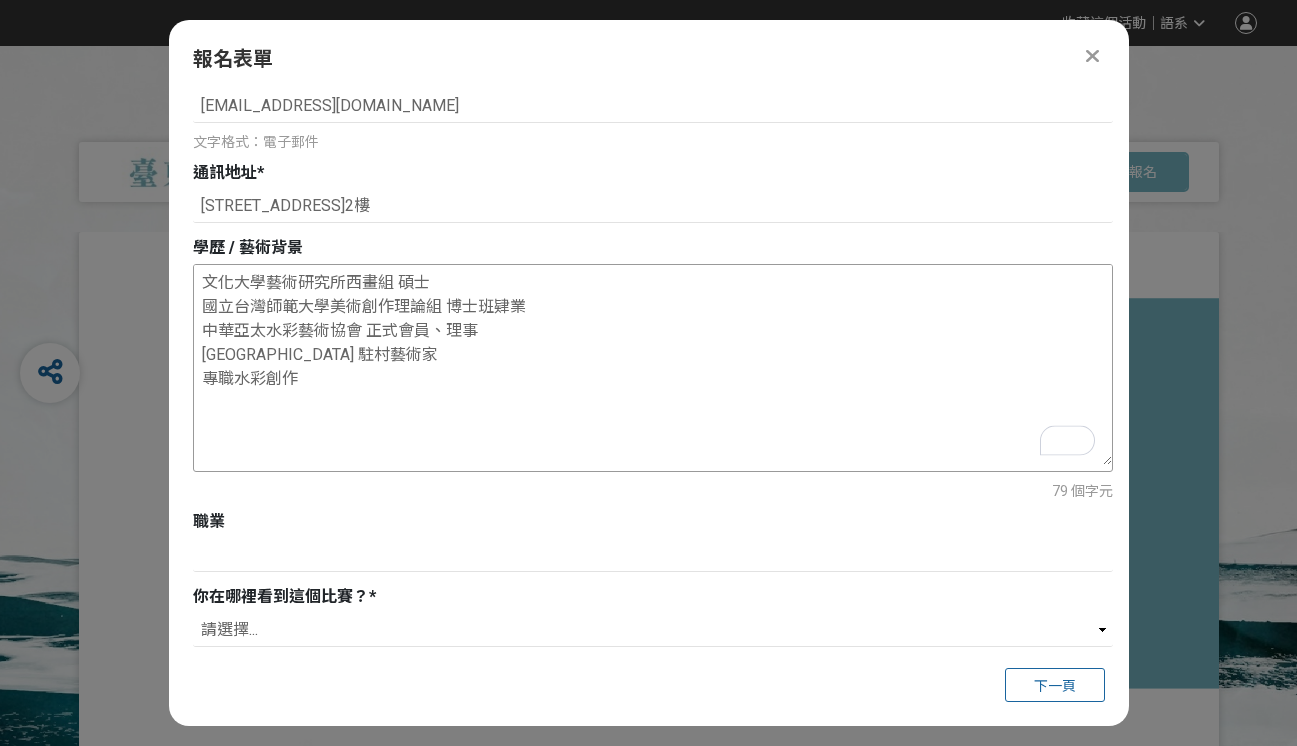 drag, startPoint x: 289, startPoint y: 385, endPoint x: 201, endPoint y: 383, distance: 88.02273 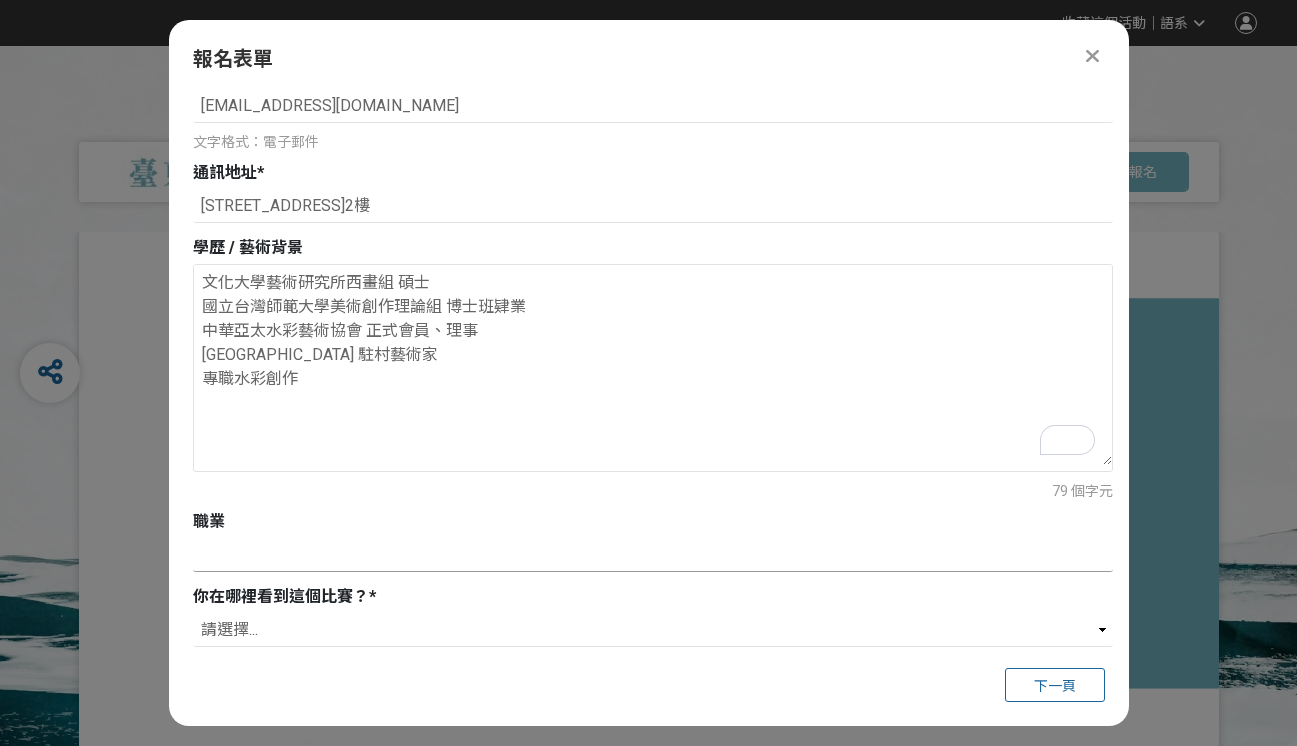 drag, startPoint x: 272, startPoint y: 543, endPoint x: 275, endPoint y: 559, distance: 16.27882 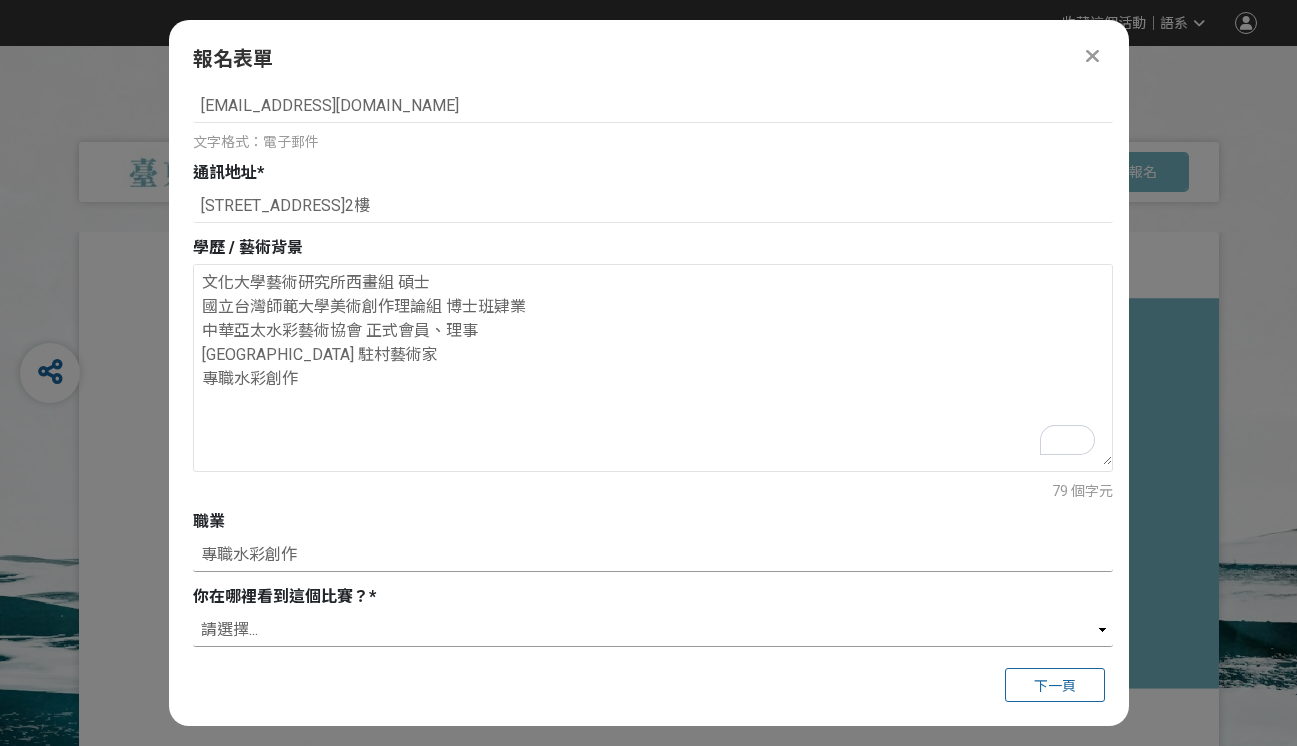 type on "專職水彩創作" 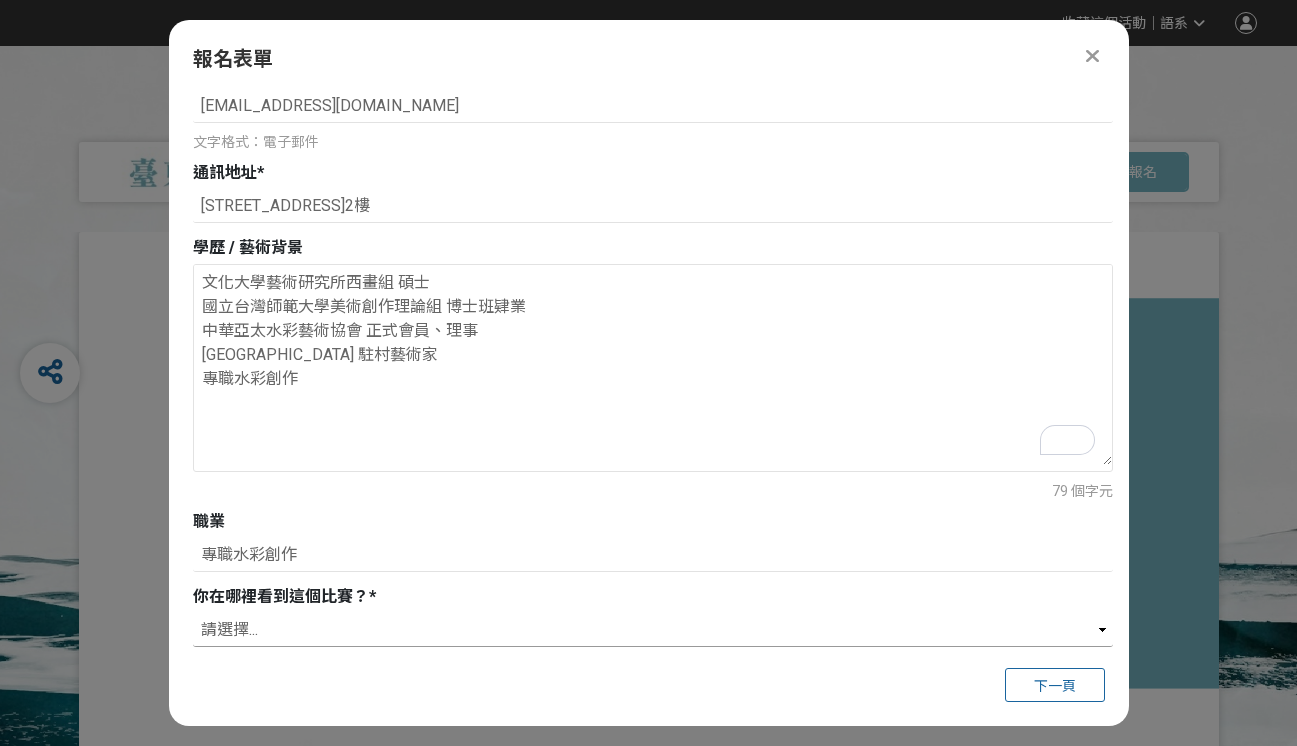 click on "請選擇... 獎金獵人網站 Facebook / Instagram 校園講座 / 老師系上推薦 電子郵件 海報 其他" at bounding box center (653, 630) 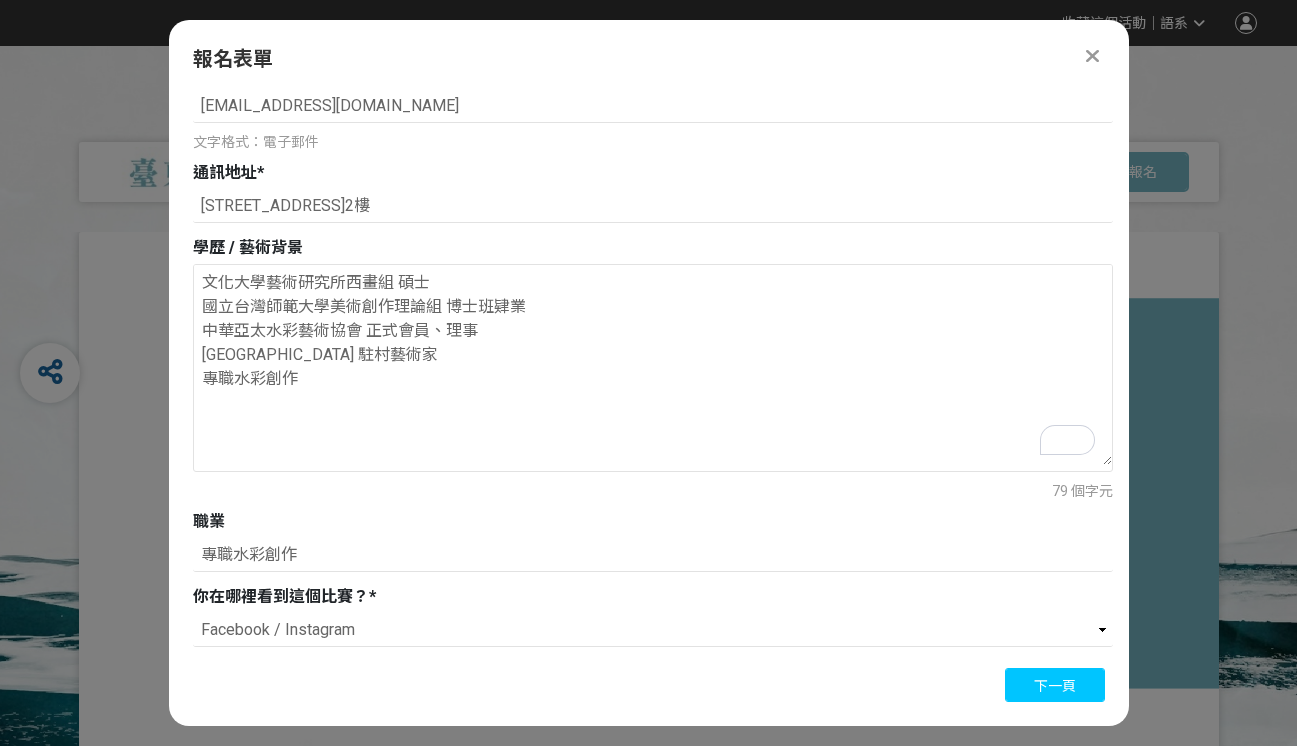 click on "下一頁" at bounding box center (1055, 685) 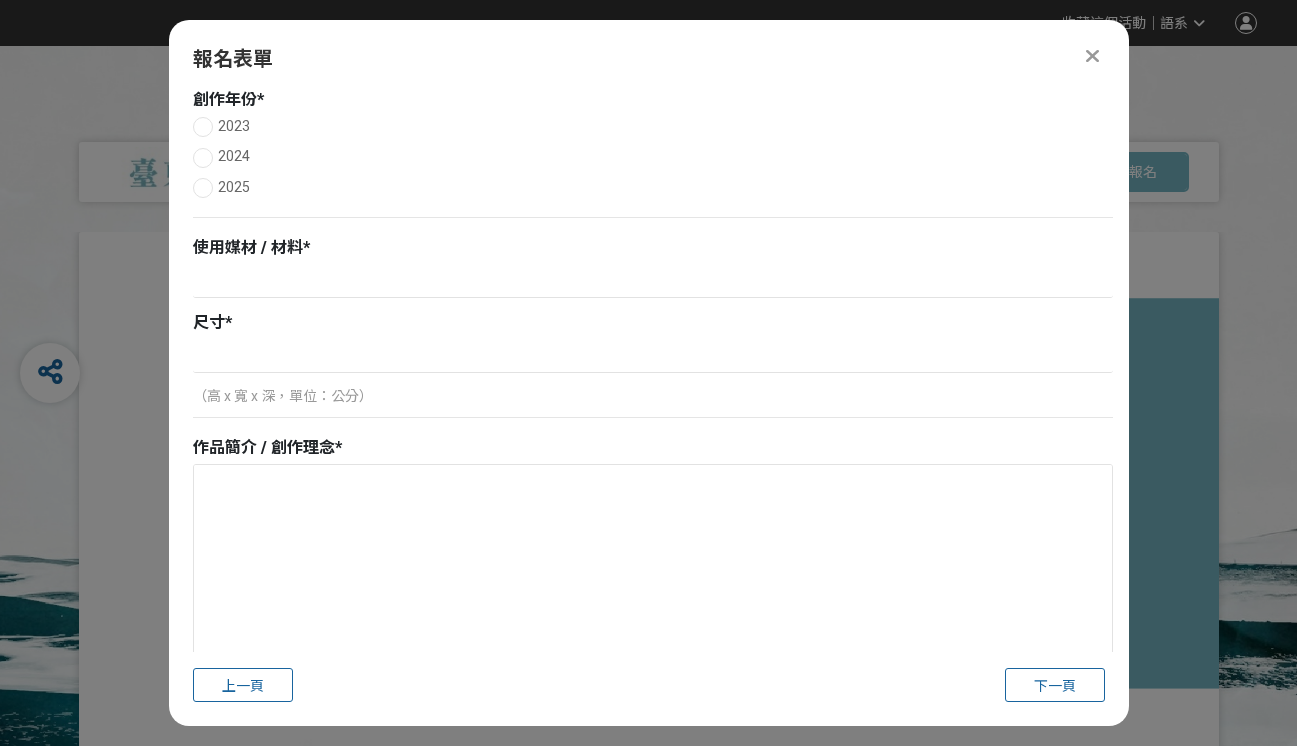 scroll, scrollTop: 0, scrollLeft: 0, axis: both 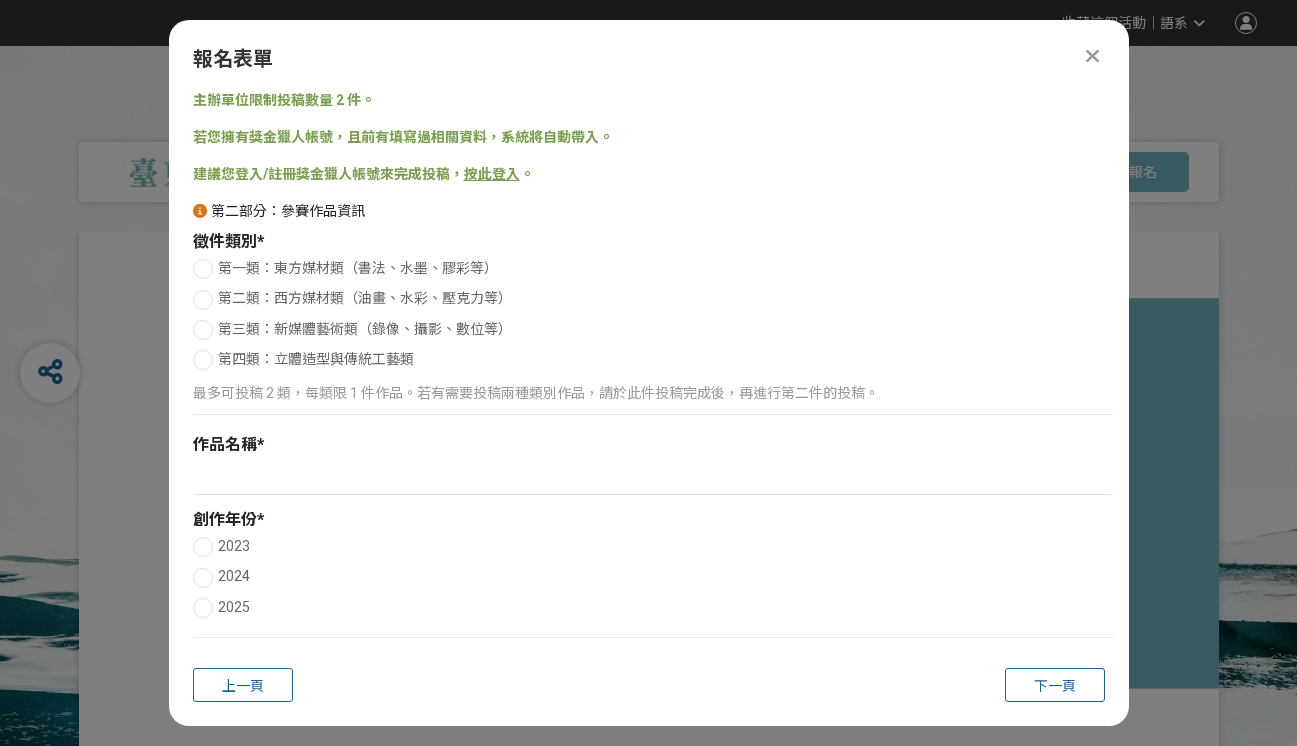 click at bounding box center (203, 300) 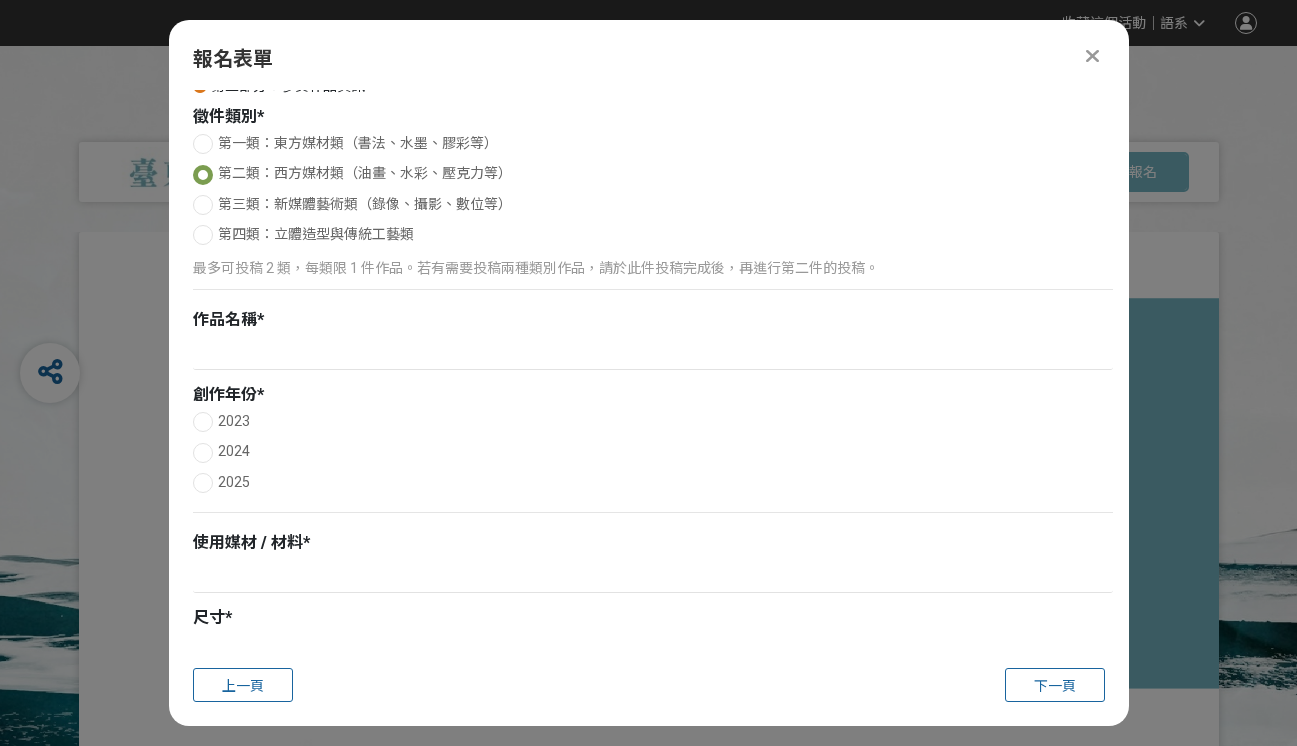 scroll, scrollTop: 164, scrollLeft: 0, axis: vertical 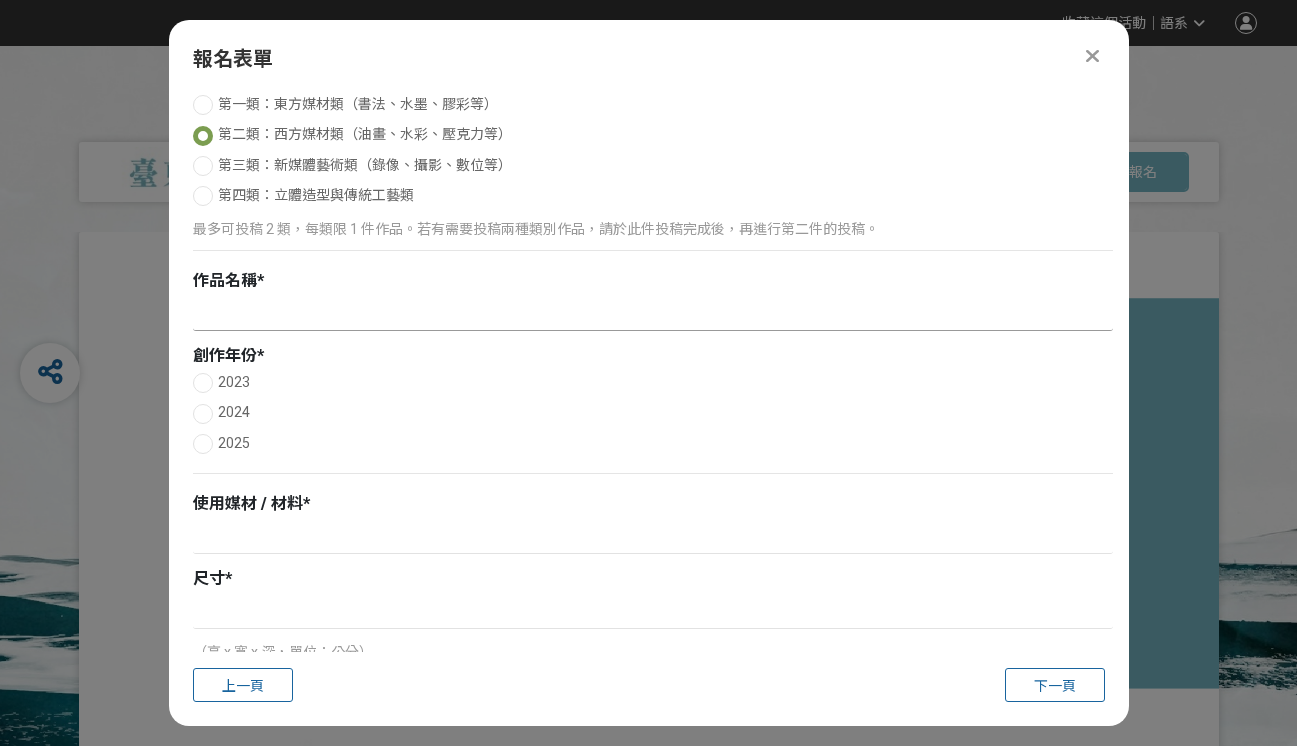 click at bounding box center [653, 314] 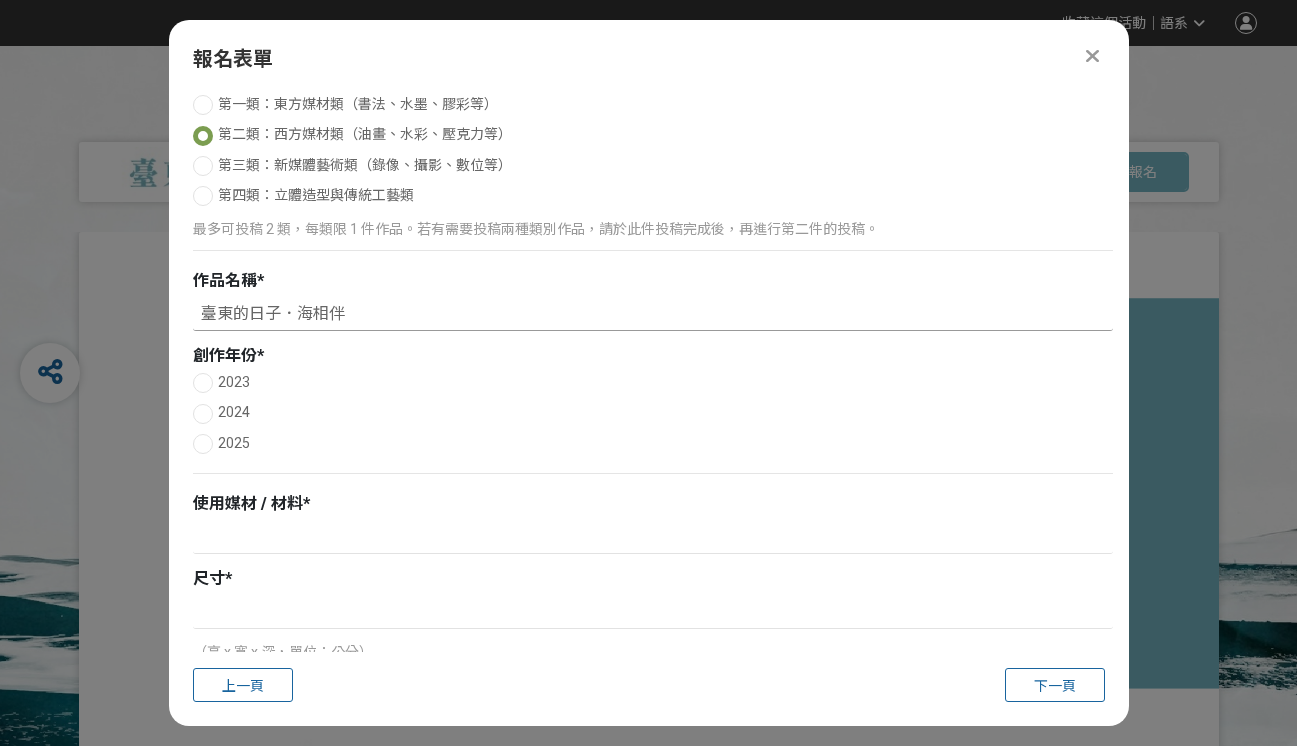 type on "臺東的日子．海相伴" 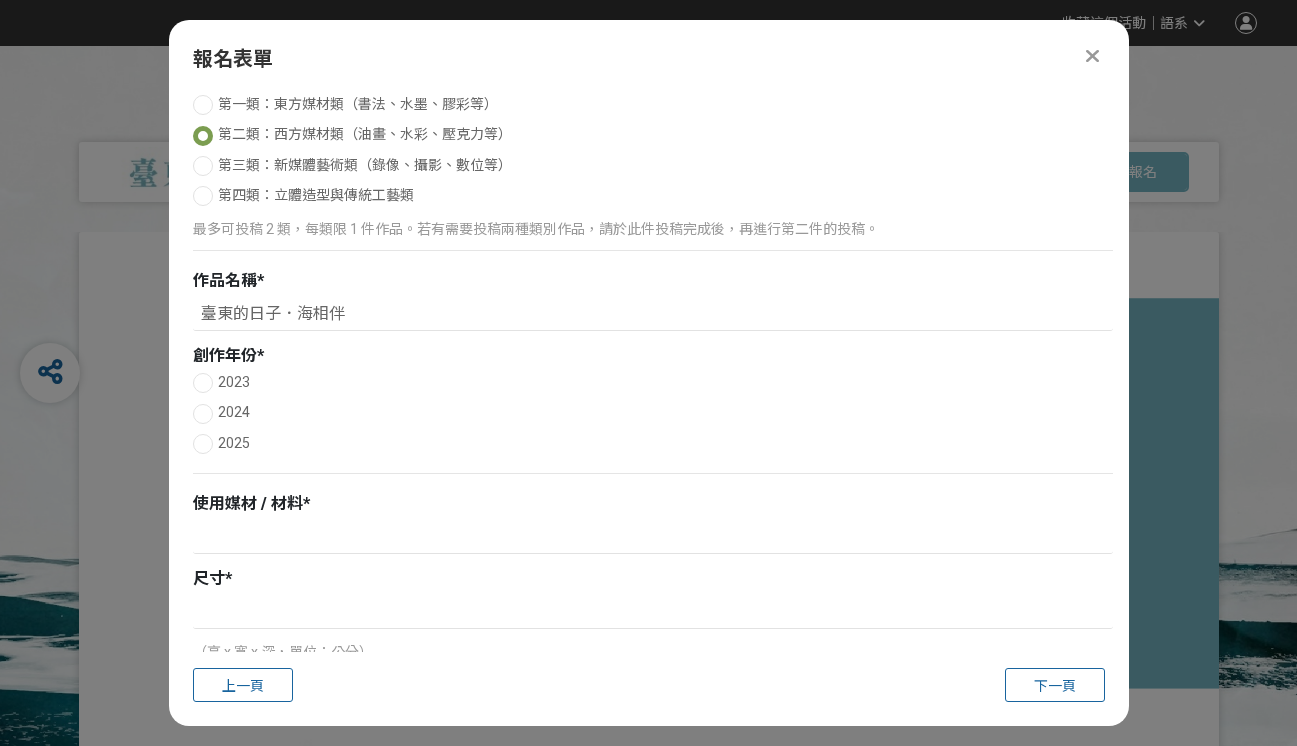 click on "2025" at bounding box center [653, 443] 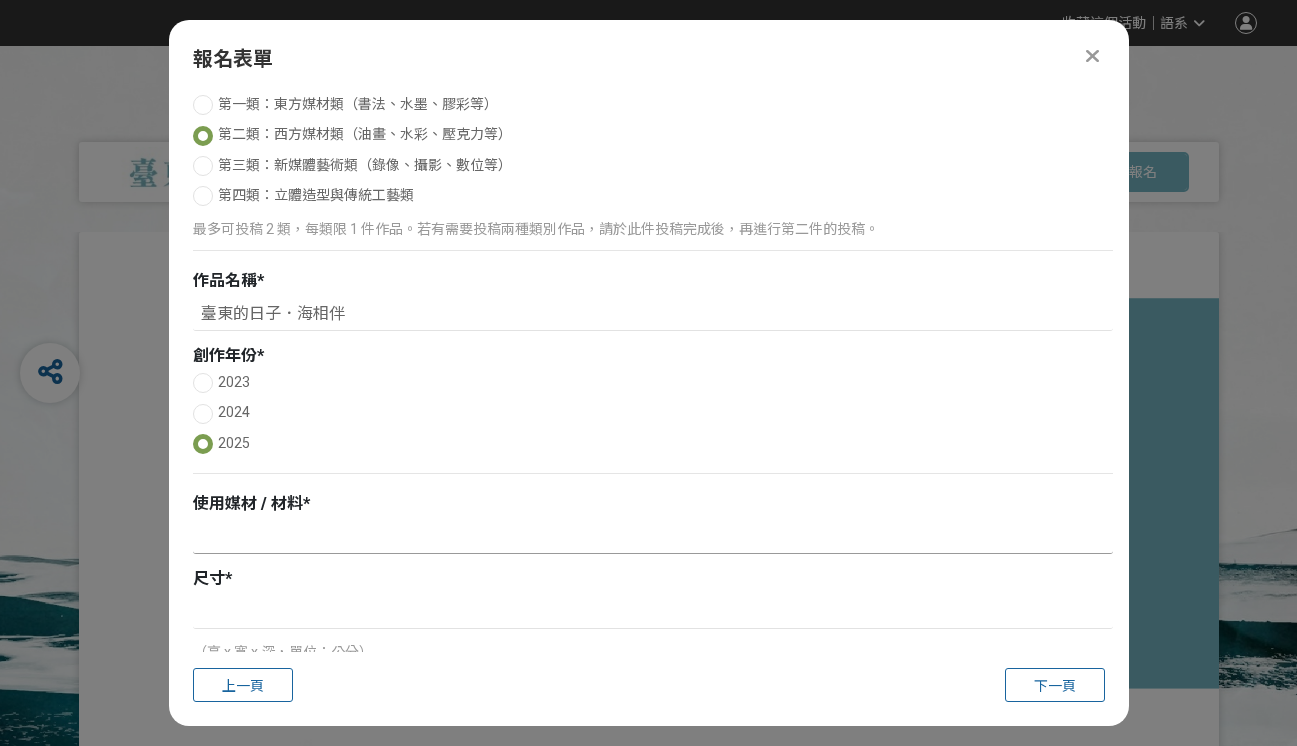 drag, startPoint x: 274, startPoint y: 524, endPoint x: 282, endPoint y: 538, distance: 16.124516 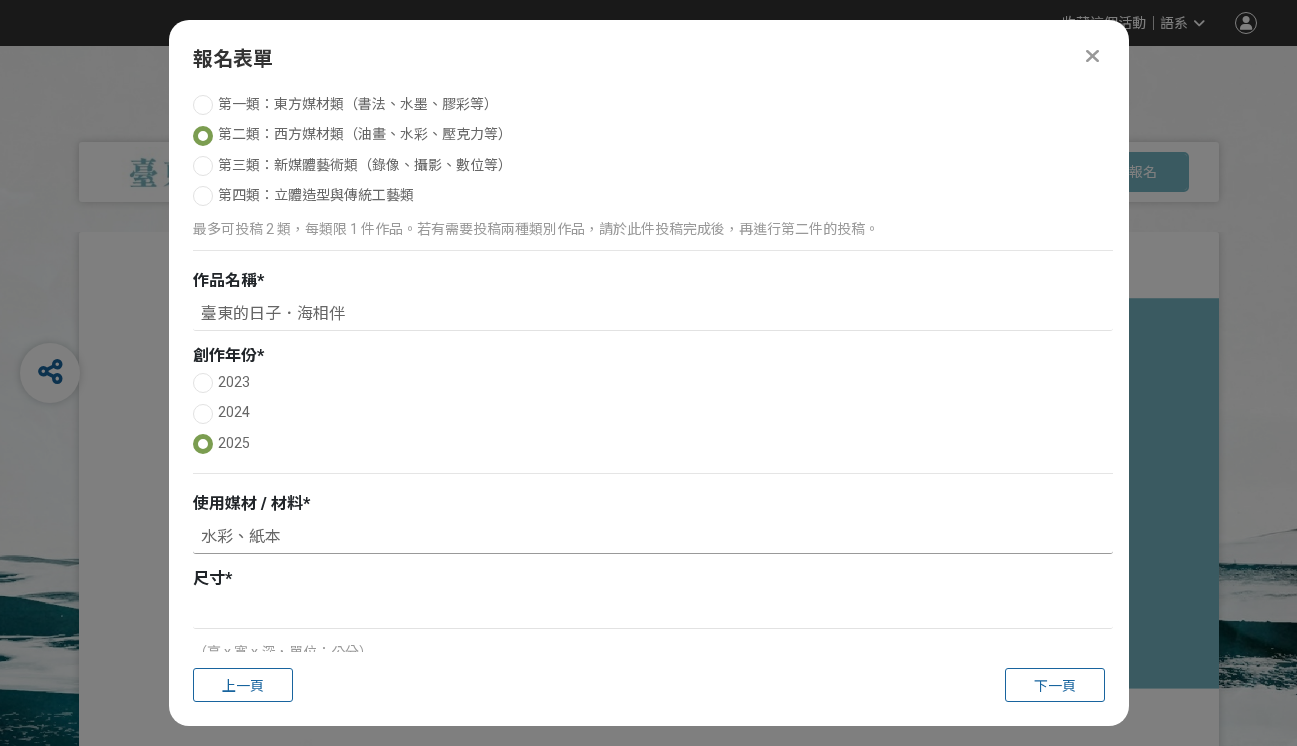 type on "水彩、紙本" 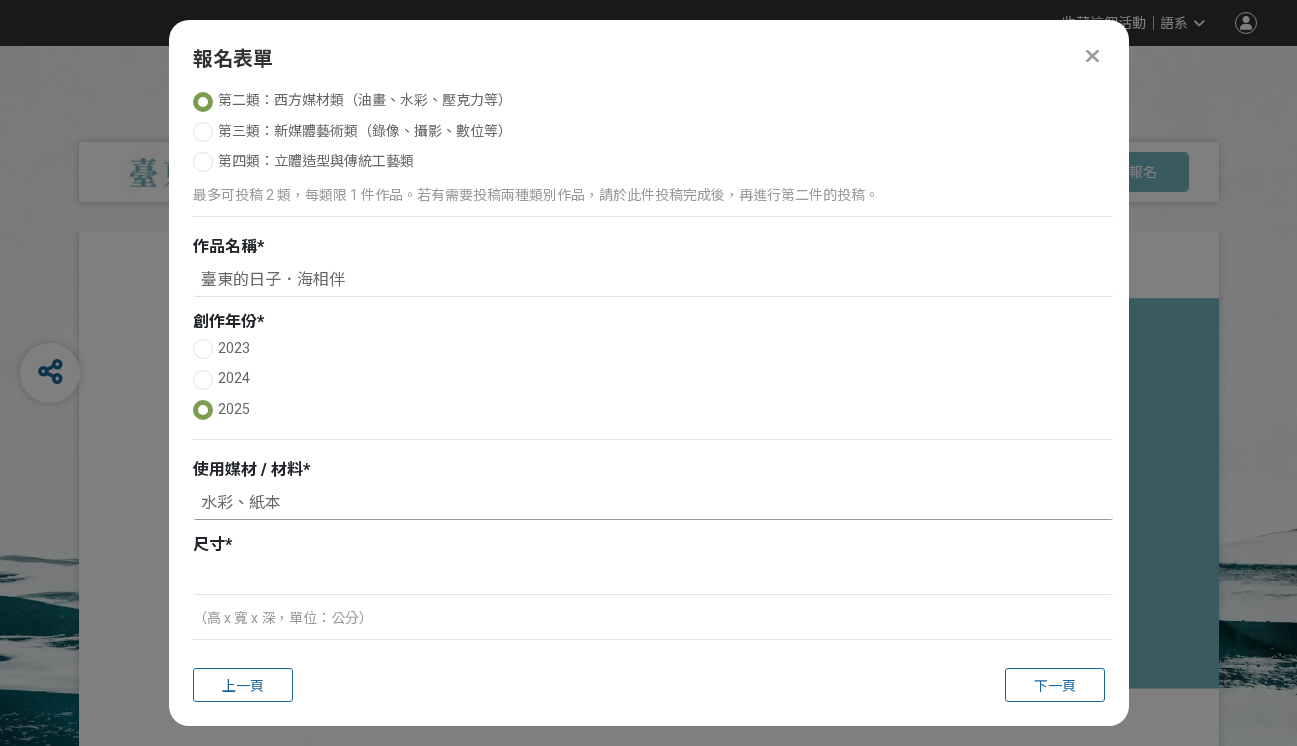 scroll, scrollTop: 375, scrollLeft: 0, axis: vertical 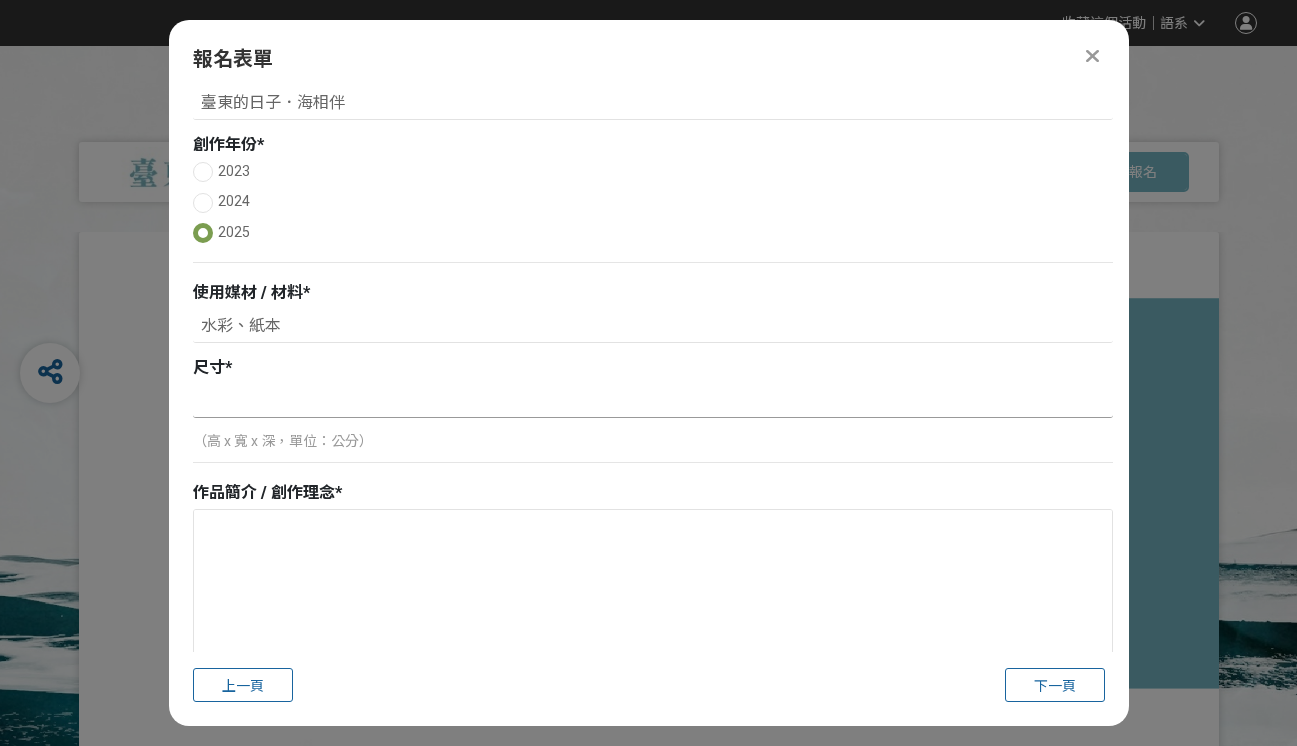 click at bounding box center [653, 401] 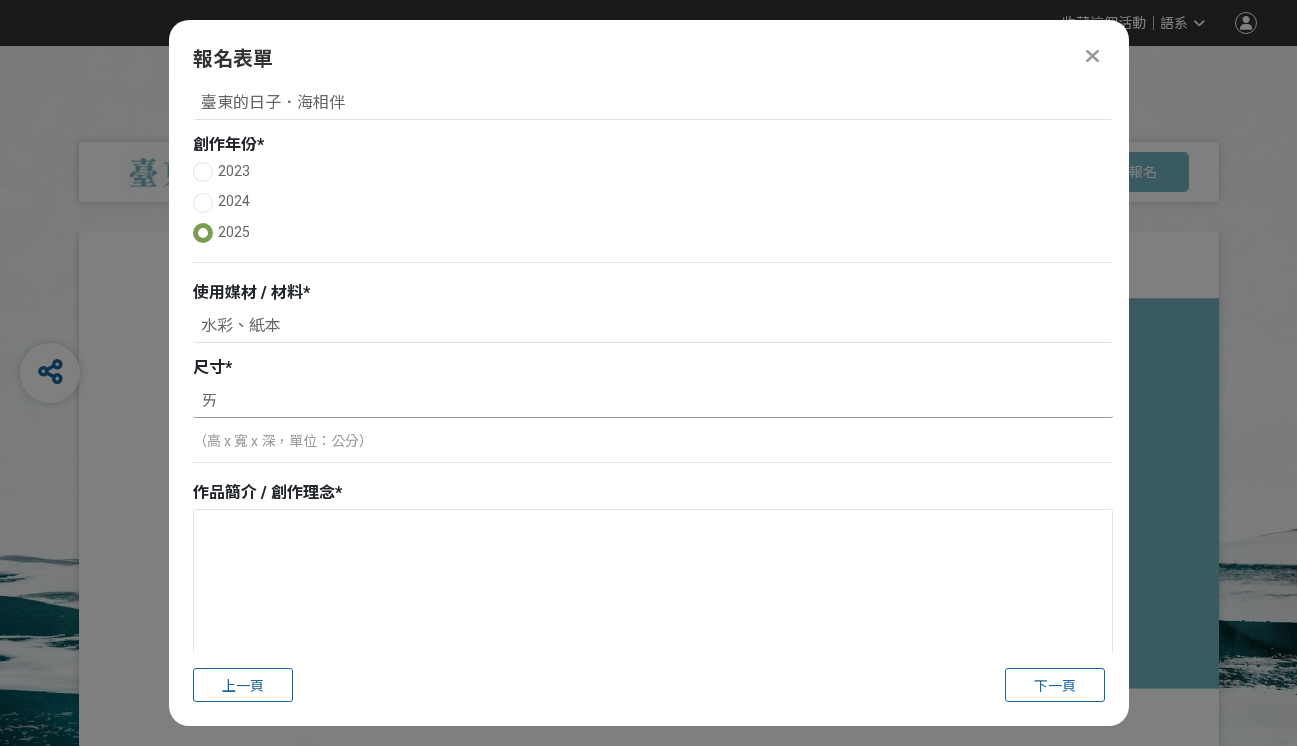 type on "ㄚ" 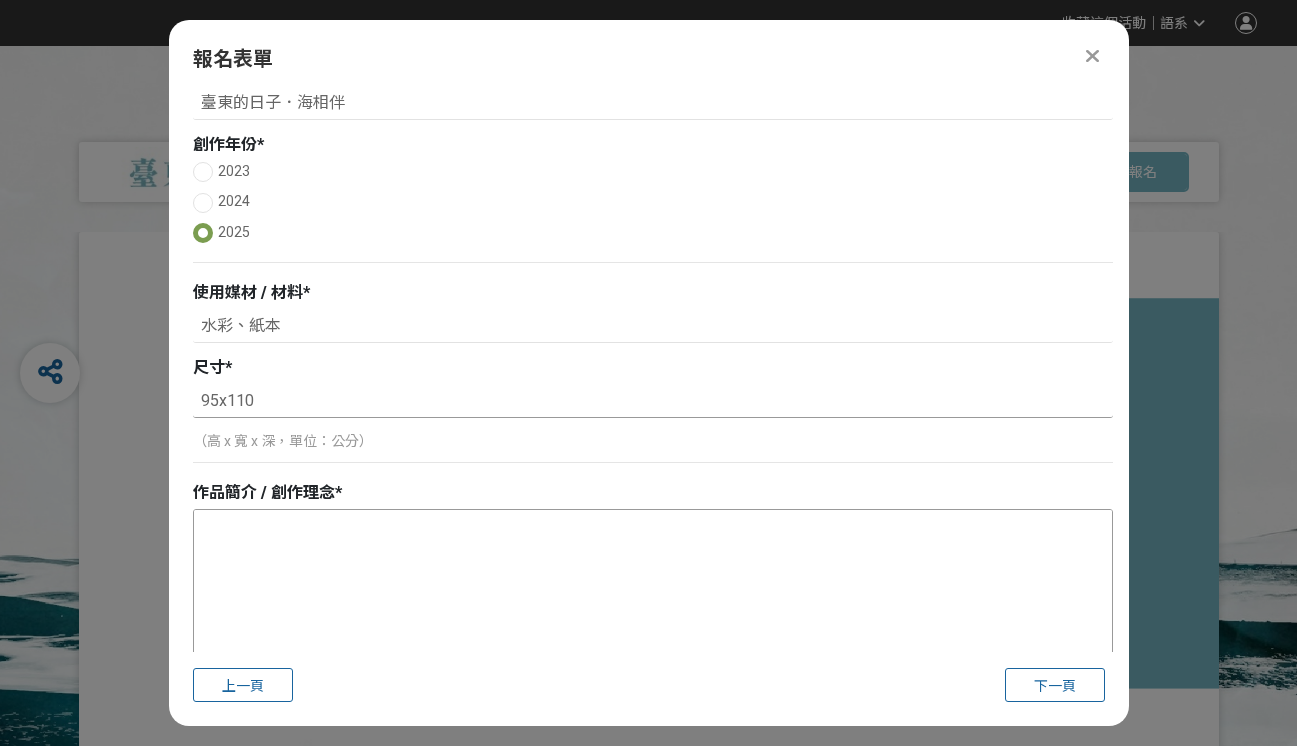 type on "95x110" 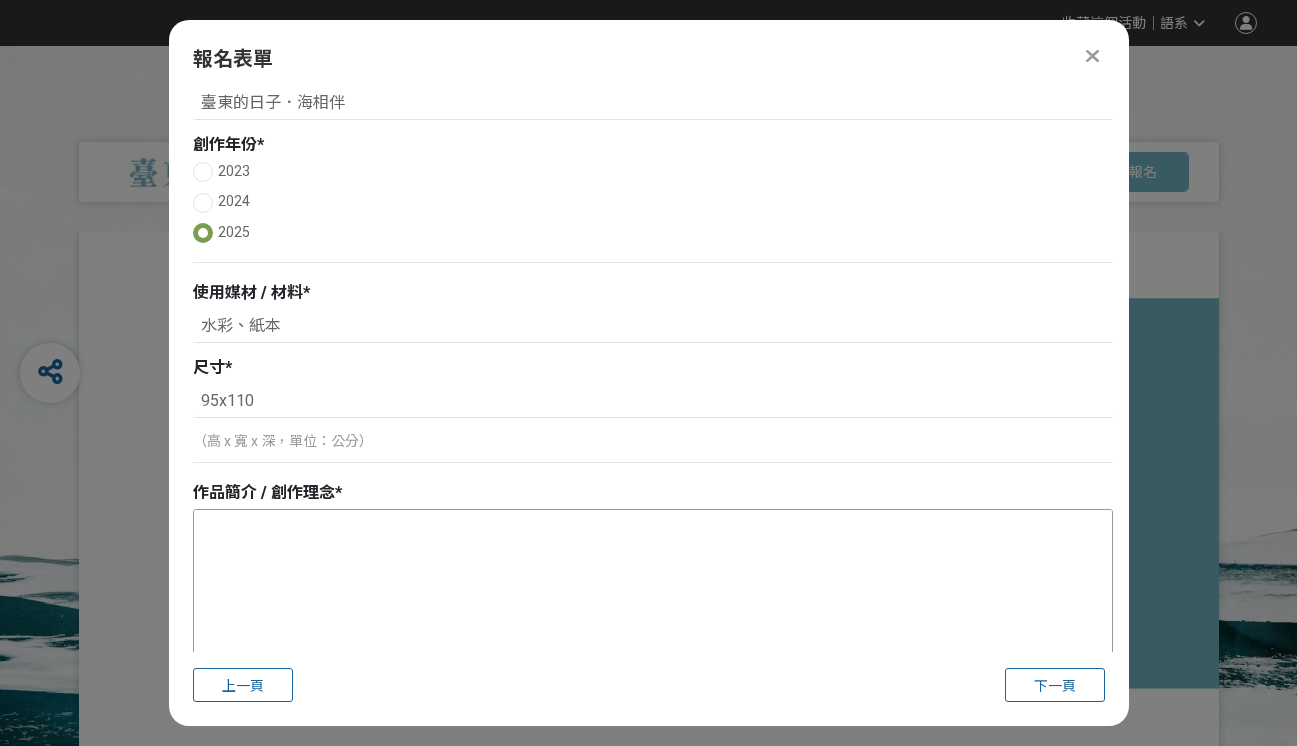 click at bounding box center (653, 610) 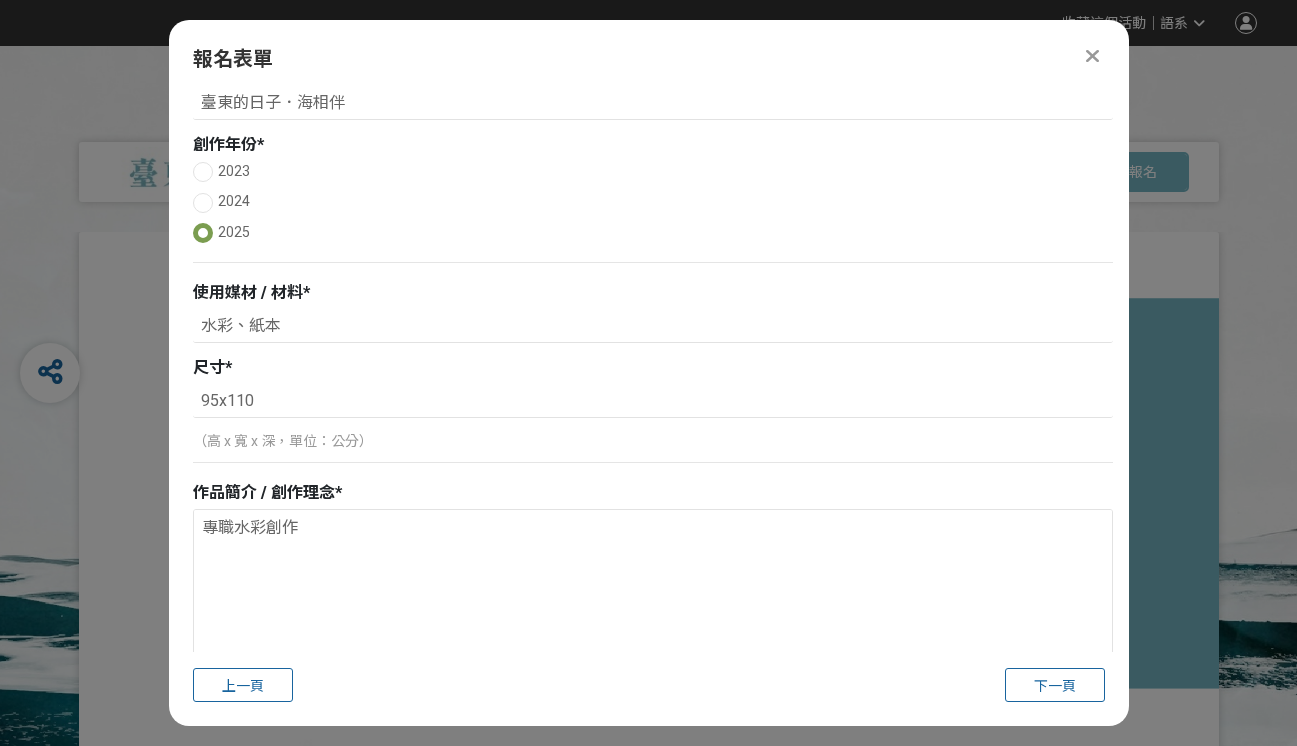 drag, startPoint x: 467, startPoint y: 565, endPoint x: 160, endPoint y: 524, distance: 309.72568 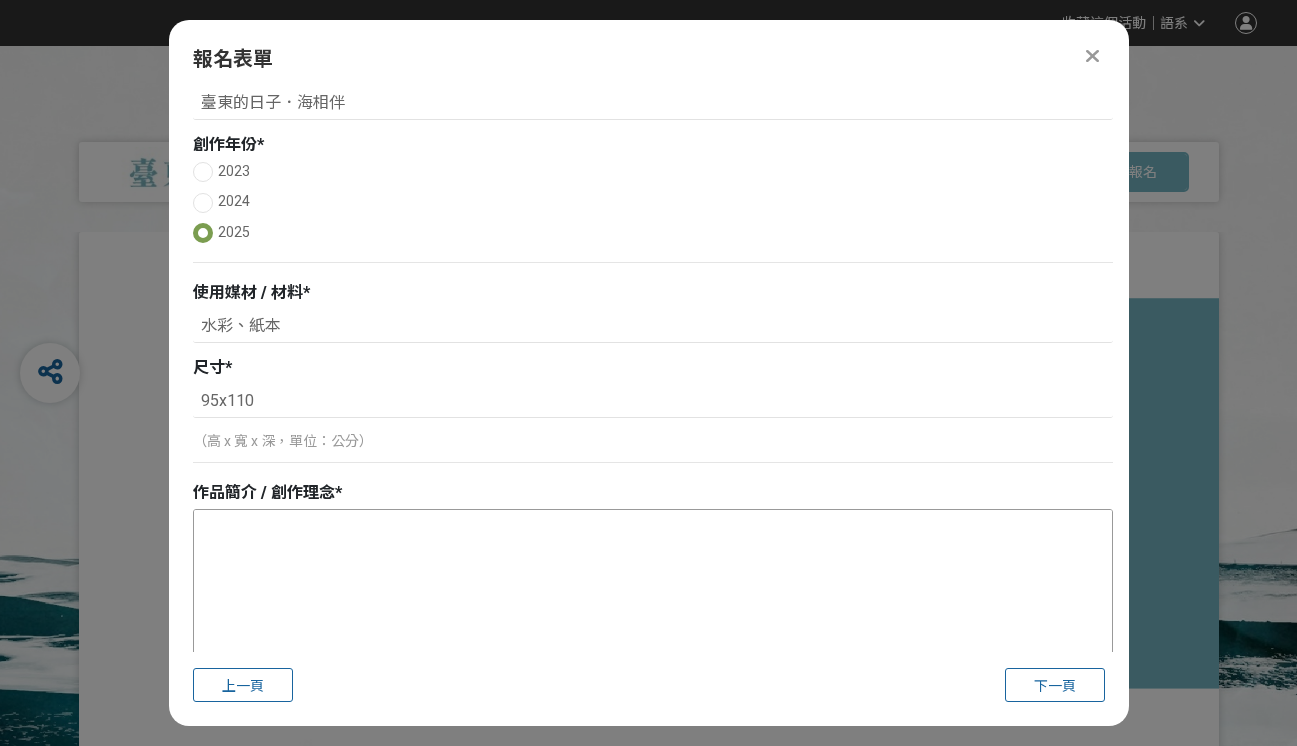 paste on "在成功鎮駐村的日子裡，我試著記錄每一天的風景。
每天都有不同的色調變化，連碼頭上維修保養的船隻也不斷更替，於是我選擇以組合的方式來呈現這段時間的觀察與感受，有時在現場寫生，有時則在工作室完成創作。感受氣溫、濕度、舒適度與作畫便利性等條件影響，畫面的氛圍也隨之改變。對我而言，能將這些不可預測與無法掌控的因素帶入作品本身，正是創作最有趣的地方。" 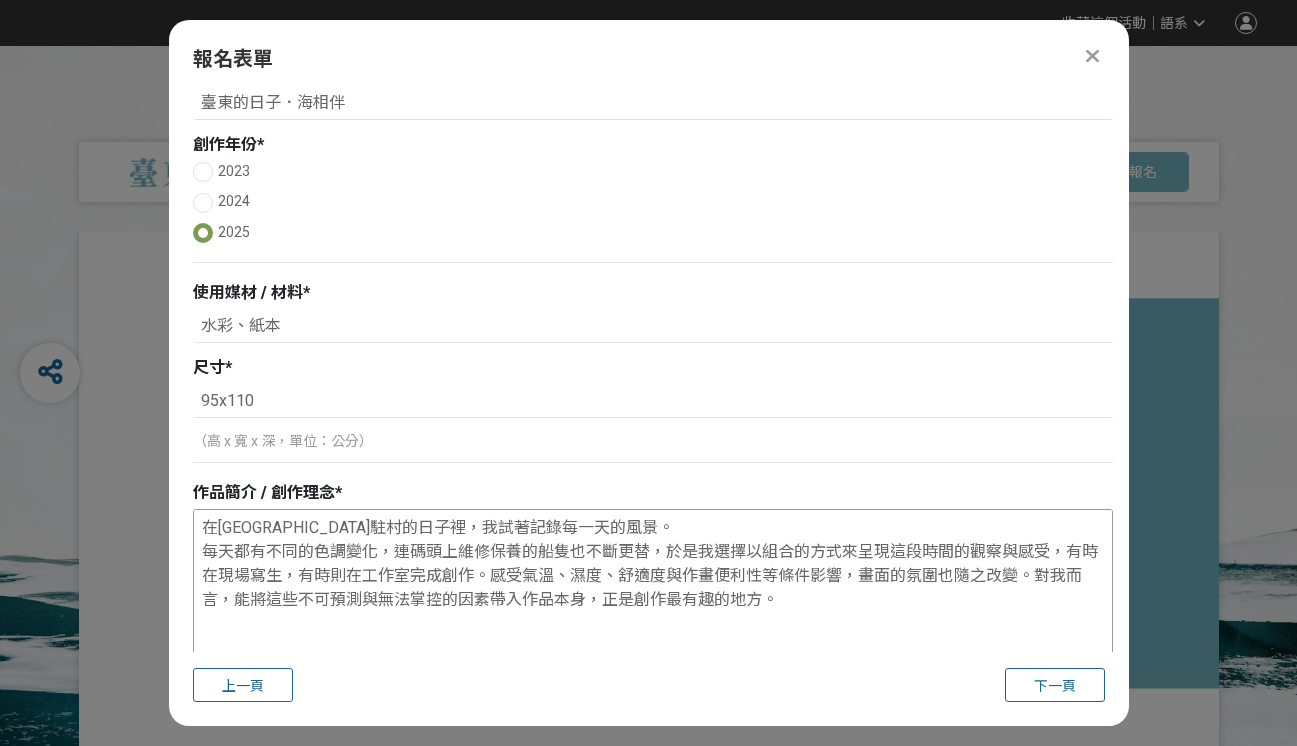 scroll, scrollTop: 478, scrollLeft: 0, axis: vertical 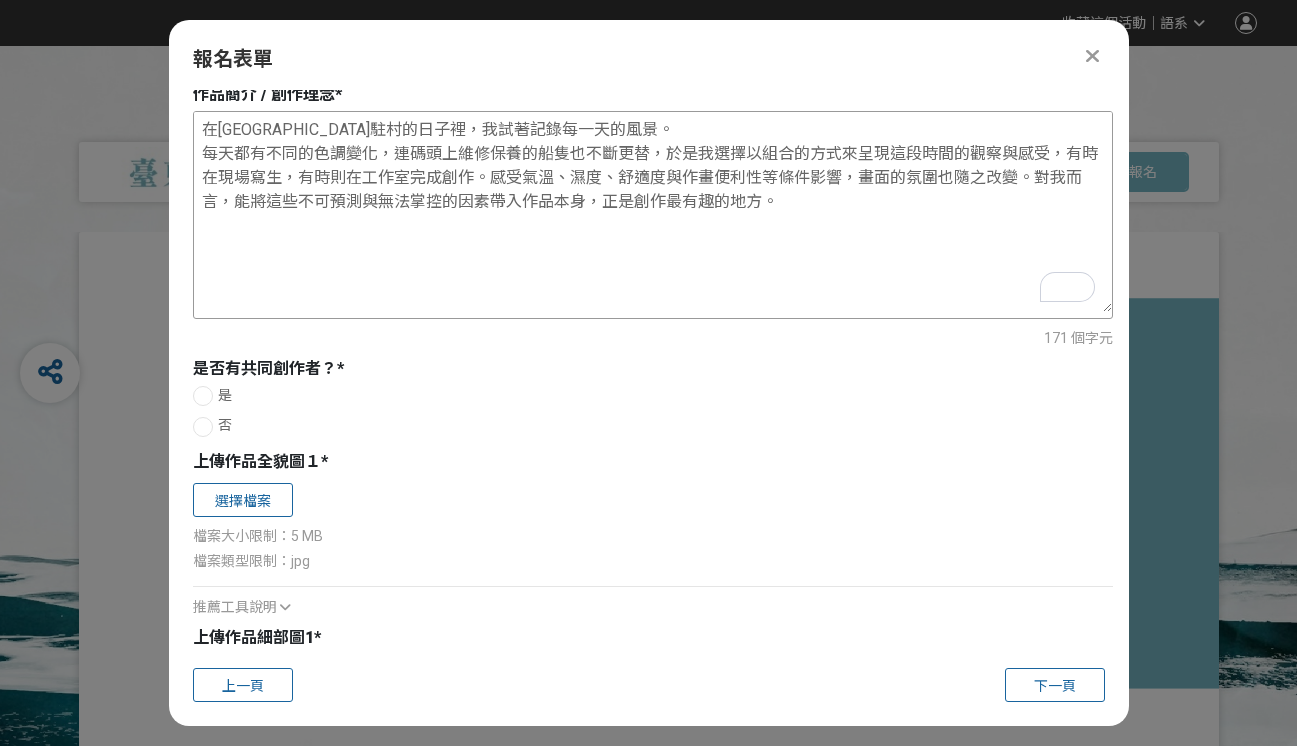 click on "在成功鎮駐村的日子裡，我試著記錄每一天的風景。
每天都有不同的色調變化，連碼頭上維修保養的船隻也不斷更替，於是我選擇以組合的方式來呈現這段時間的觀察與感受，有時在現場寫生，有時則在工作室完成創作。感受氣溫、濕度、舒適度與作畫便利性等條件影響，畫面的氛圍也隨之改變。對我而言，能將這些不可預測與無法掌控的因素帶入作品本身，正是創作最有趣的地方。" at bounding box center [653, 212] 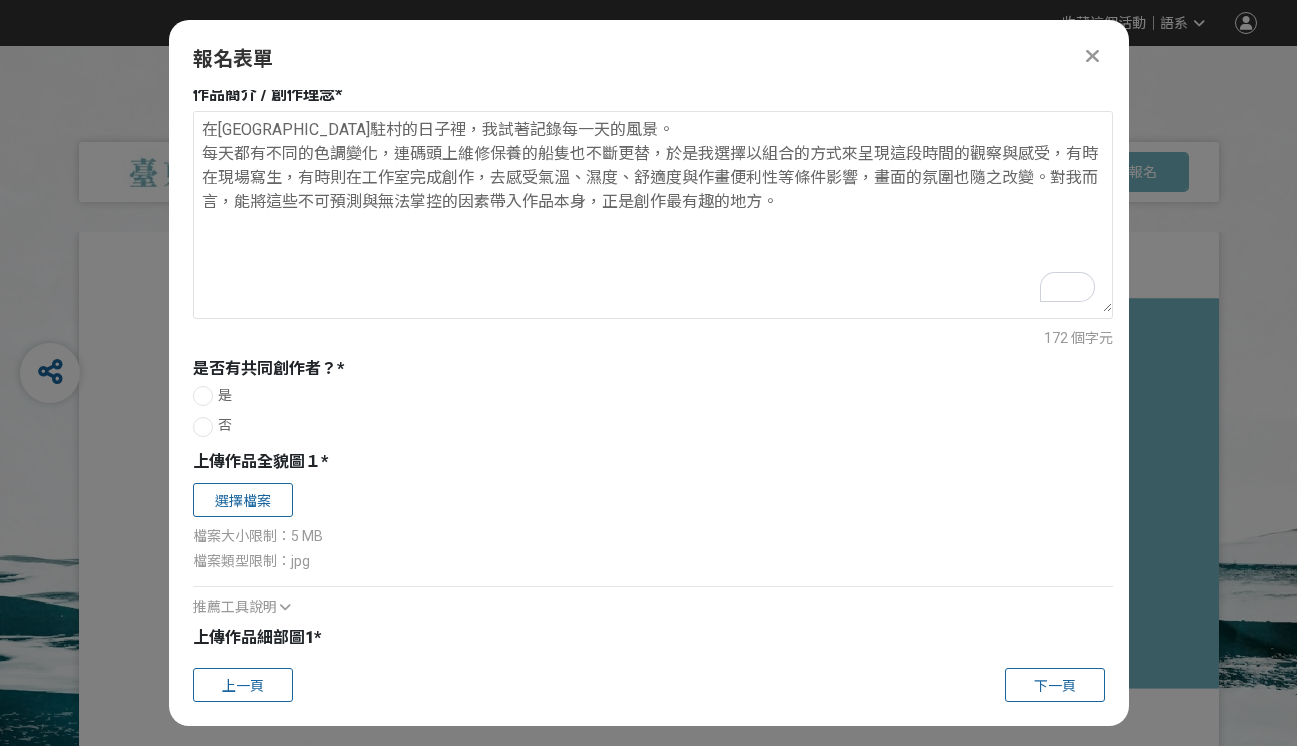scroll, scrollTop: 828, scrollLeft: 0, axis: vertical 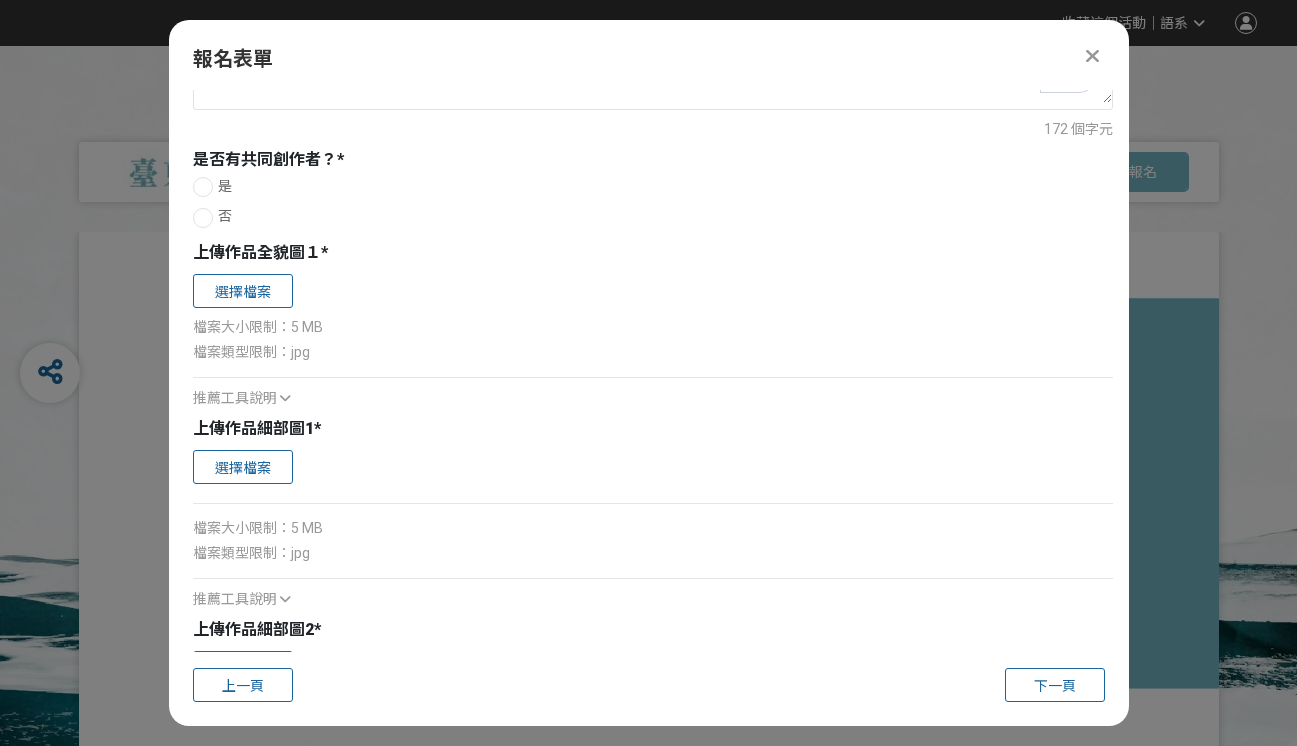 type on "在成功鎮駐村的日子裡，我試著記錄每一天的風景。
每天都有不同的色調變化，連碼頭上維修保養的船隻也不斷更替，於是我選擇以組合的方式來呈現這段時間的觀察與感受，有時在現場寫生，有時則在工作室完成創作，去感受氣溫、濕度、舒適度與作畫便利性等條件影響，畫面的氛圍也隨之改變。對我而言，能將這些不可預測與無法掌控的因素帶入作品本身，正是創作最有趣的地方。" 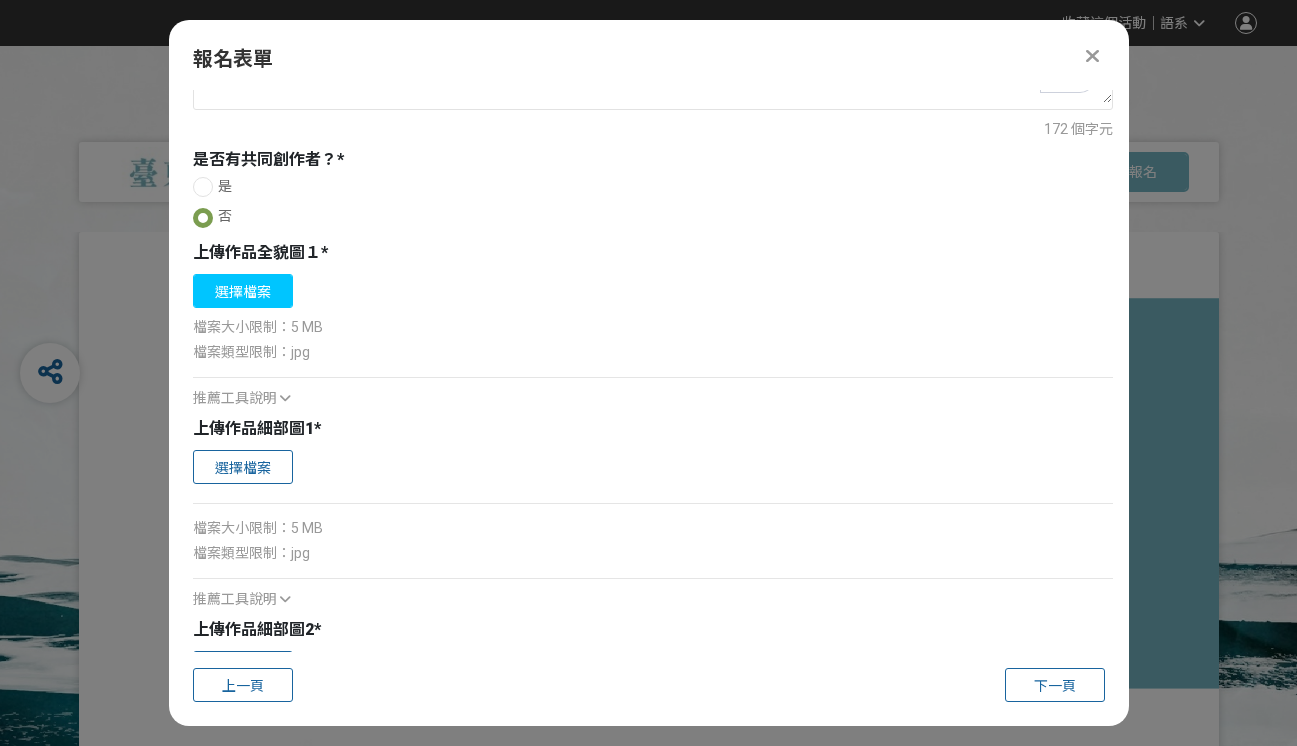 click on "選擇檔案" at bounding box center (243, 291) 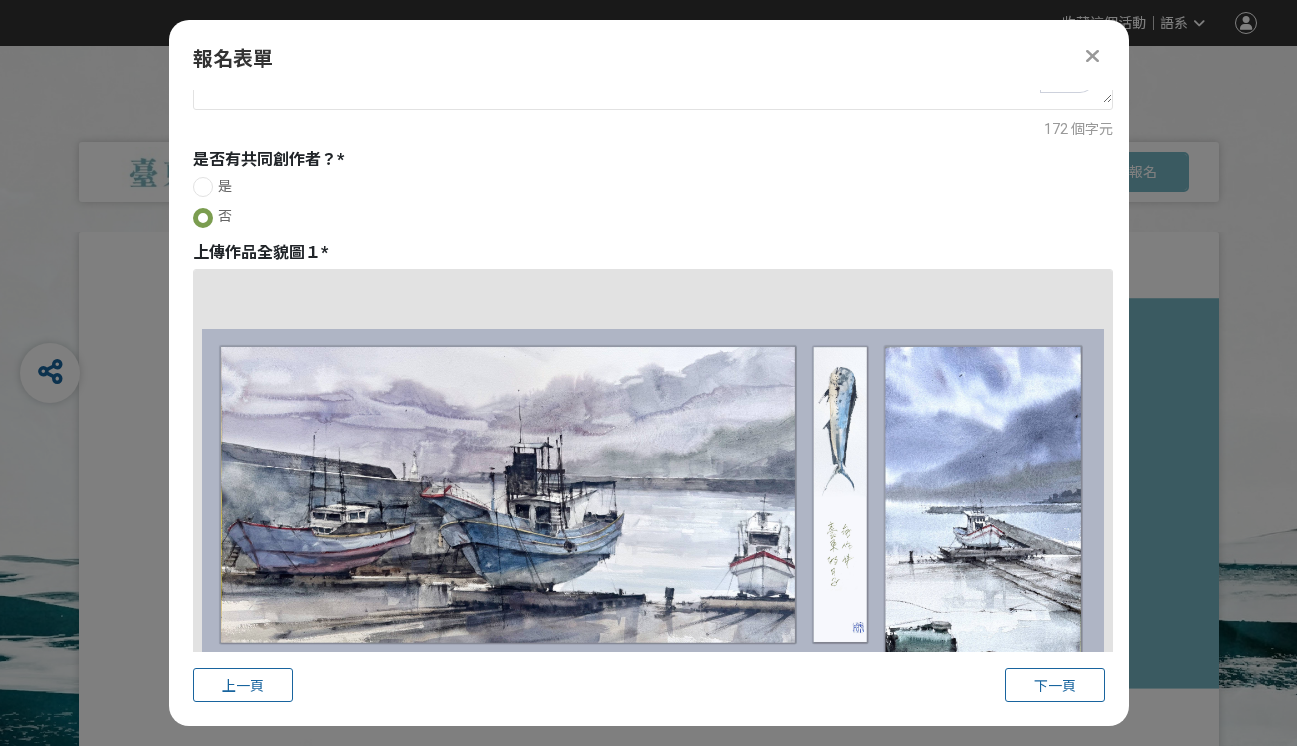 scroll, scrollTop: 1515, scrollLeft: 0, axis: vertical 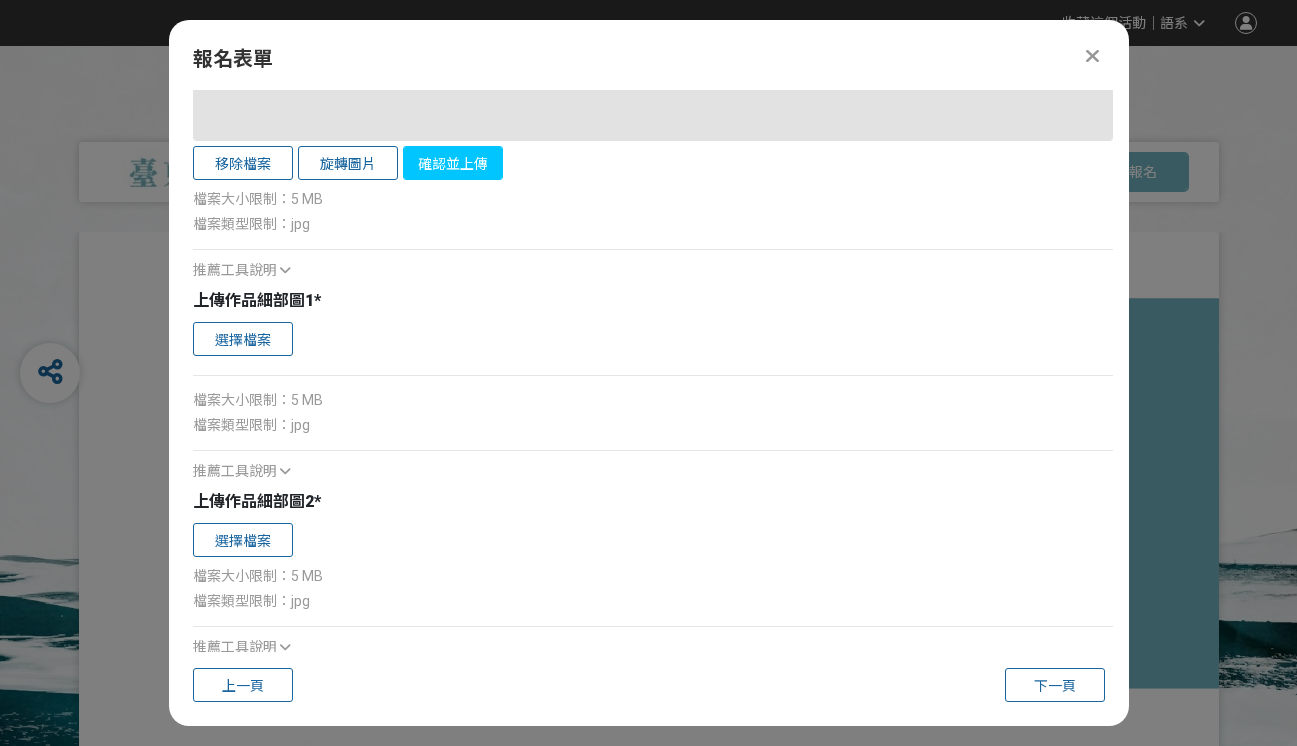 click on "確認並上傳" at bounding box center [453, 163] 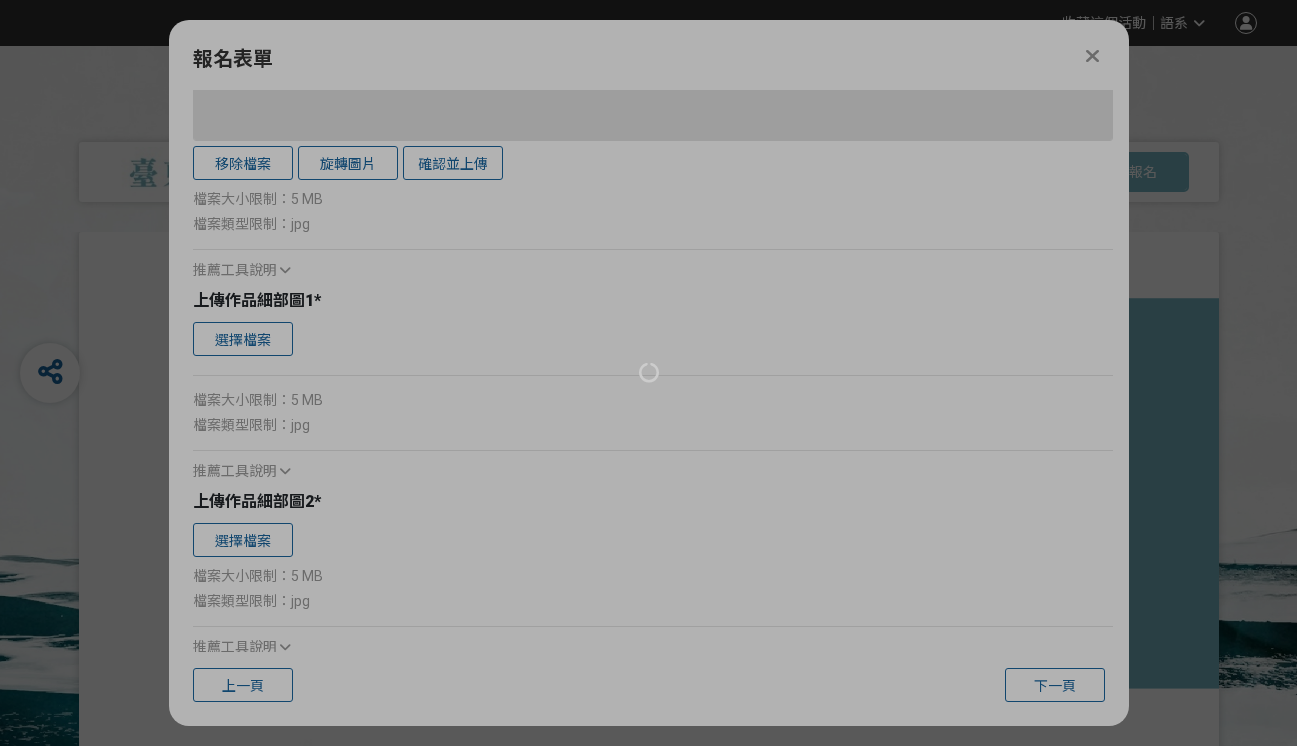 scroll, scrollTop: 1115, scrollLeft: 0, axis: vertical 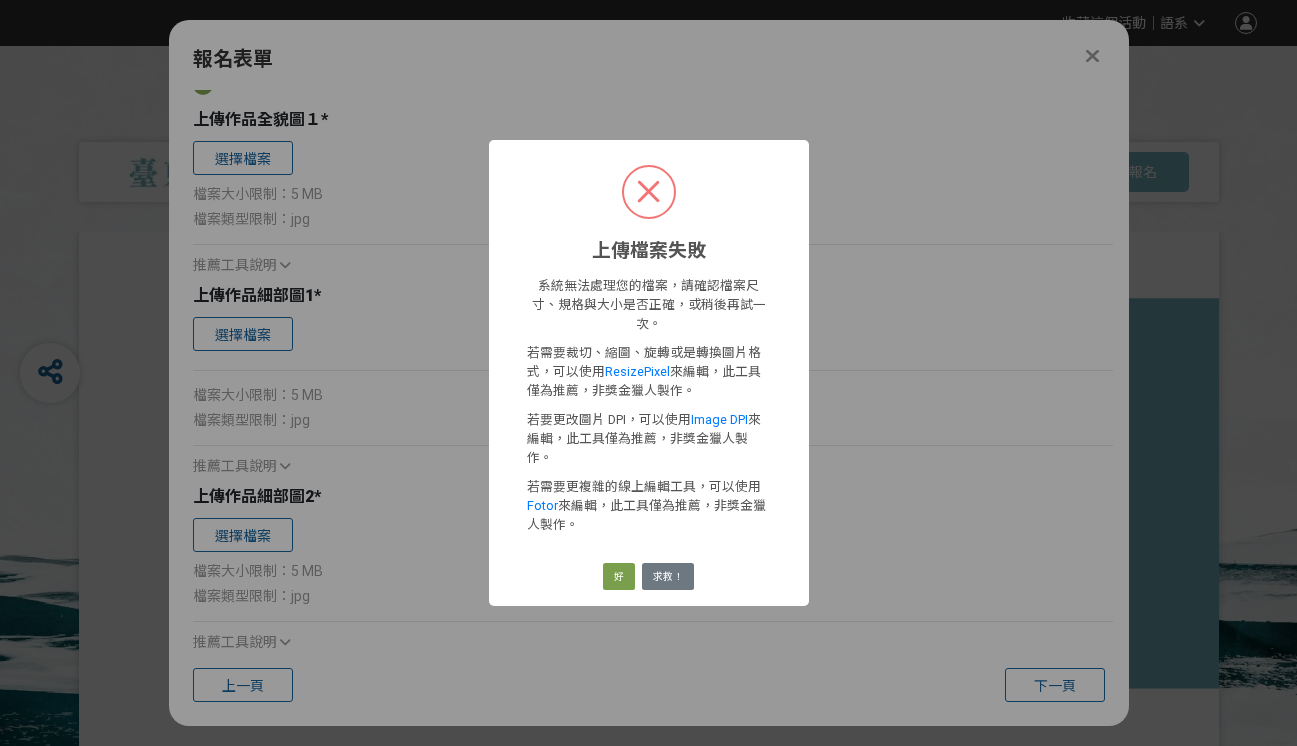drag, startPoint x: 594, startPoint y: 350, endPoint x: 721, endPoint y: 484, distance: 184.62123 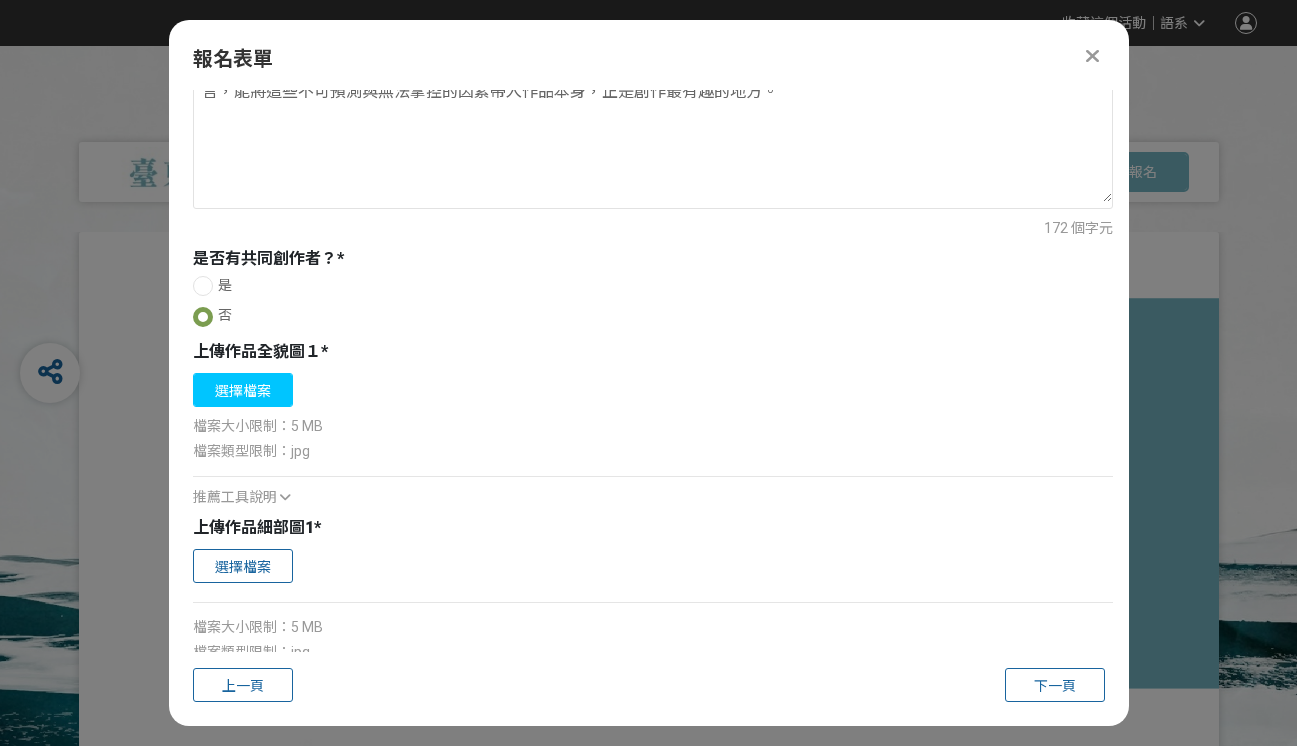 click on "選擇檔案" at bounding box center [243, 390] 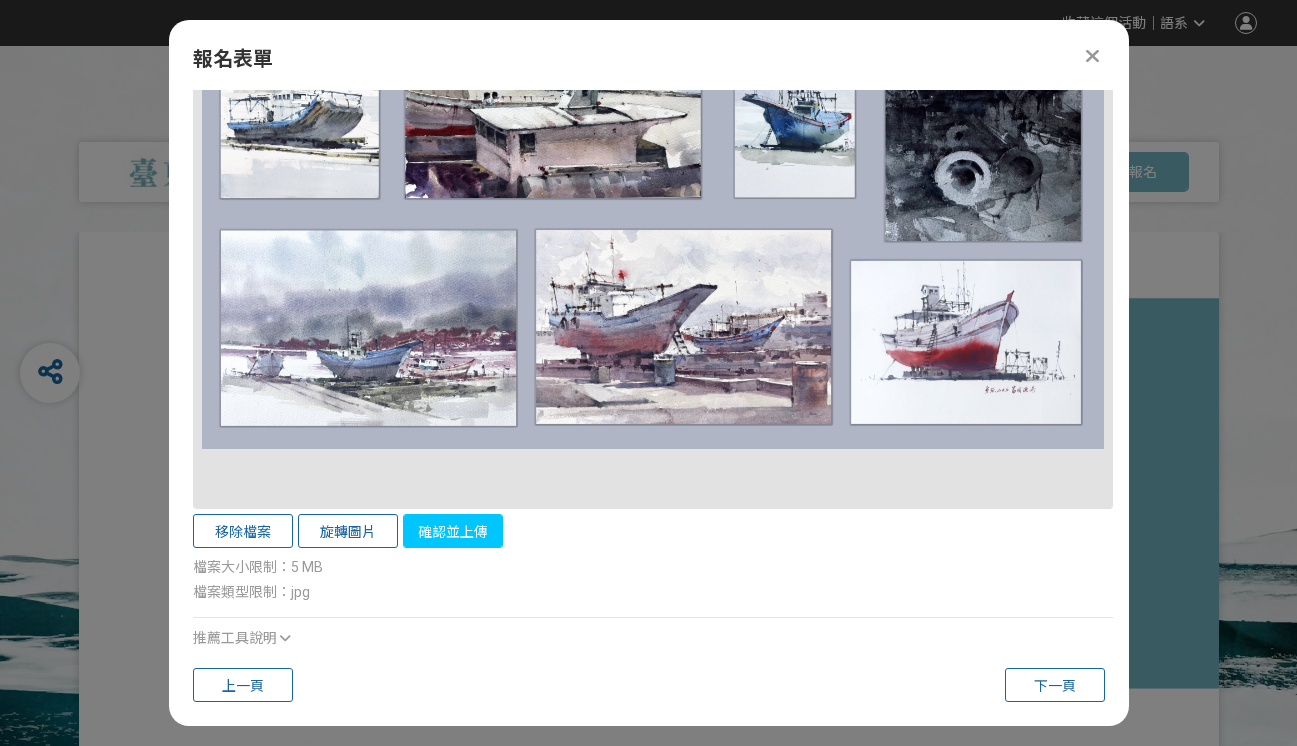 scroll, scrollTop: 1676, scrollLeft: 0, axis: vertical 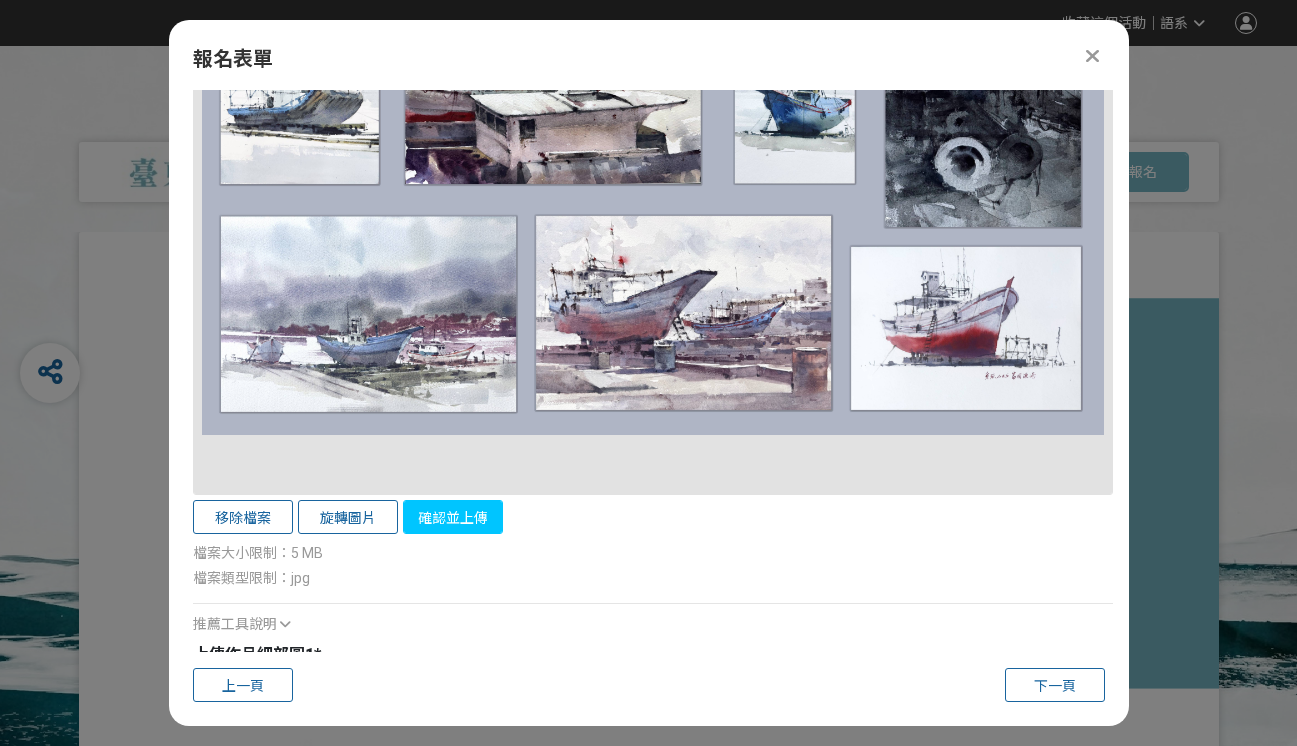 click on "確認並上傳" at bounding box center (453, 517) 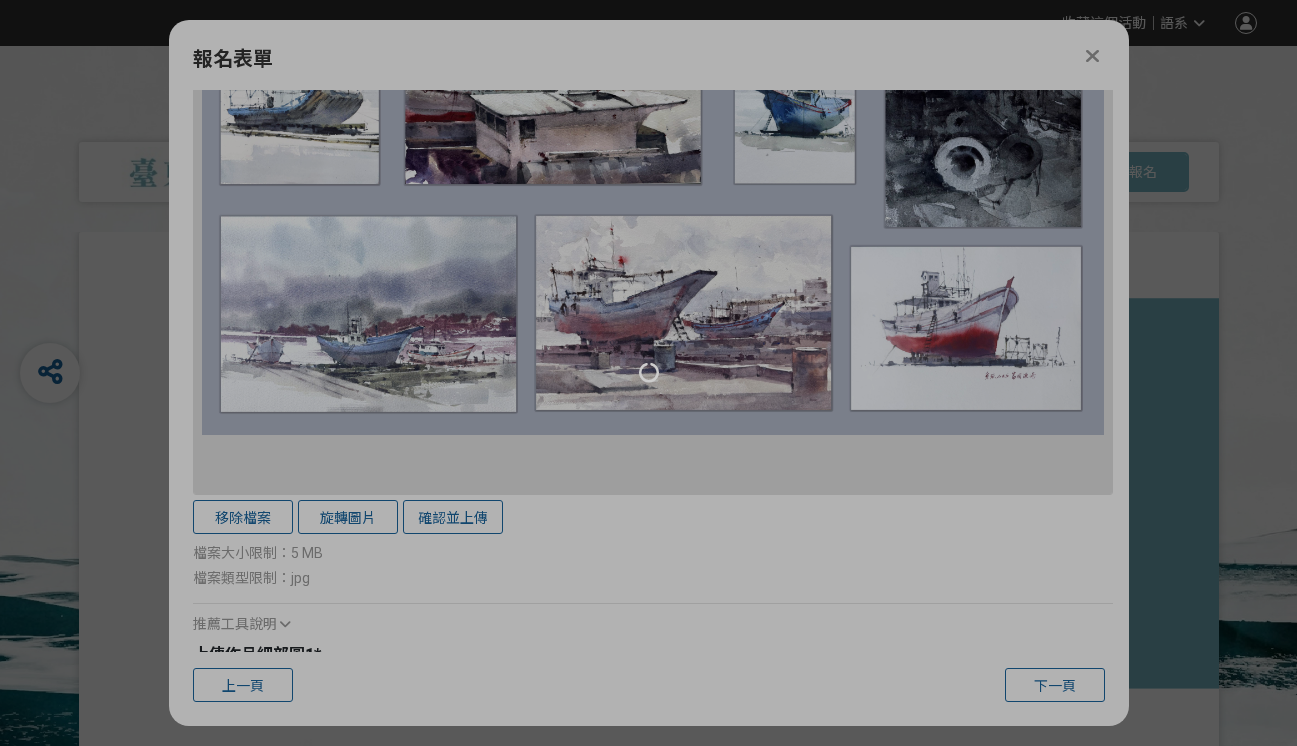 scroll, scrollTop: 761, scrollLeft: 0, axis: vertical 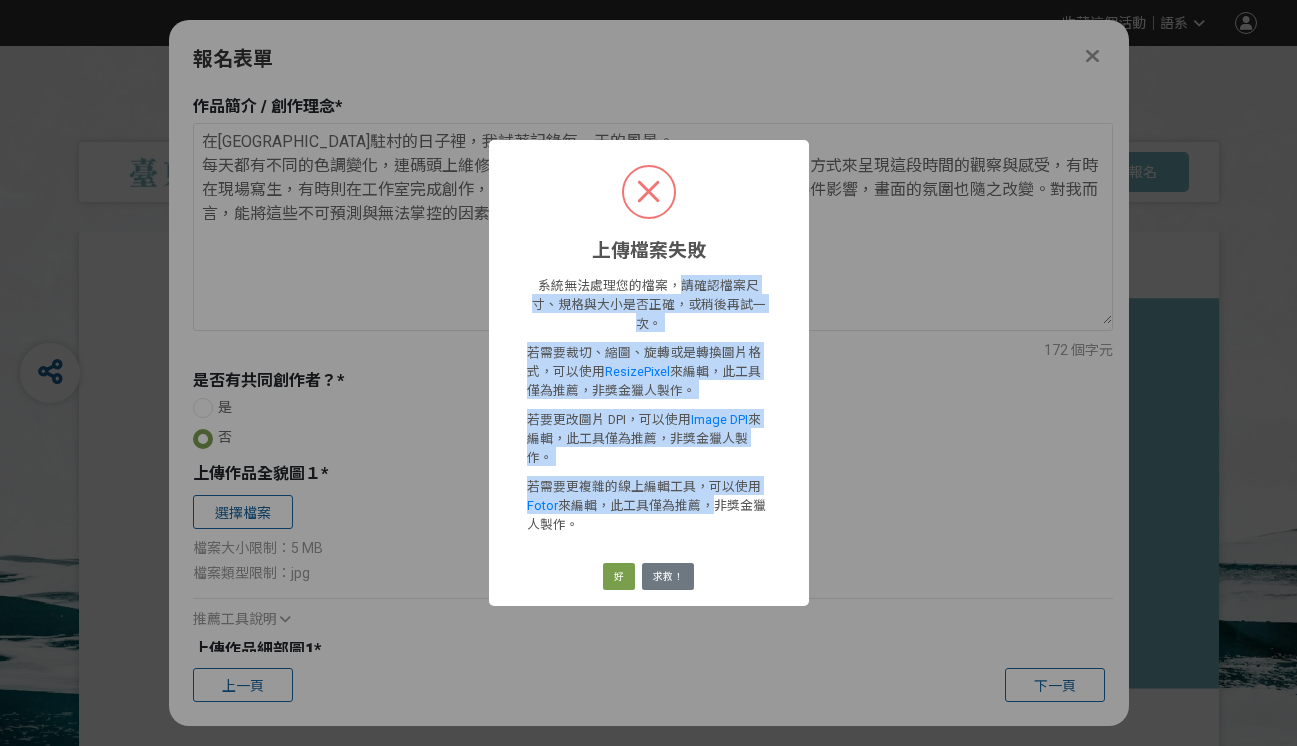 drag, startPoint x: 669, startPoint y: 312, endPoint x: 649, endPoint y: 516, distance: 204.97804 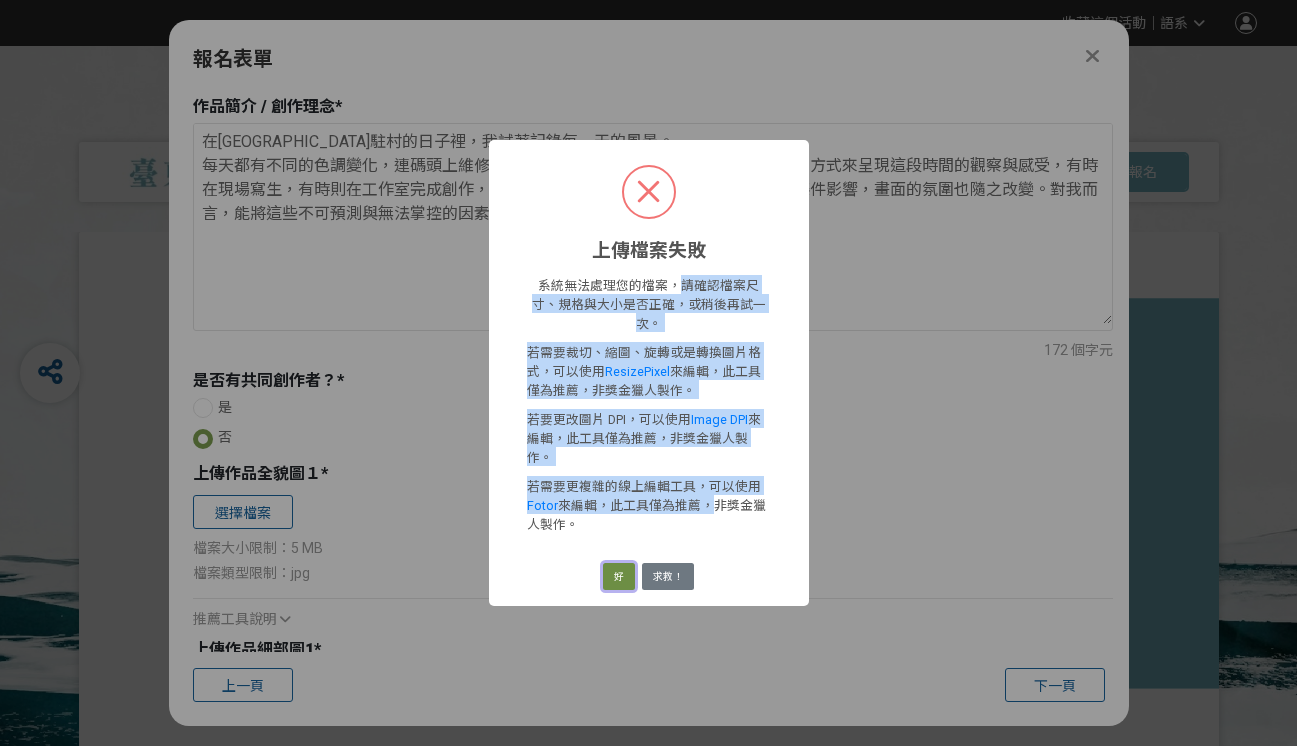 click on "好" at bounding box center (619, 577) 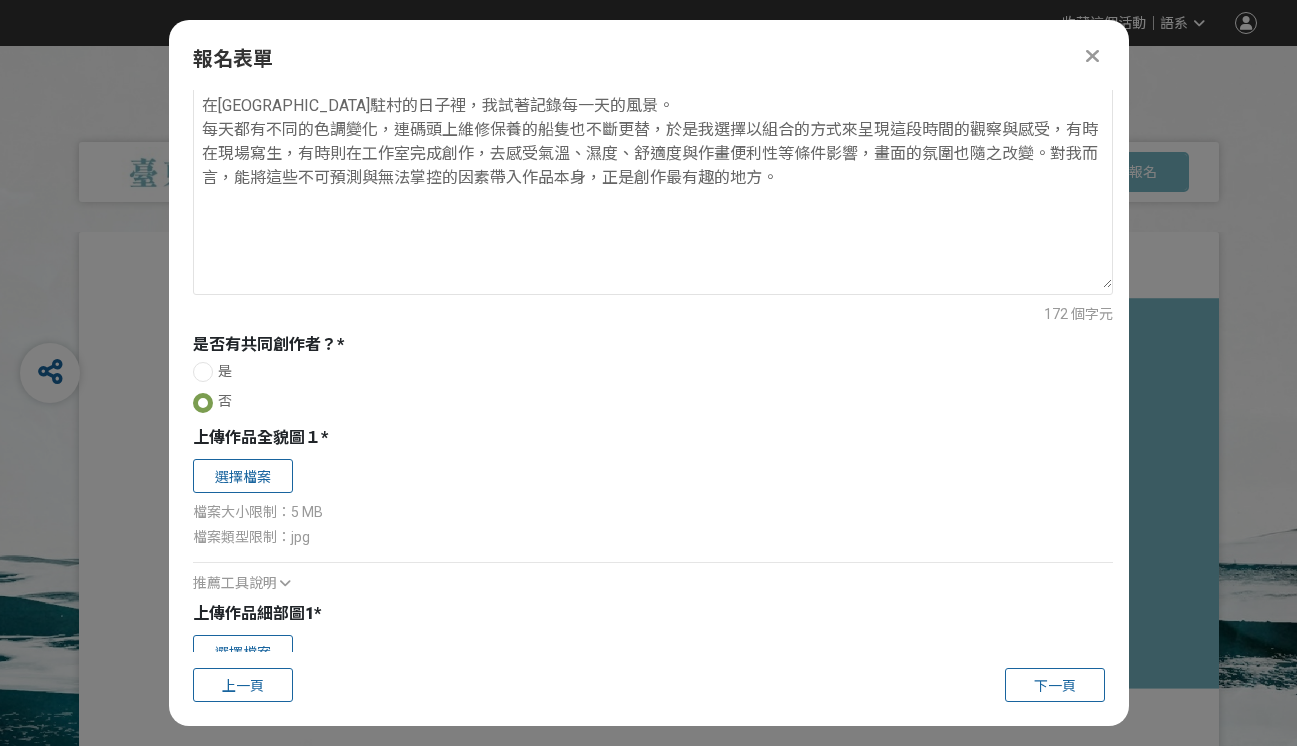 scroll, scrollTop: 801, scrollLeft: 0, axis: vertical 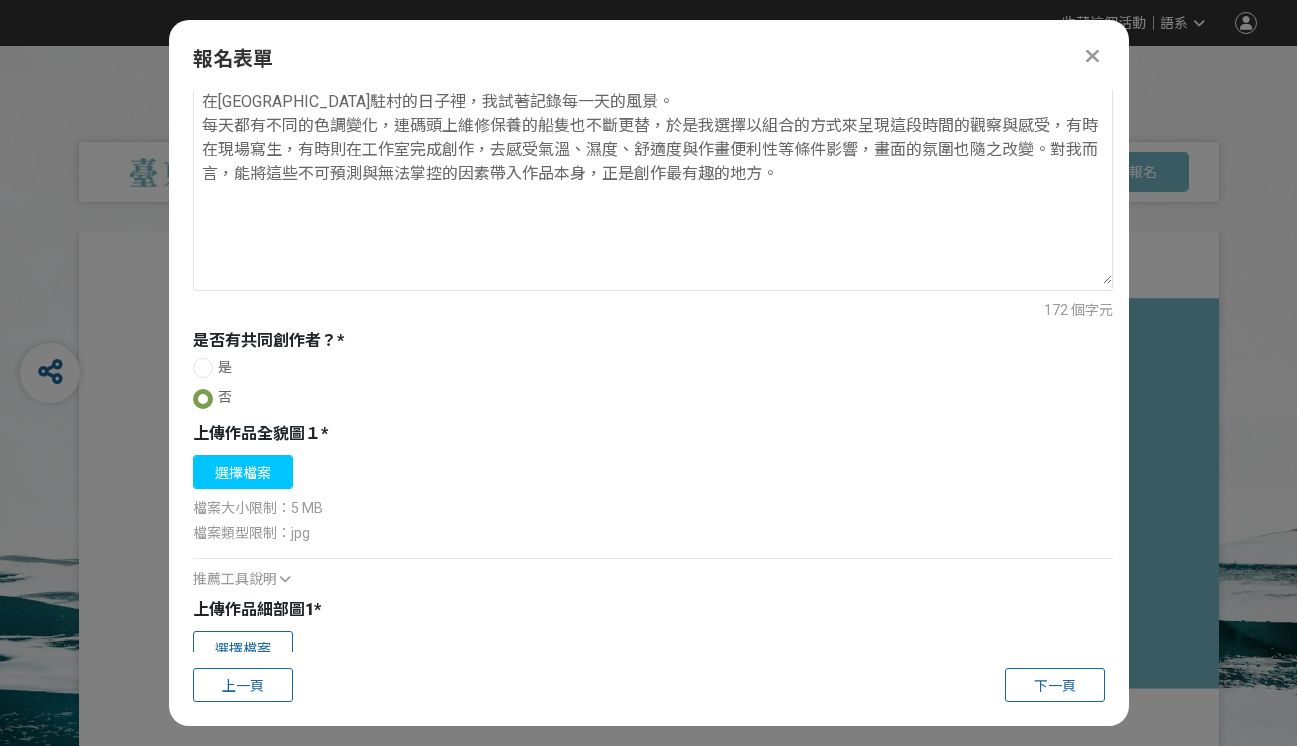 click on "選擇檔案" at bounding box center (243, 472) 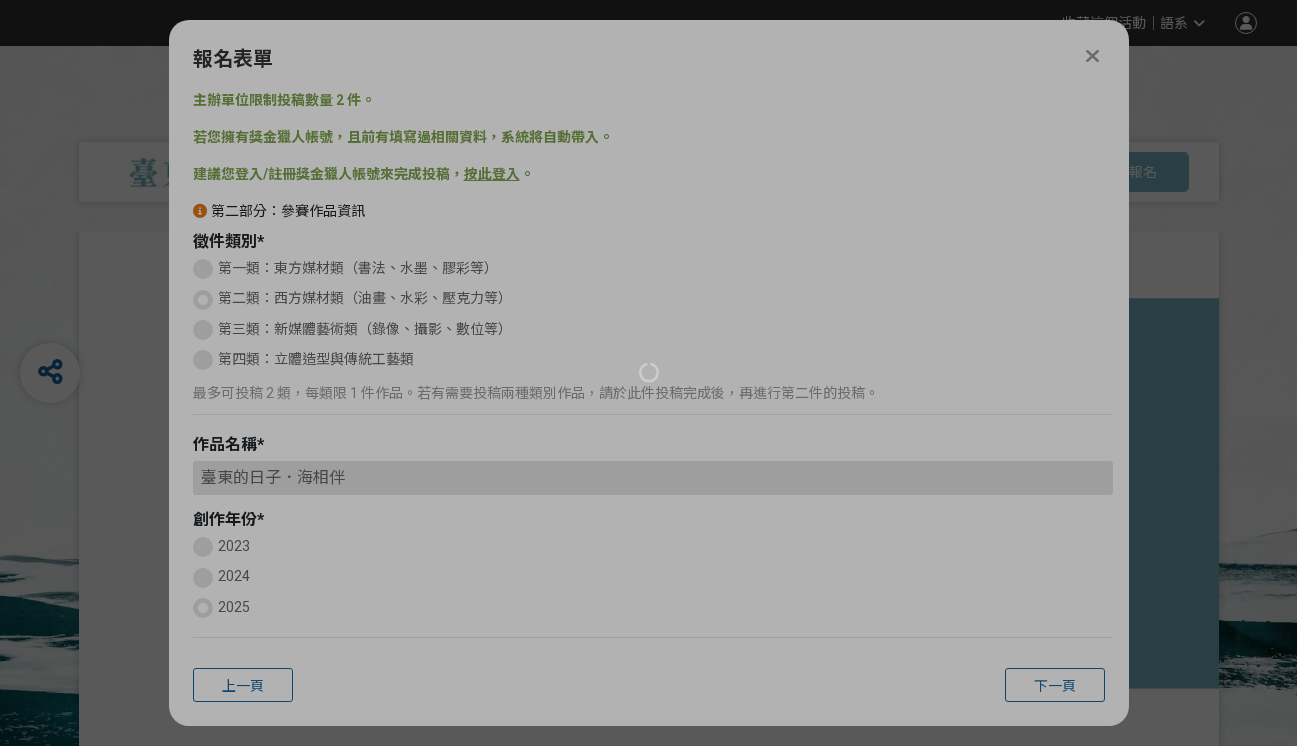 scroll, scrollTop: 0, scrollLeft: 0, axis: both 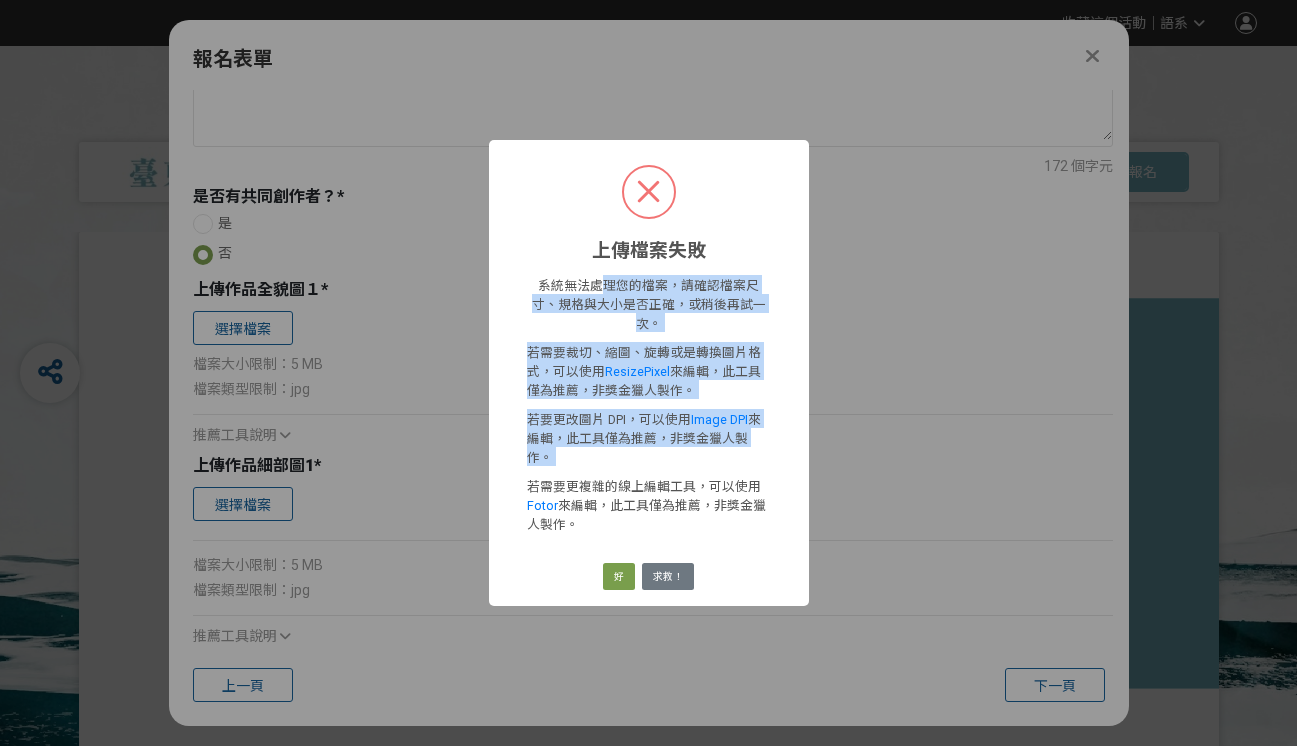 drag, startPoint x: 595, startPoint y: 314, endPoint x: 613, endPoint y: 448, distance: 135.20355 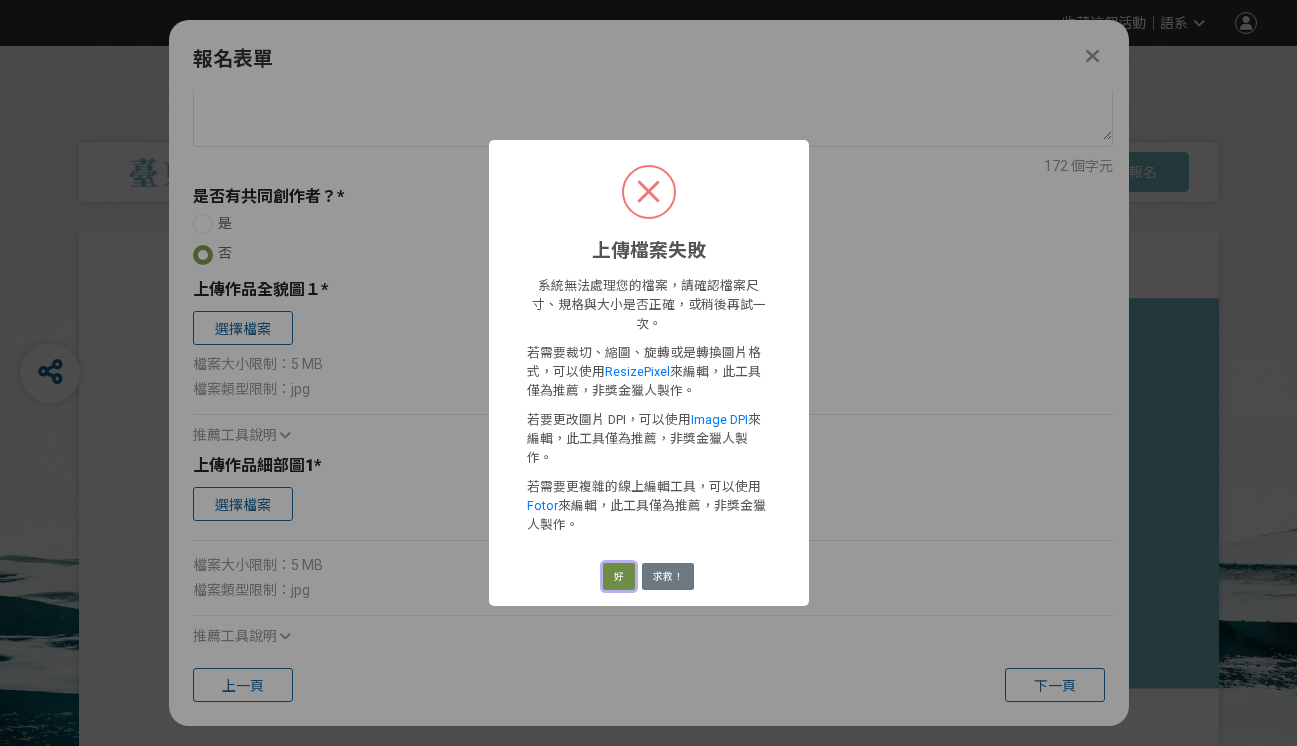 click on "好" at bounding box center (619, 577) 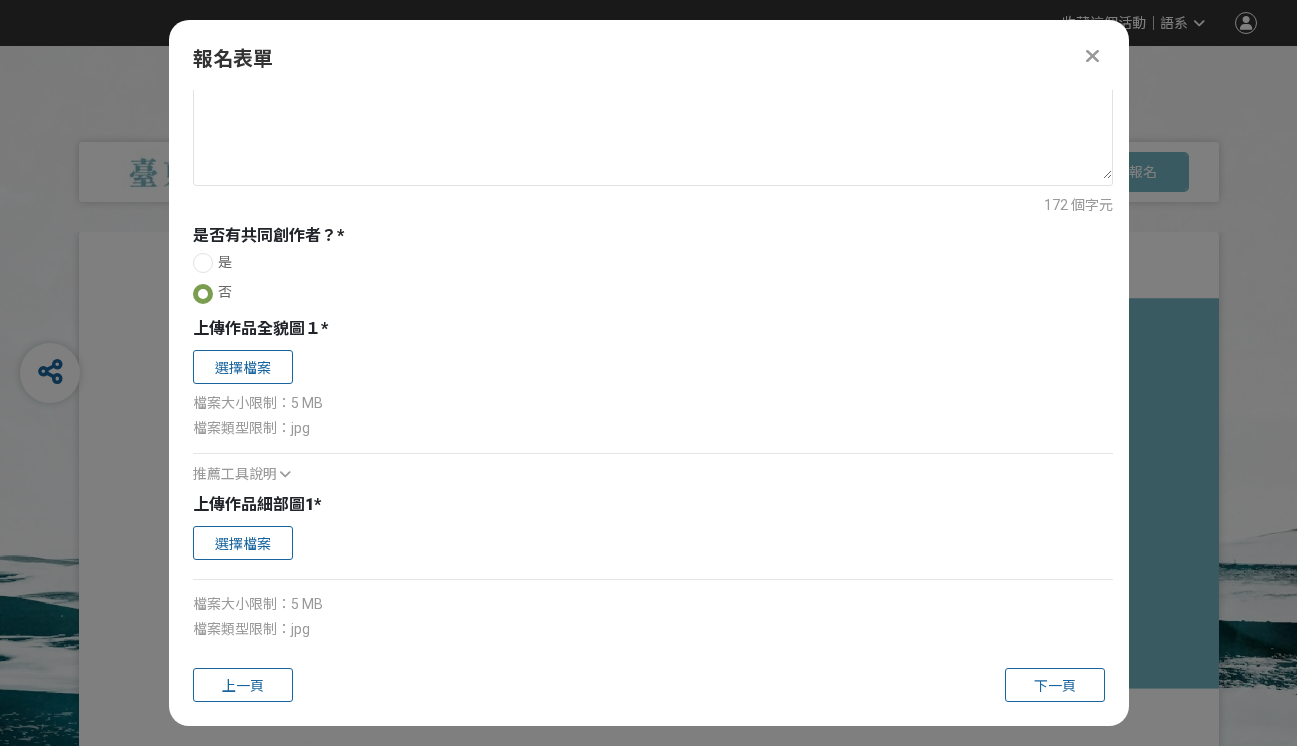scroll, scrollTop: 1115, scrollLeft: 0, axis: vertical 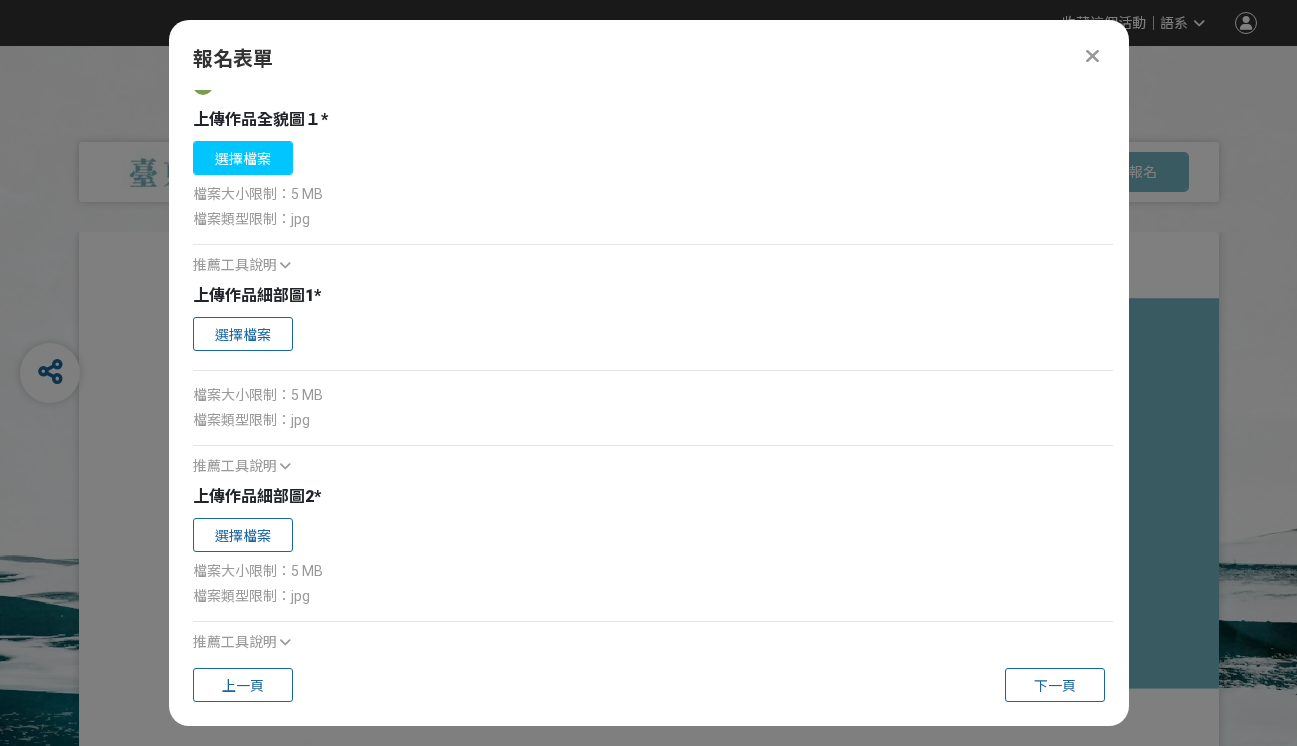 click on "選擇檔案" at bounding box center (243, 158) 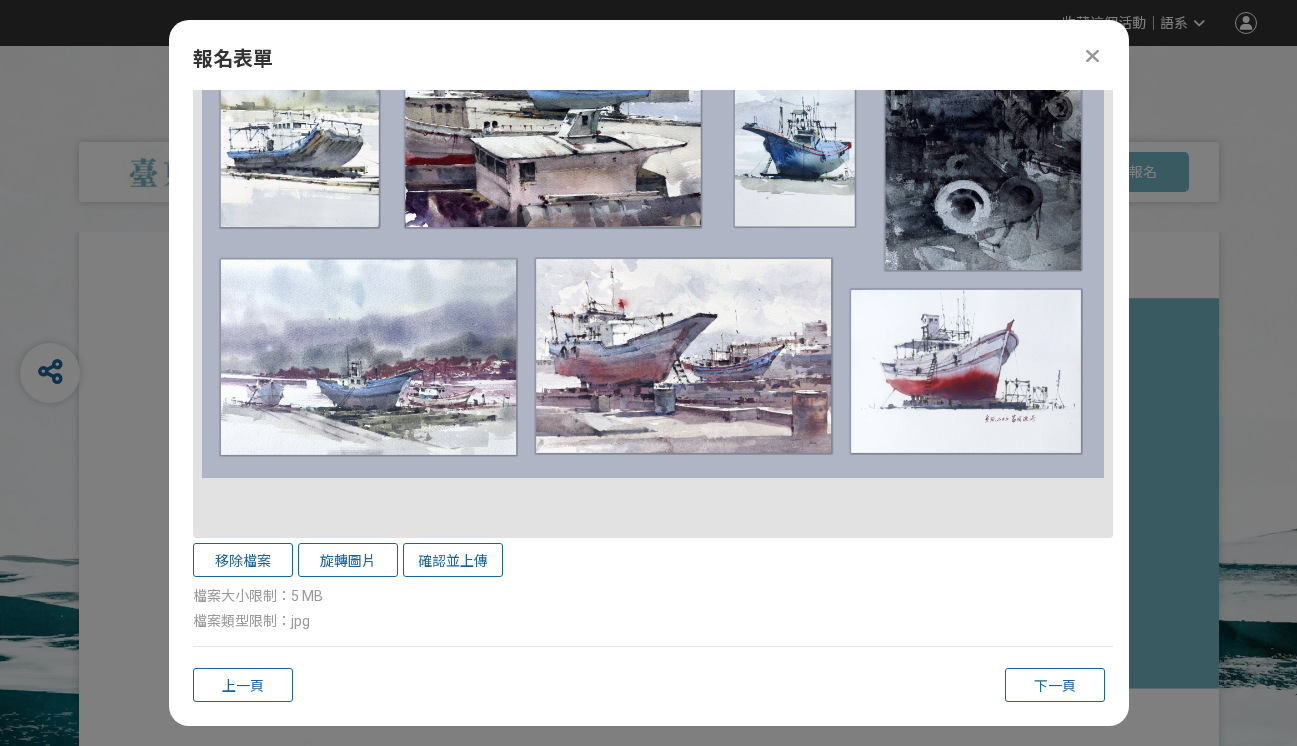 scroll, scrollTop: 1863, scrollLeft: 0, axis: vertical 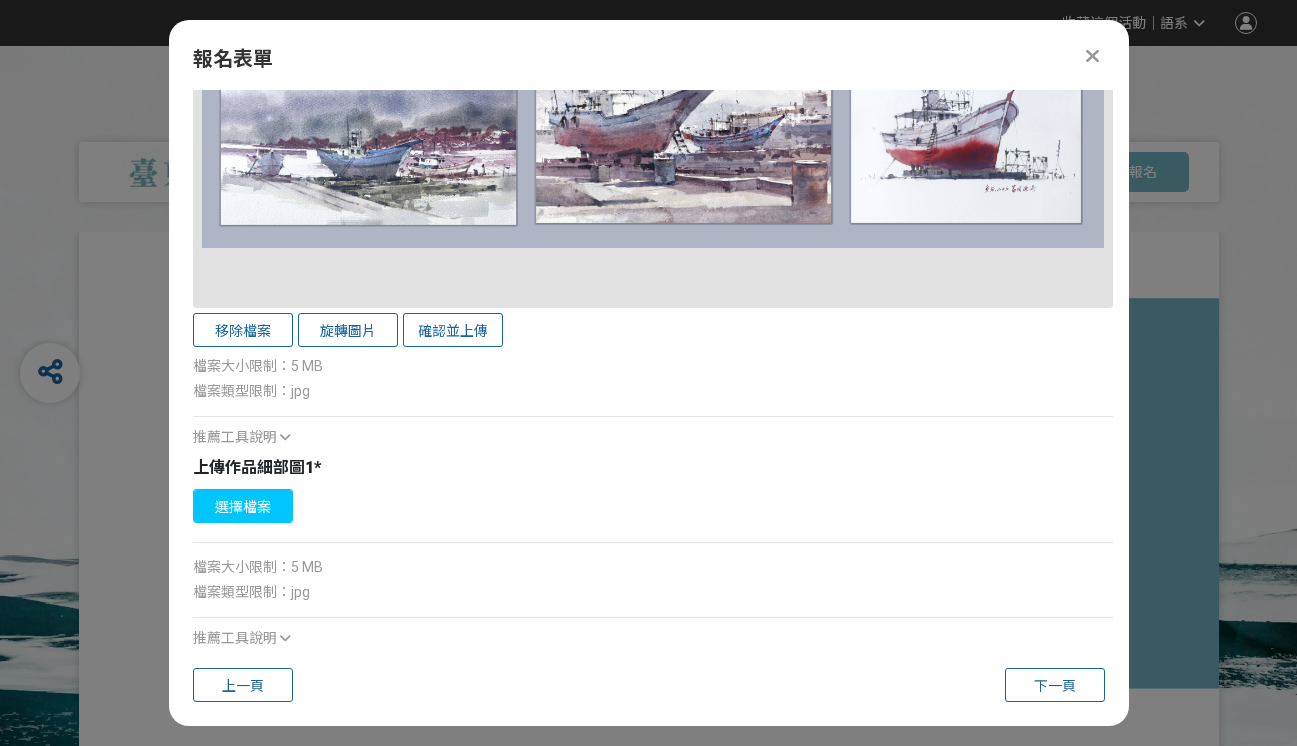 click on "選擇檔案" at bounding box center [243, 506] 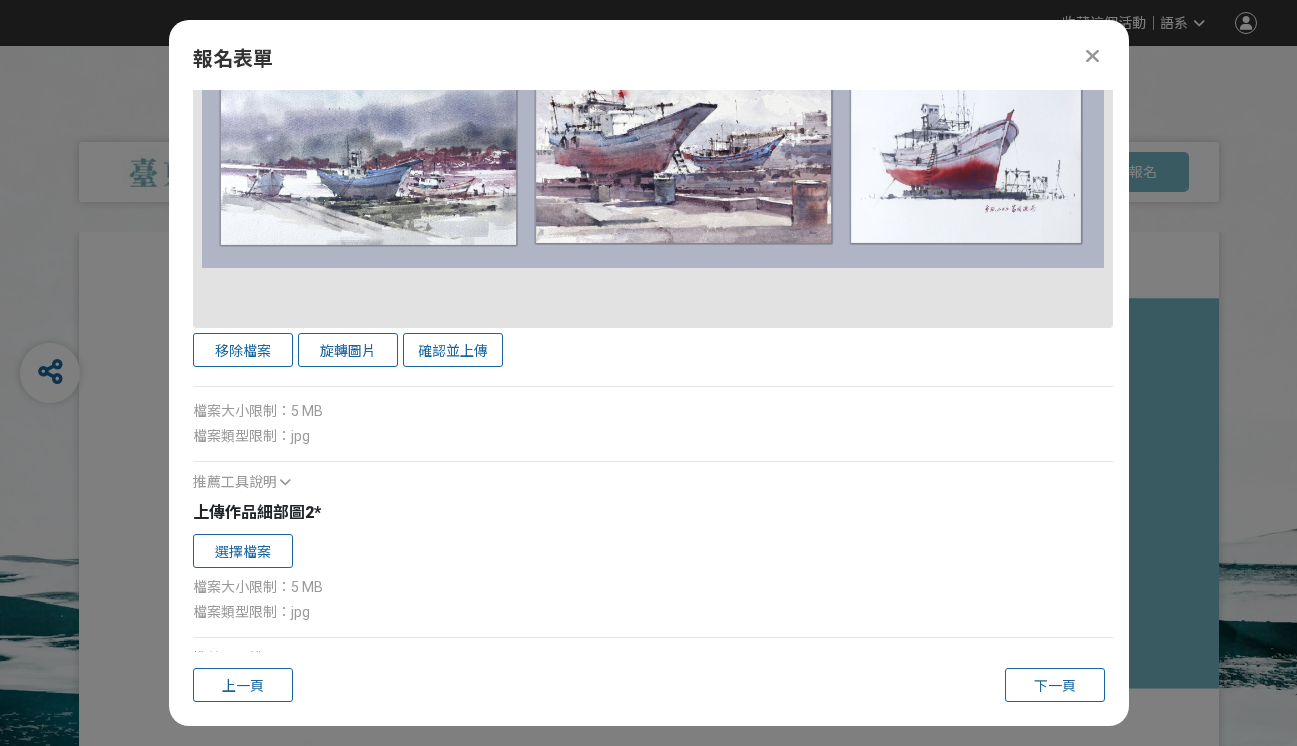 scroll, scrollTop: 2945, scrollLeft: 0, axis: vertical 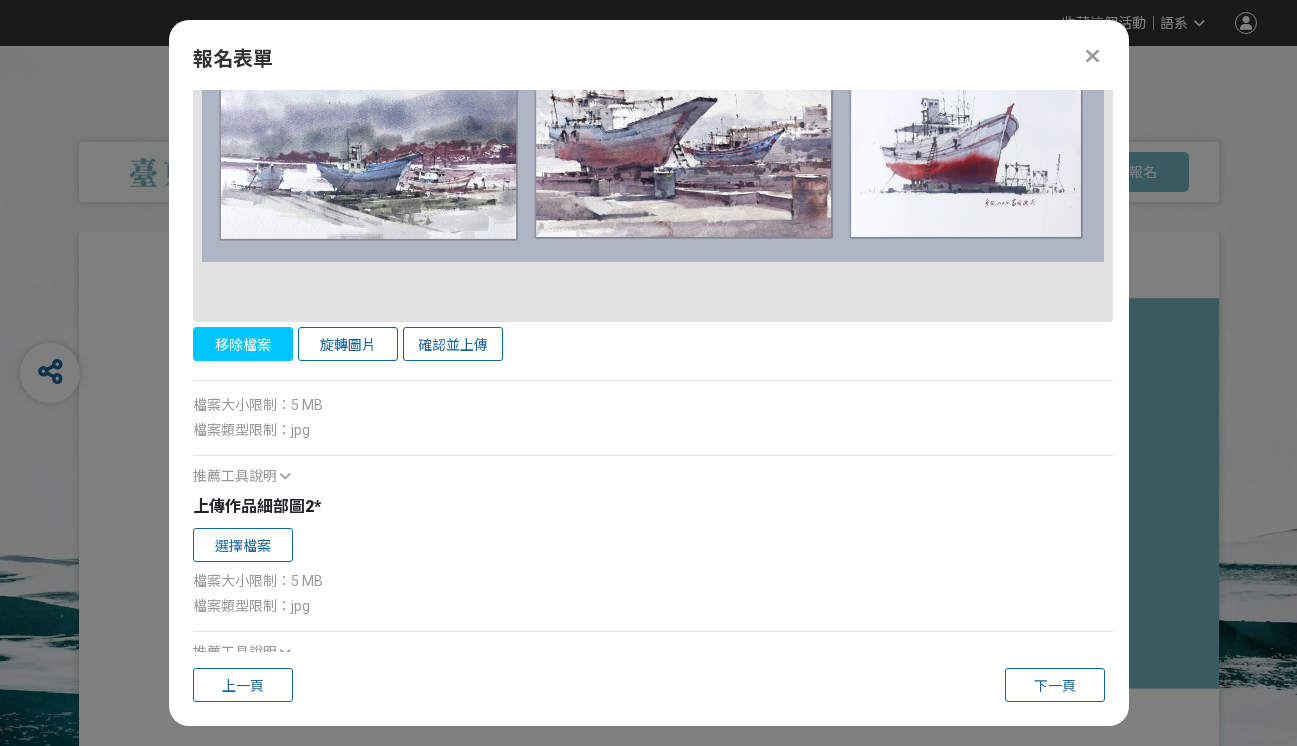 click on "移除檔案" at bounding box center (243, 344) 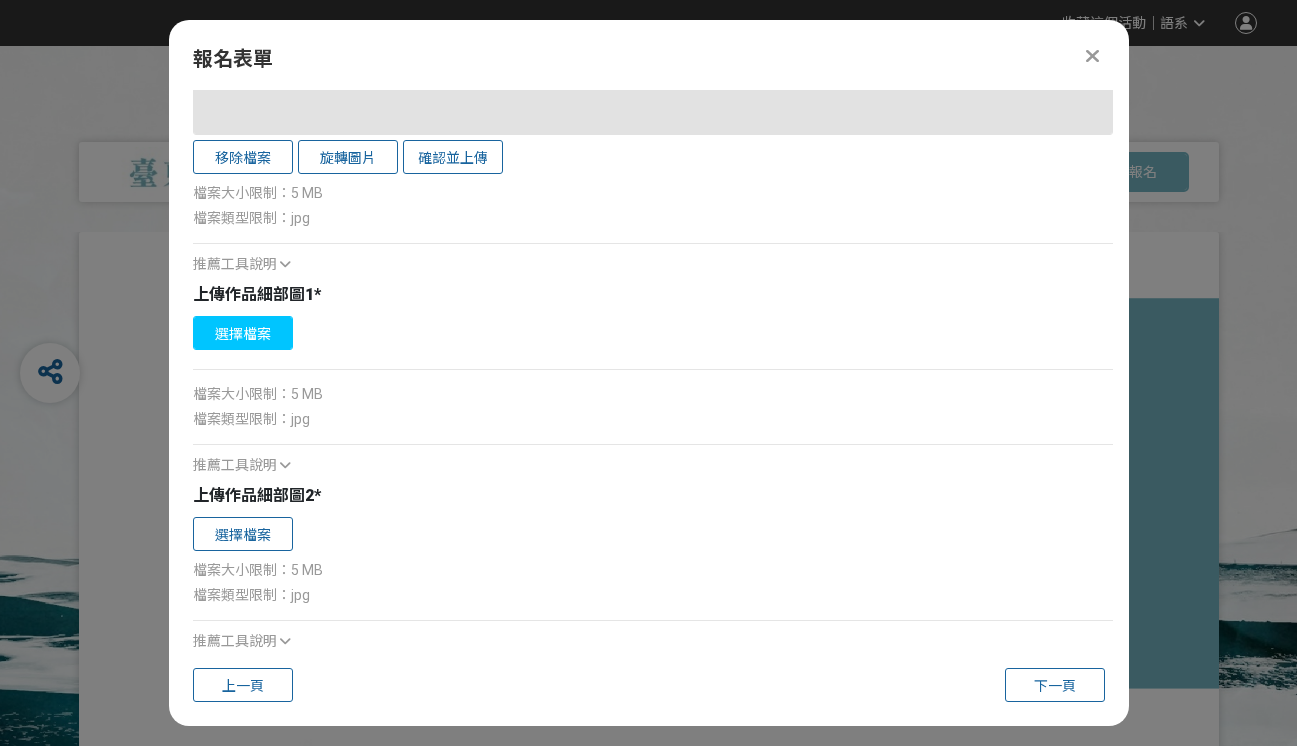 scroll, scrollTop: 2030, scrollLeft: 0, axis: vertical 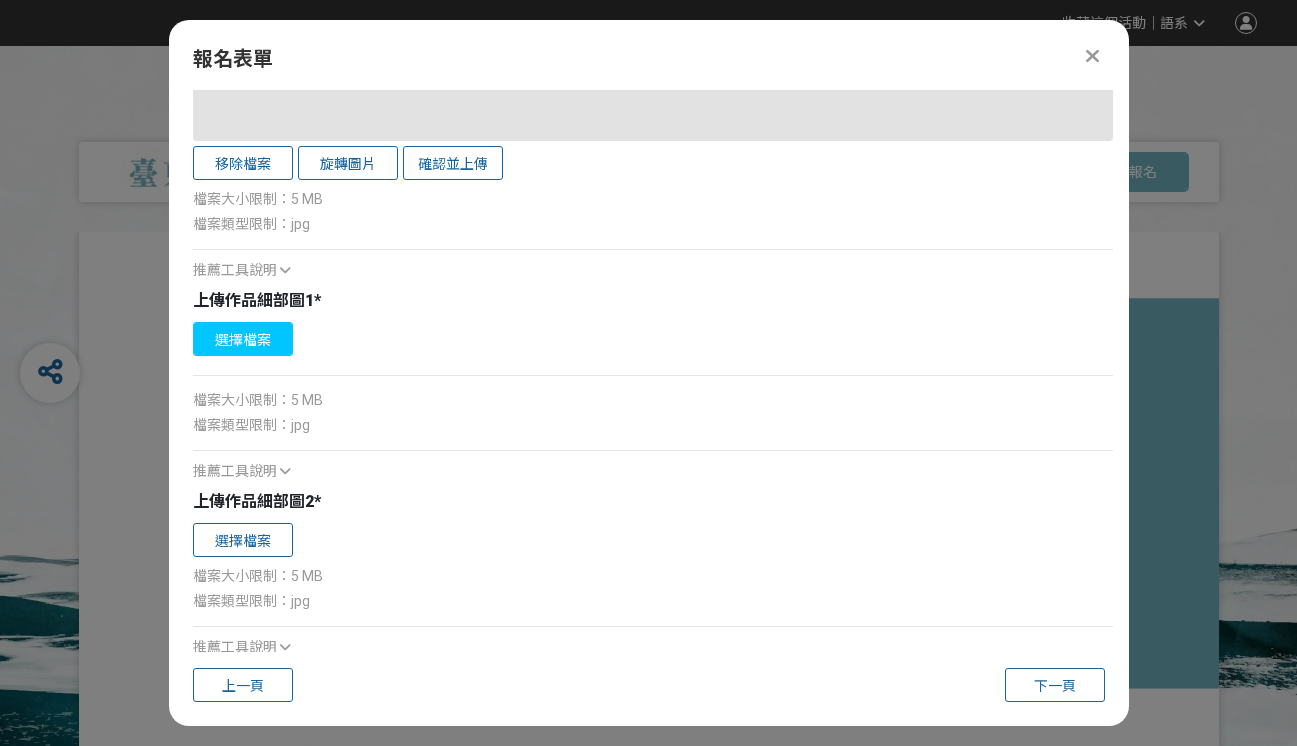 click on "選擇檔案" at bounding box center [243, 339] 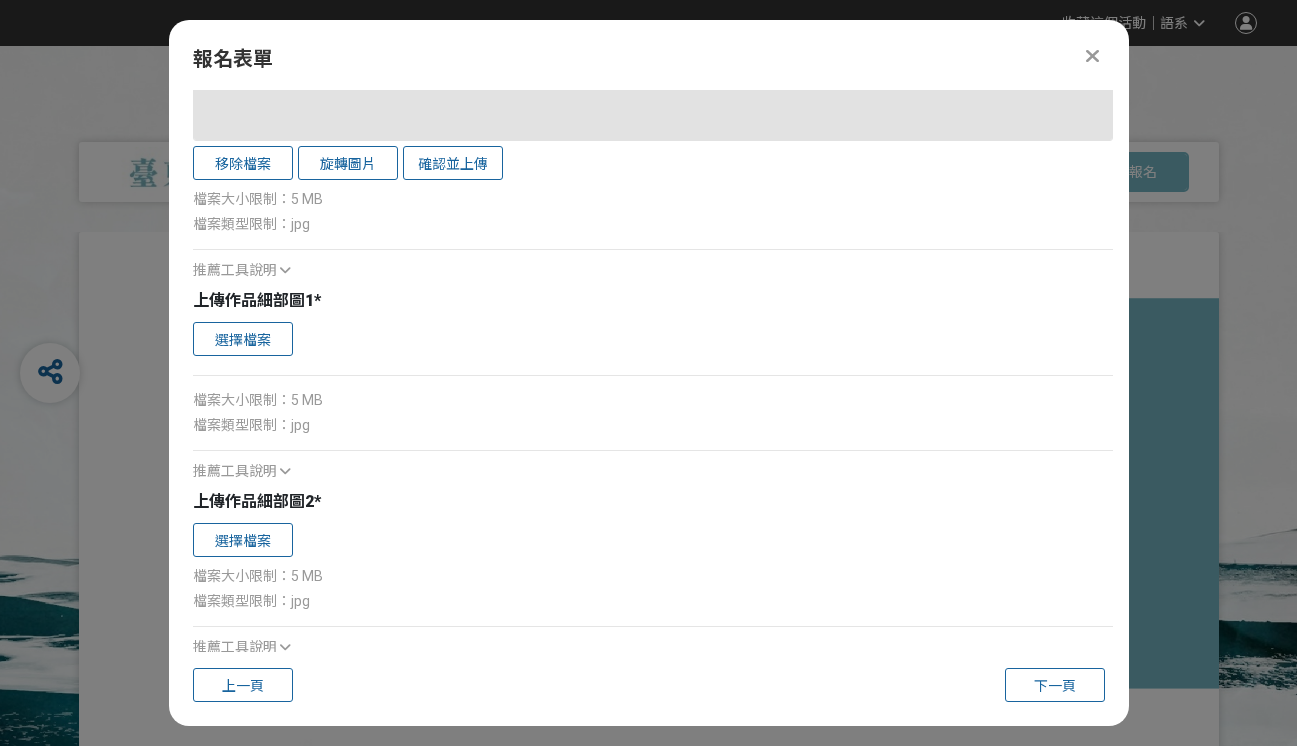 scroll, scrollTop: 2945, scrollLeft: 0, axis: vertical 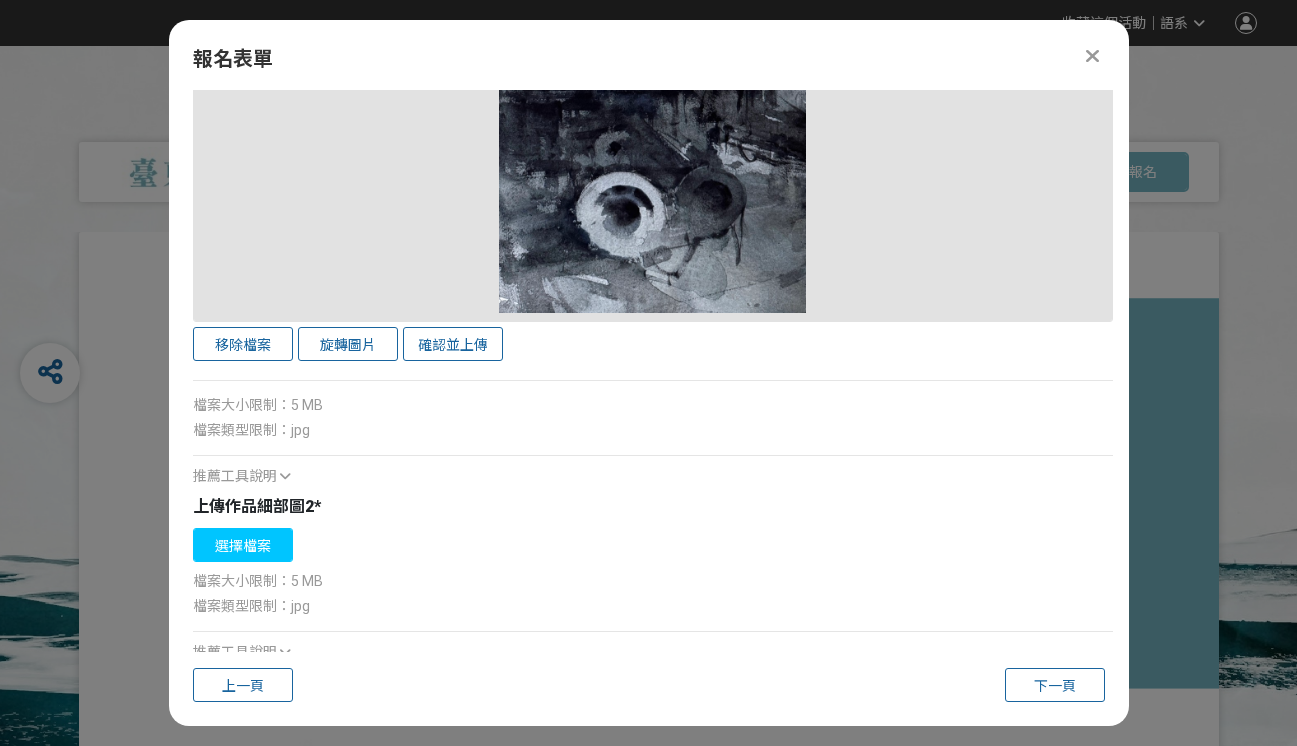 click on "選擇檔案" at bounding box center [243, 545] 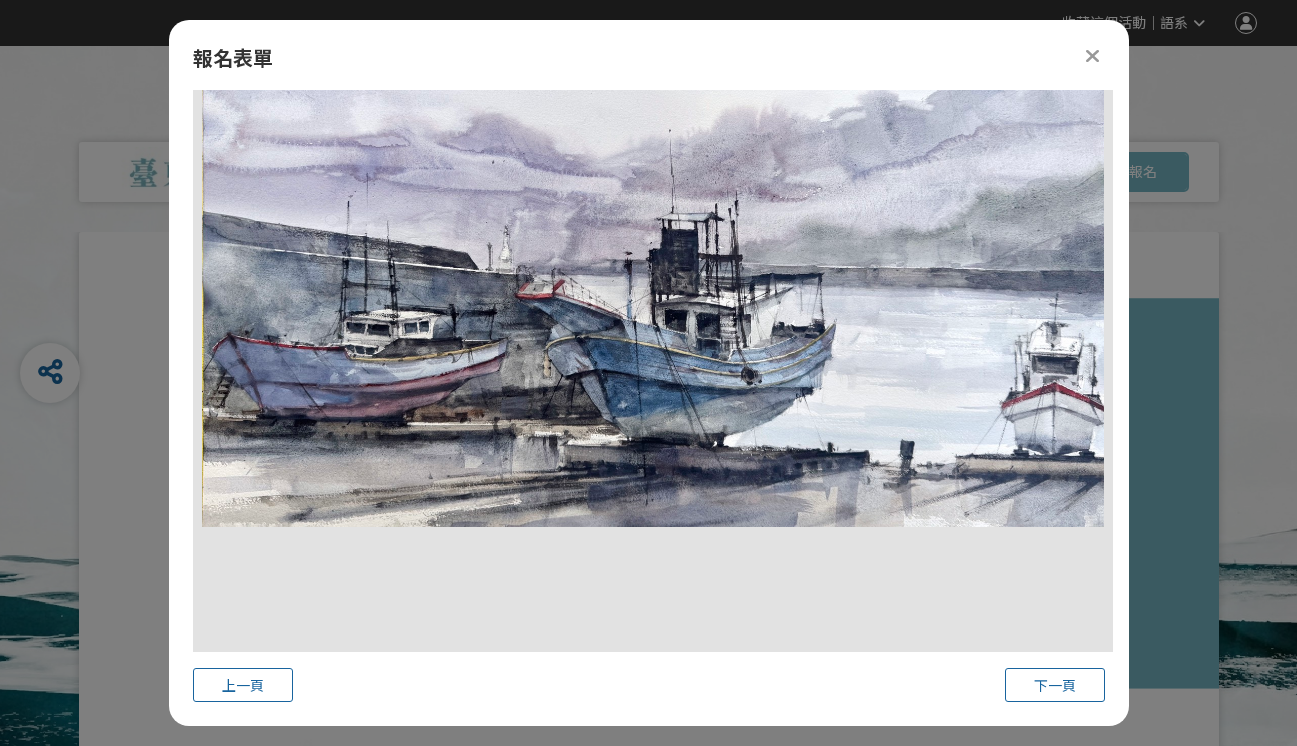 scroll, scrollTop: 3860, scrollLeft: 0, axis: vertical 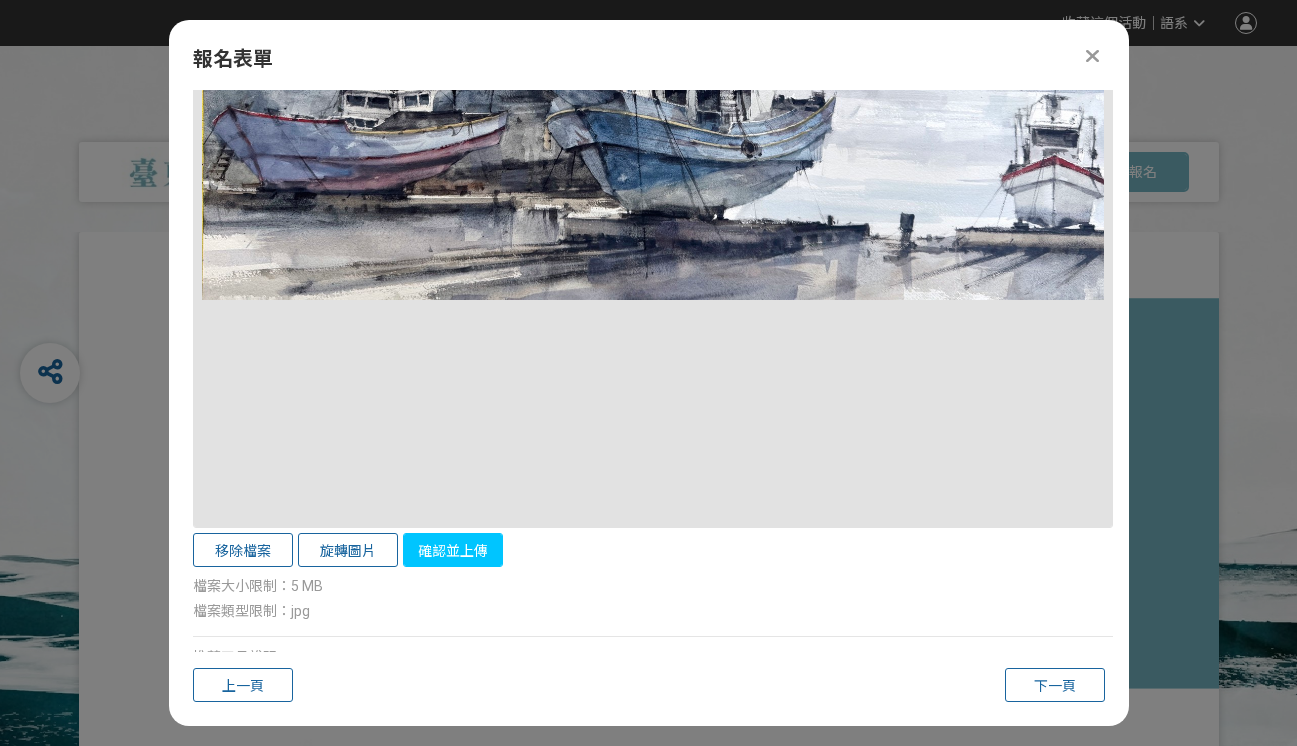 click on "確認並上傳" at bounding box center (453, 550) 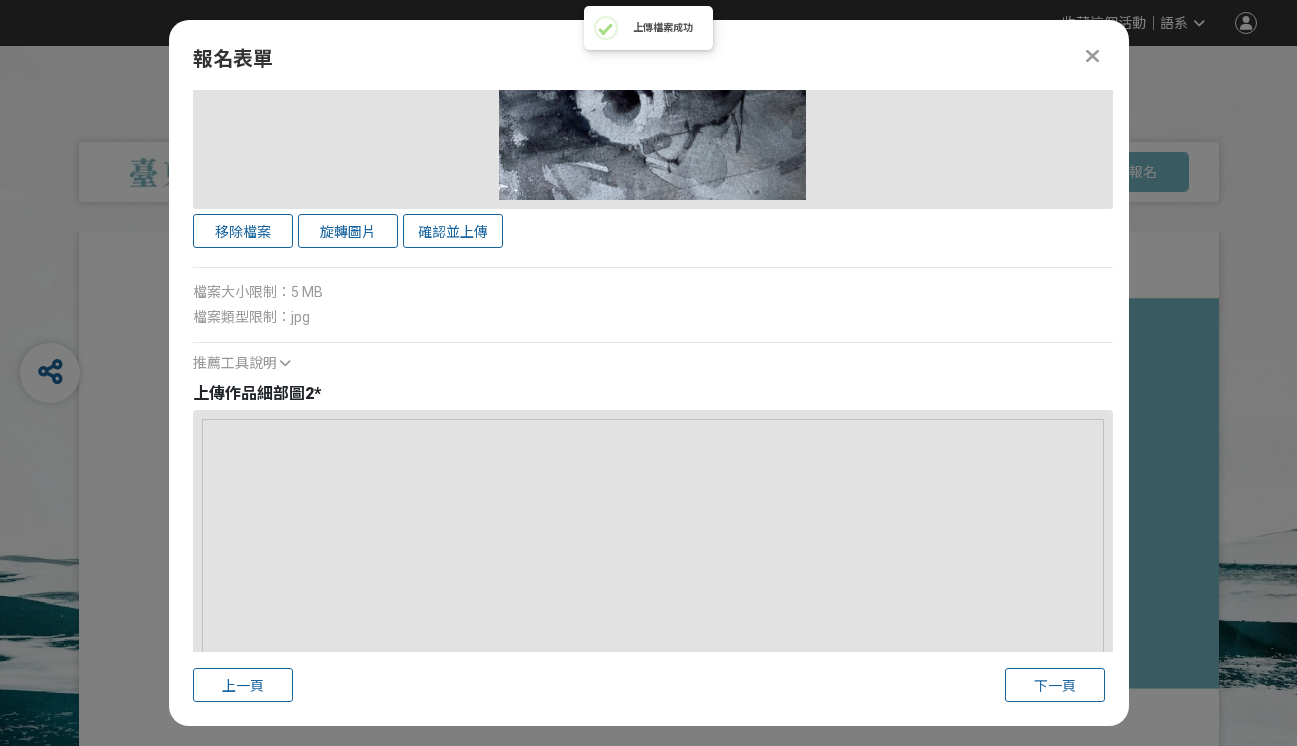 scroll, scrollTop: 2990, scrollLeft: 0, axis: vertical 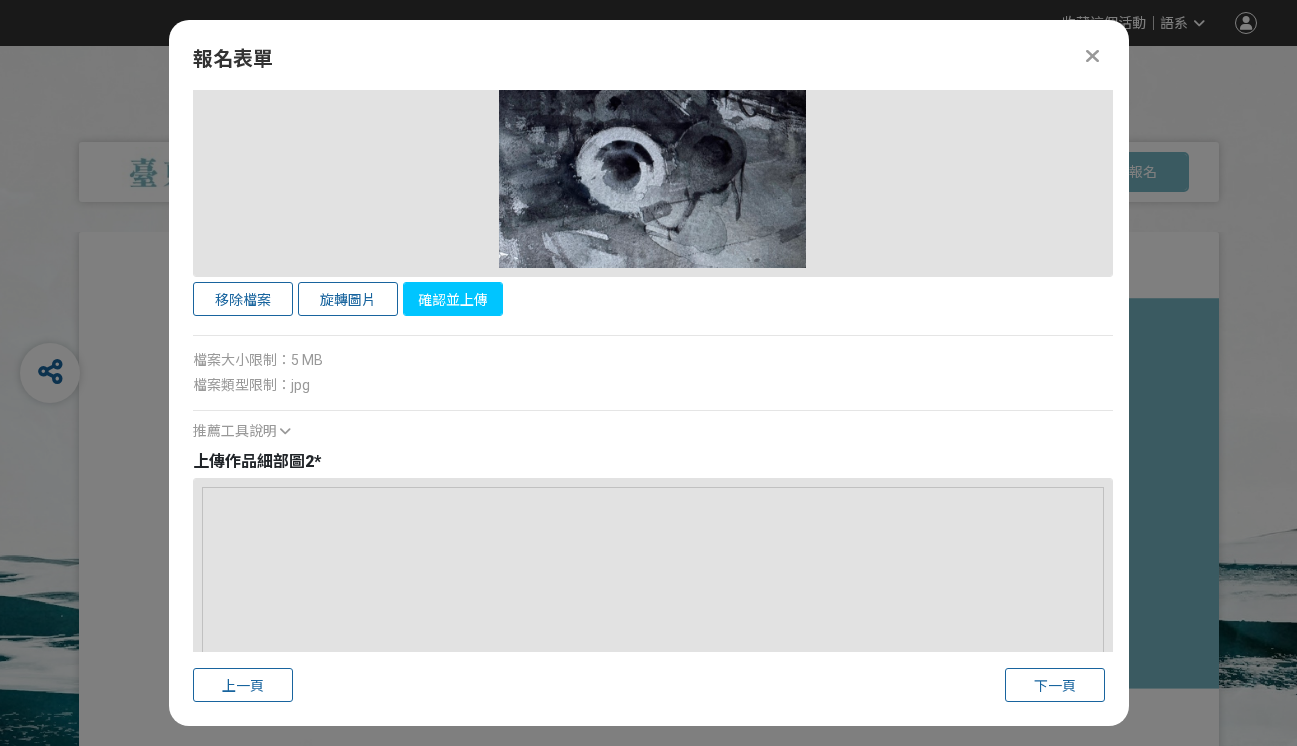 click on "確認並上傳" at bounding box center [453, 299] 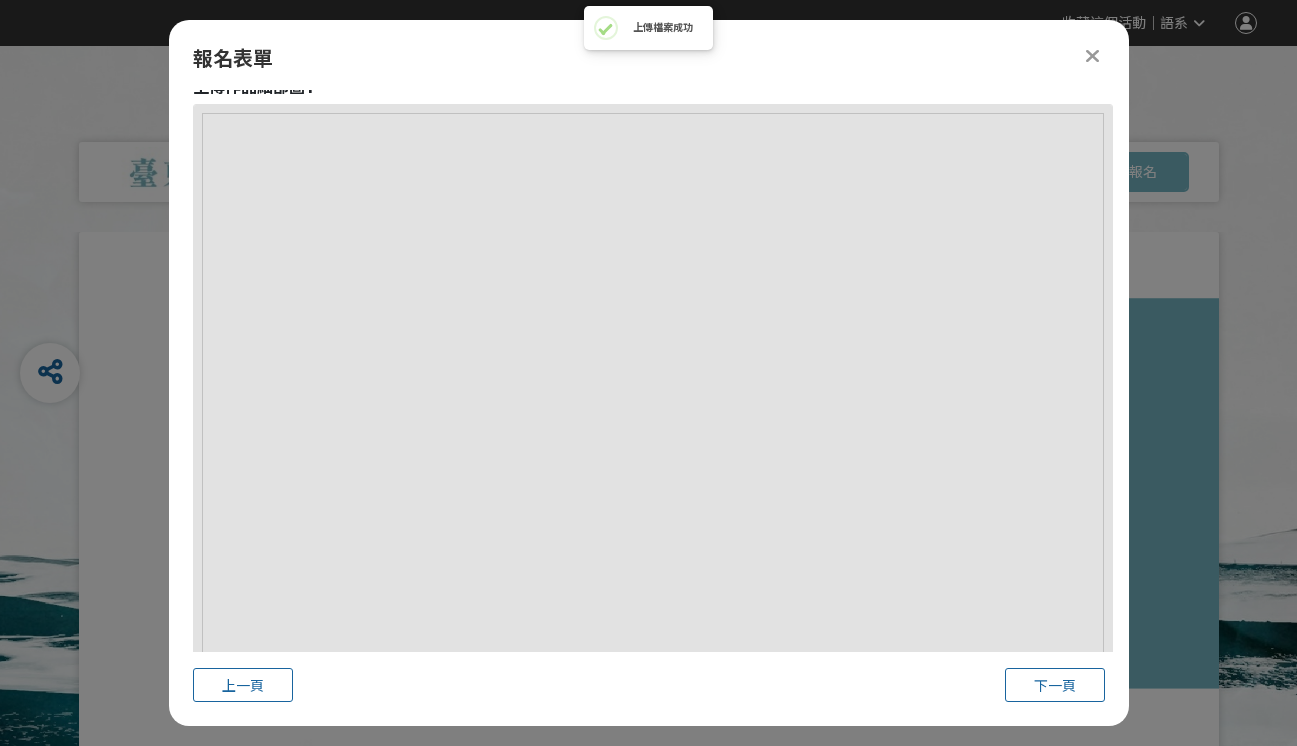 scroll, scrollTop: 2009, scrollLeft: 0, axis: vertical 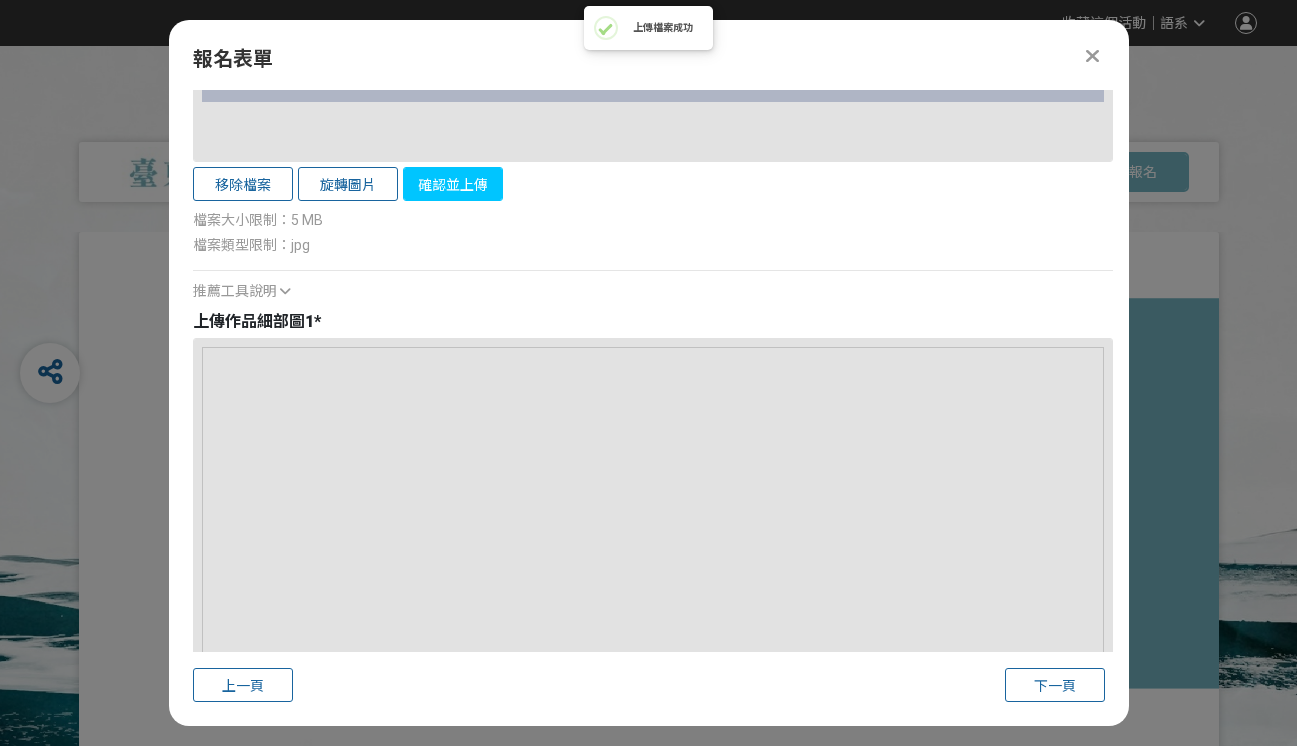 click on "確認並上傳" at bounding box center [453, 184] 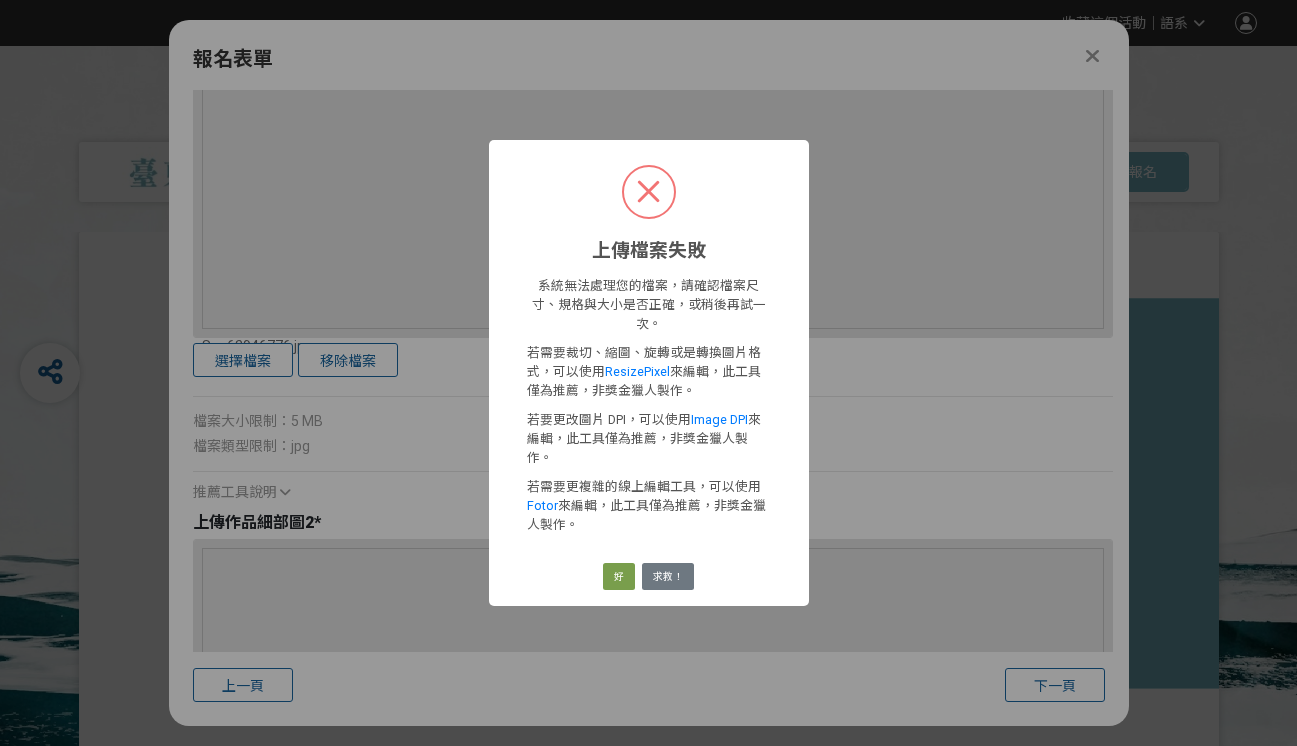 scroll, scrollTop: 1094, scrollLeft: 0, axis: vertical 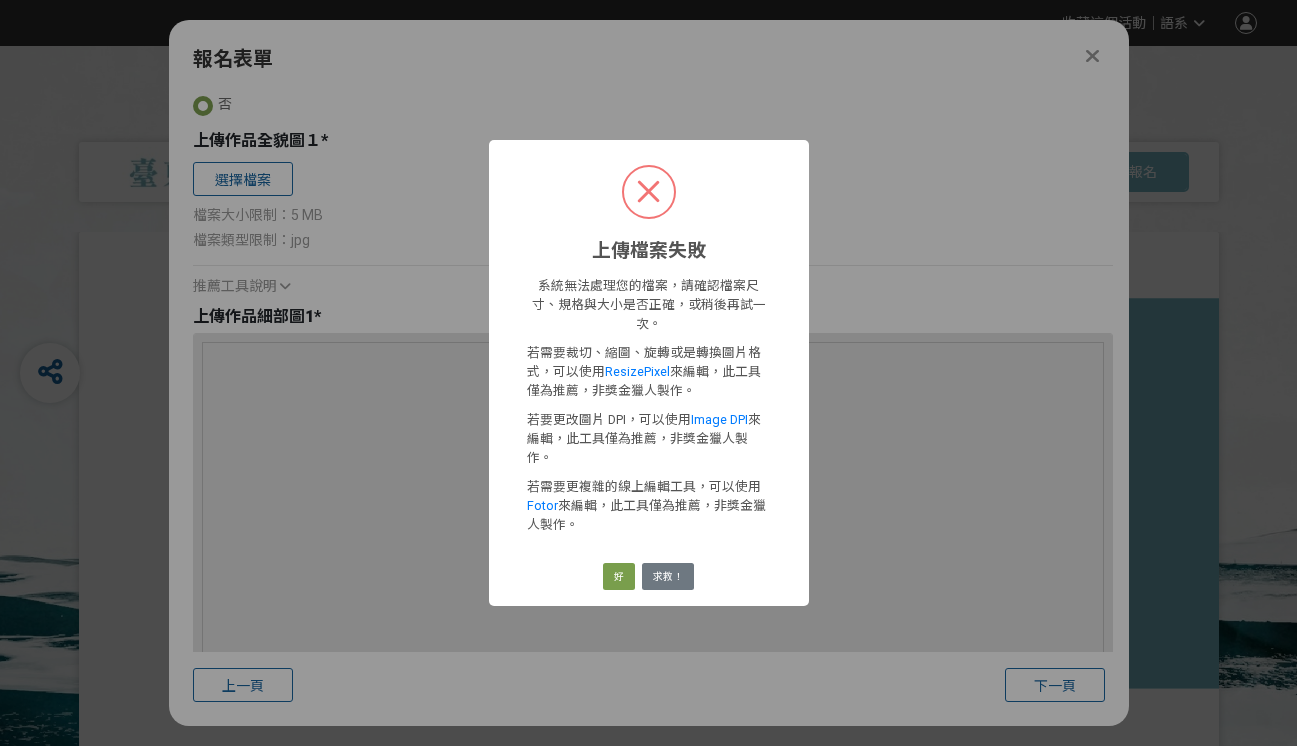 click on "上傳檔案失敗 × 系統無法處理您的檔案，請確認檔案尺寸、規格與大小是否正確，或稍後再試一次。 若需要裁切、縮圖、旋轉或是轉換圖片格式，可以使用  ResizePixel  來編輯，此工具僅為推薦，非獎金獵人製作。 若要更改圖片 DPI，可以使用  Image DPI  來編輯，此工具僅為推薦，非獎金獵人製作。 若需要更複雜的線上編輯工具，可以使用  Fotor  來編輯，此工具僅為推薦，非獎金獵人製作。 好 求救！" at bounding box center [648, 373] 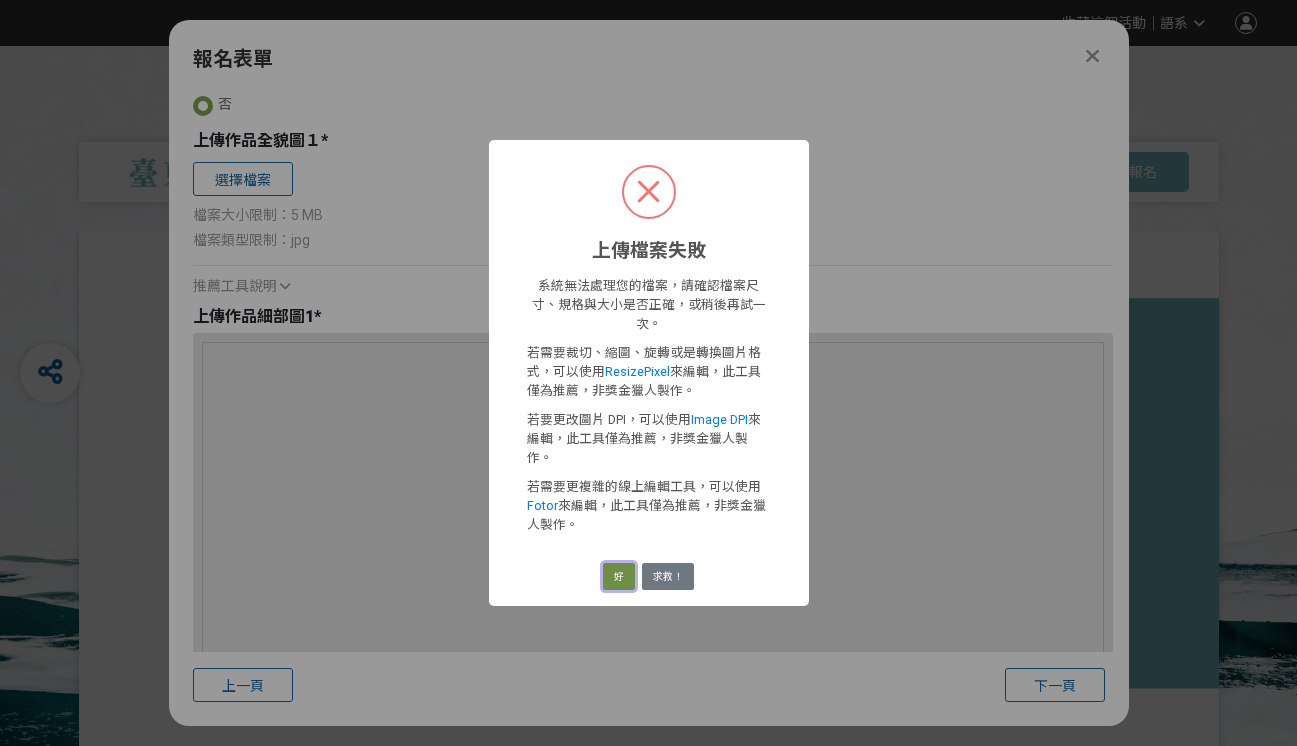 click on "好" at bounding box center (619, 577) 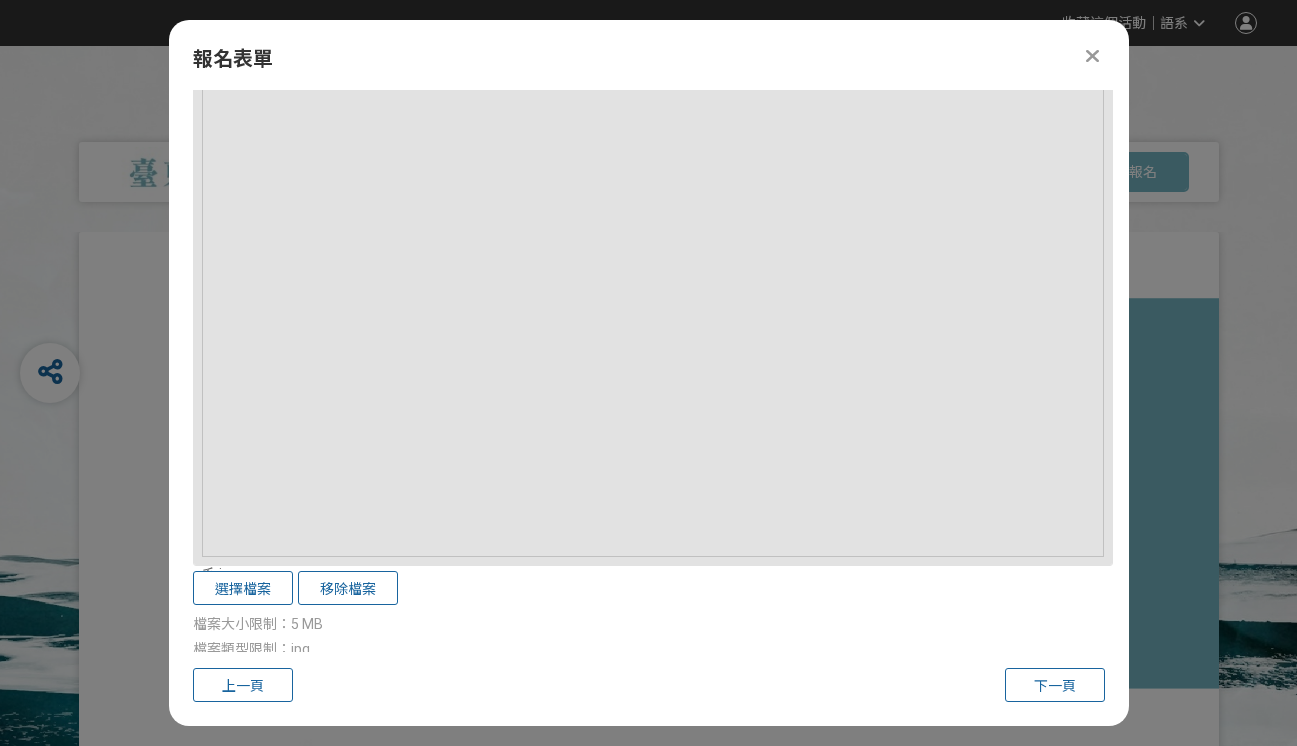 scroll, scrollTop: 2898, scrollLeft: 0, axis: vertical 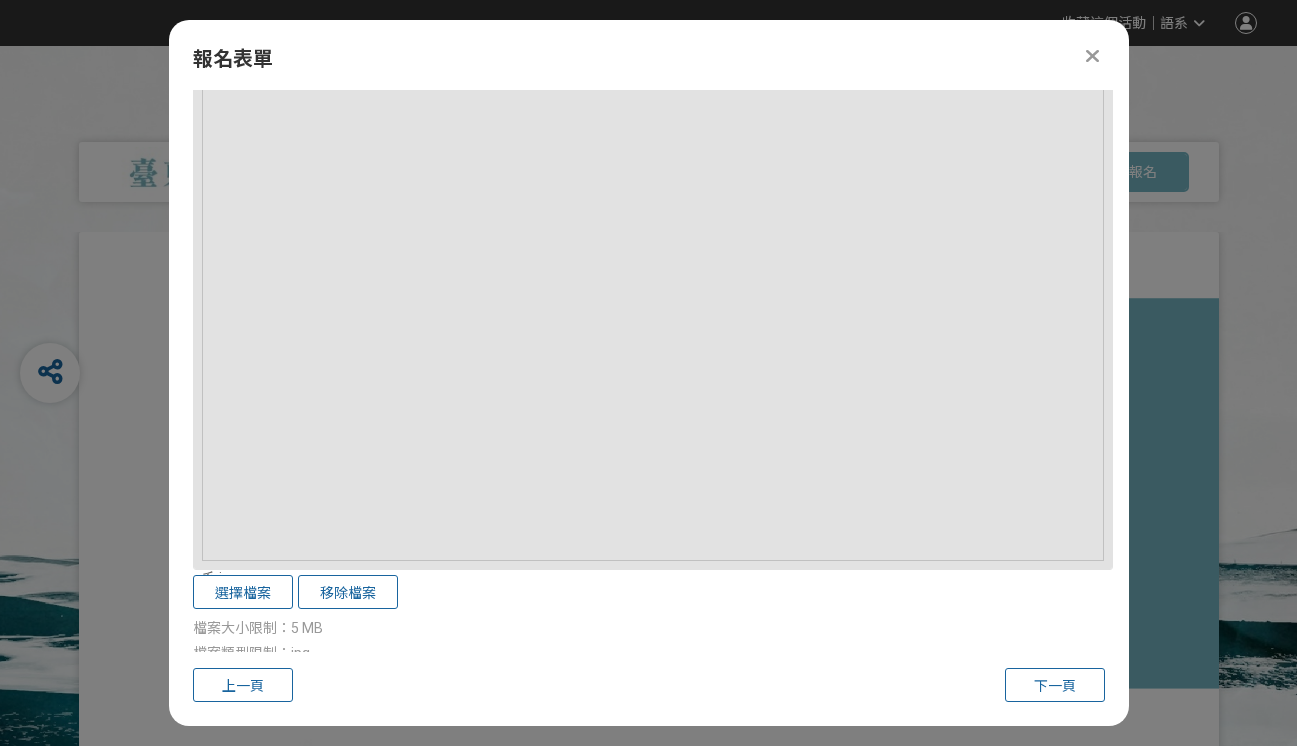 click at bounding box center (653, 110) 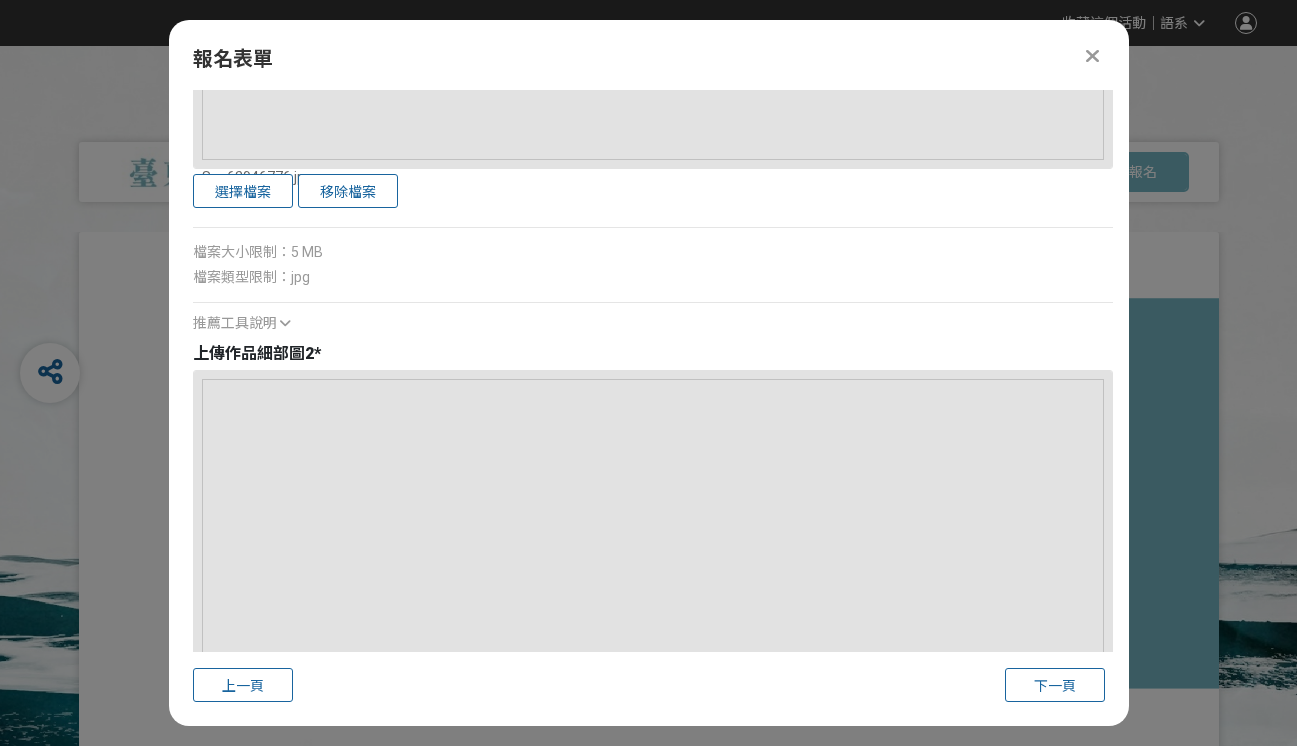 scroll, scrollTop: 2167, scrollLeft: 0, axis: vertical 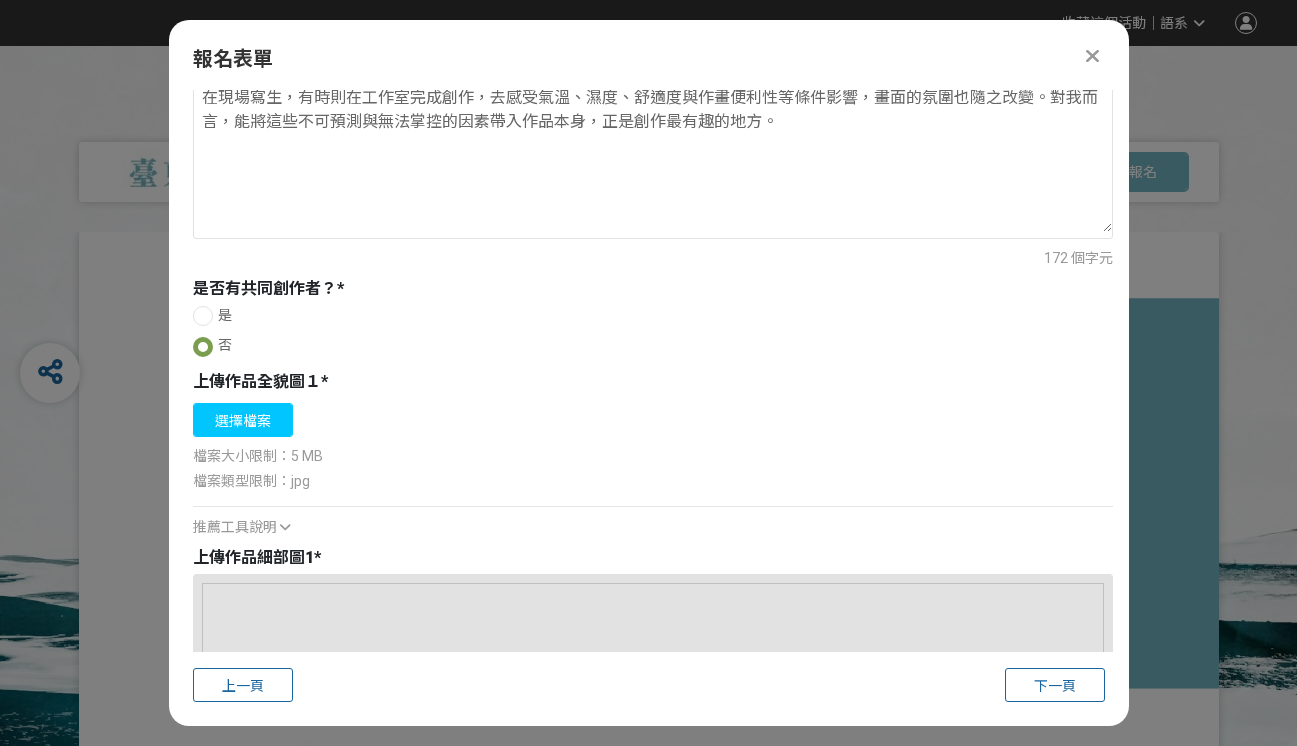 click on "選擇檔案" at bounding box center [243, 420] 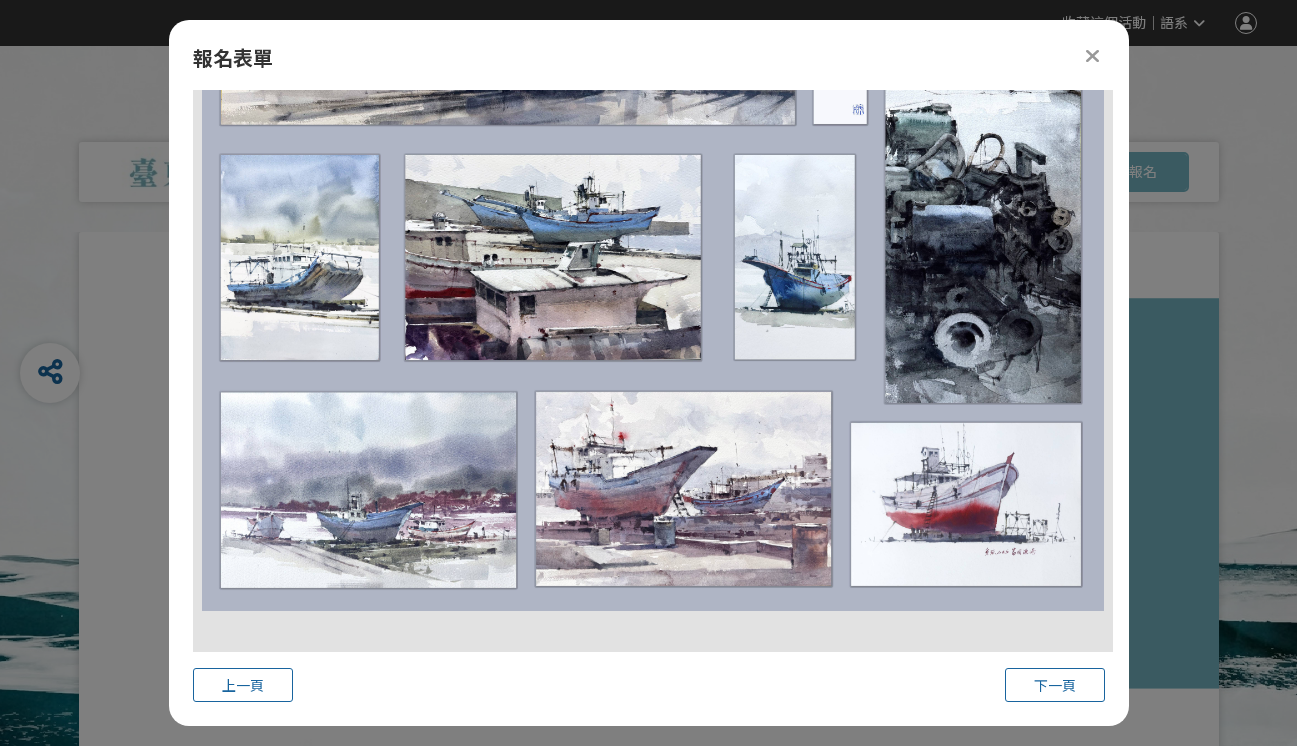 scroll, scrollTop: 1938, scrollLeft: 0, axis: vertical 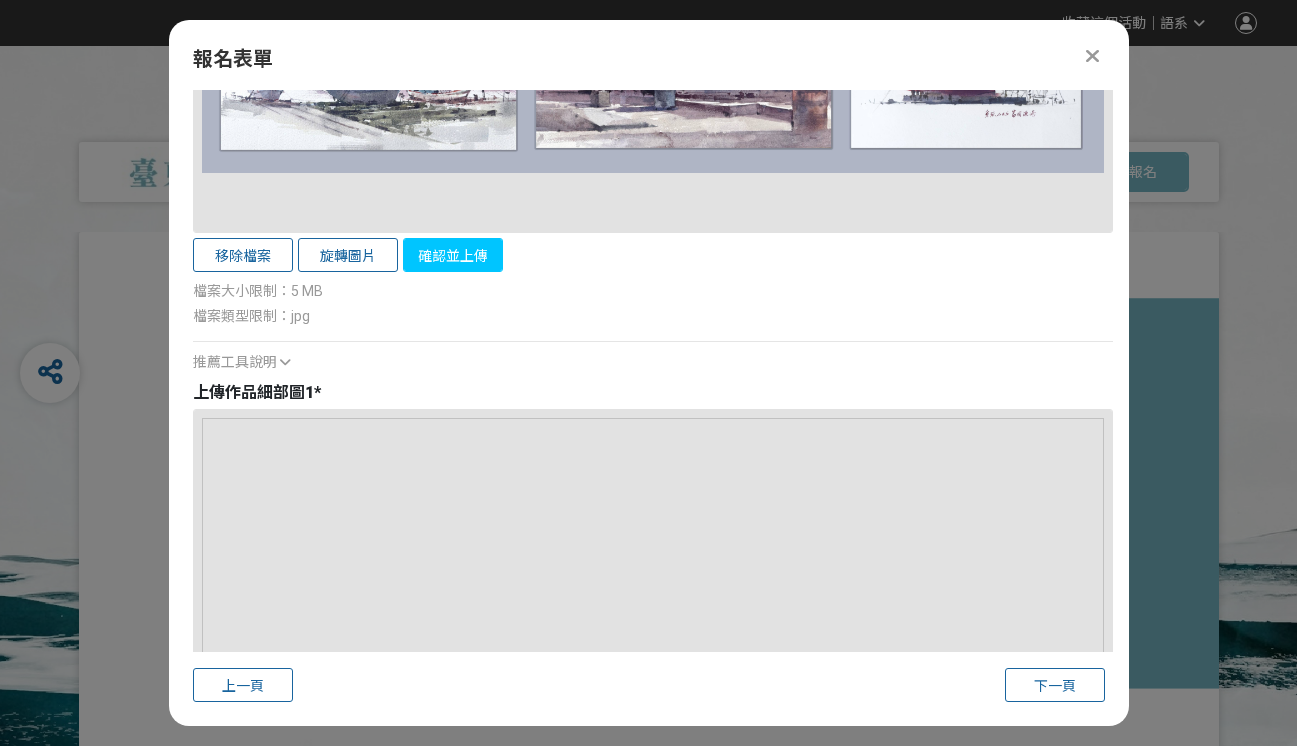 click on "確認並上傳" at bounding box center [453, 255] 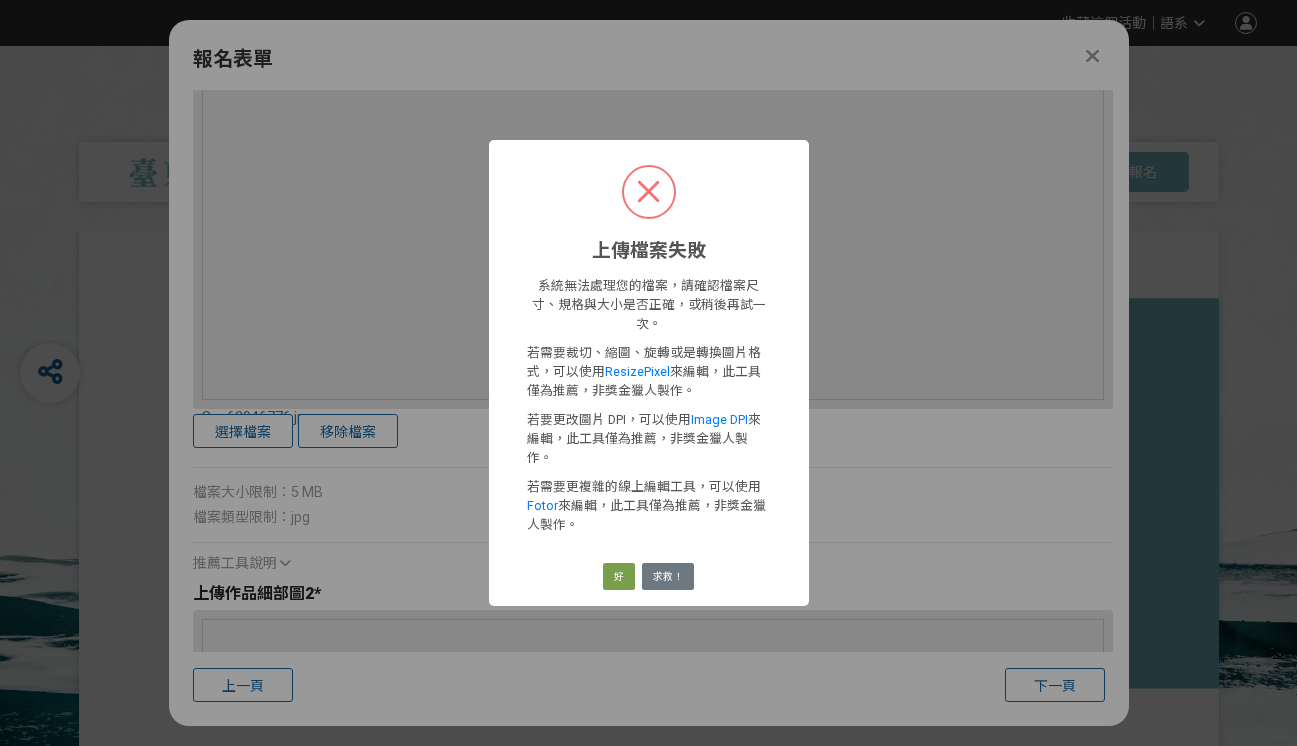 scroll, scrollTop: 1023, scrollLeft: 0, axis: vertical 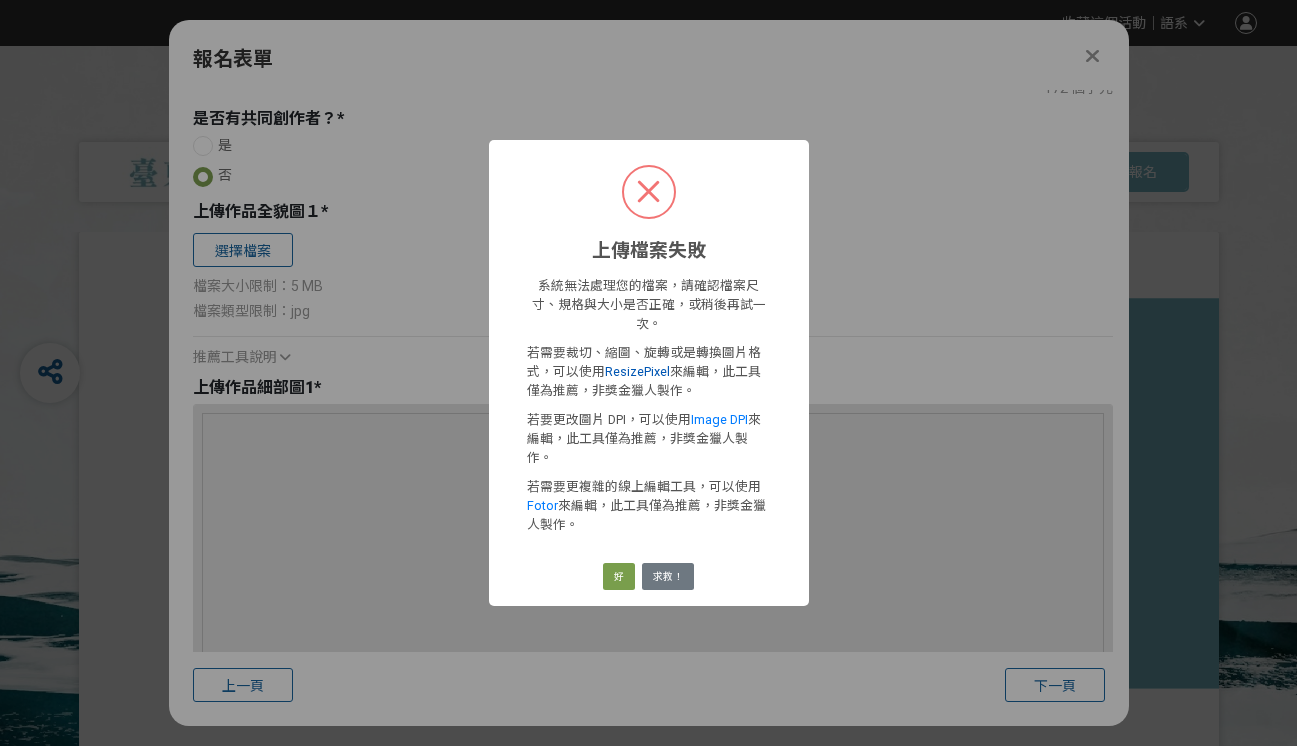 click on "ResizePixel" at bounding box center (637, 371) 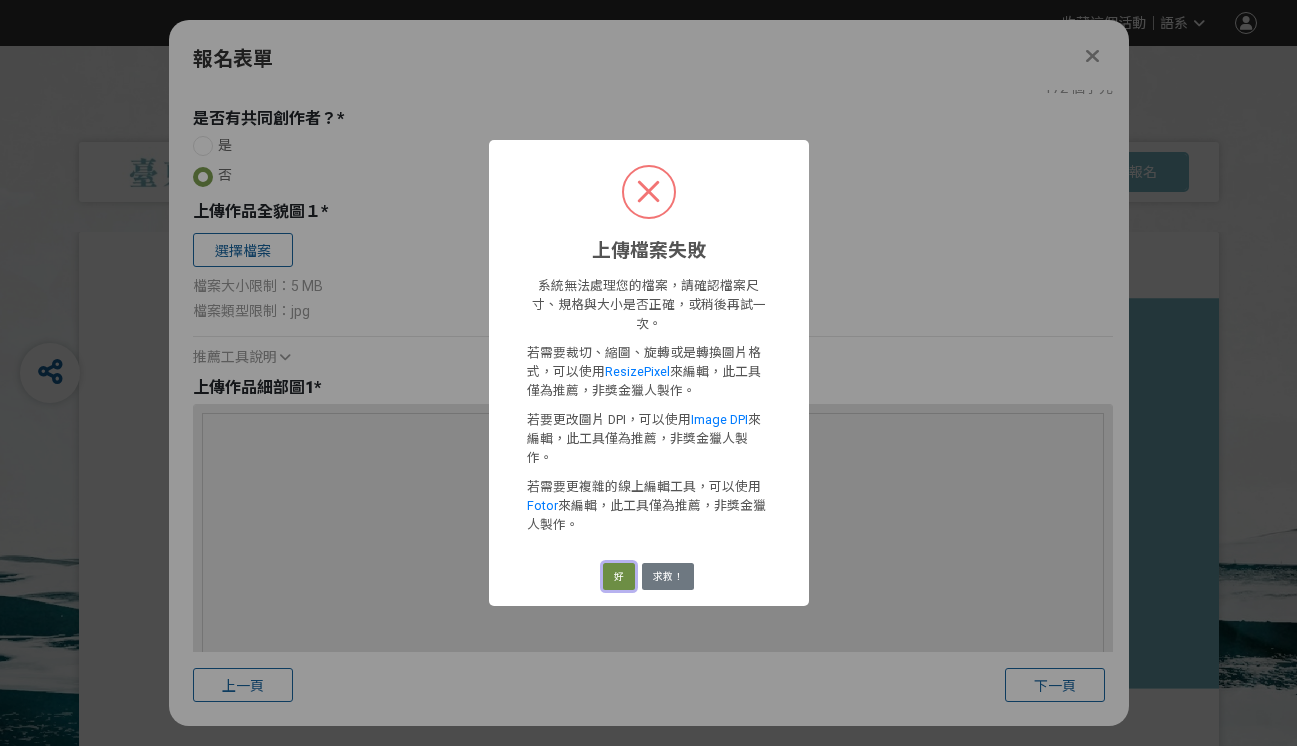 click on "好" at bounding box center [619, 577] 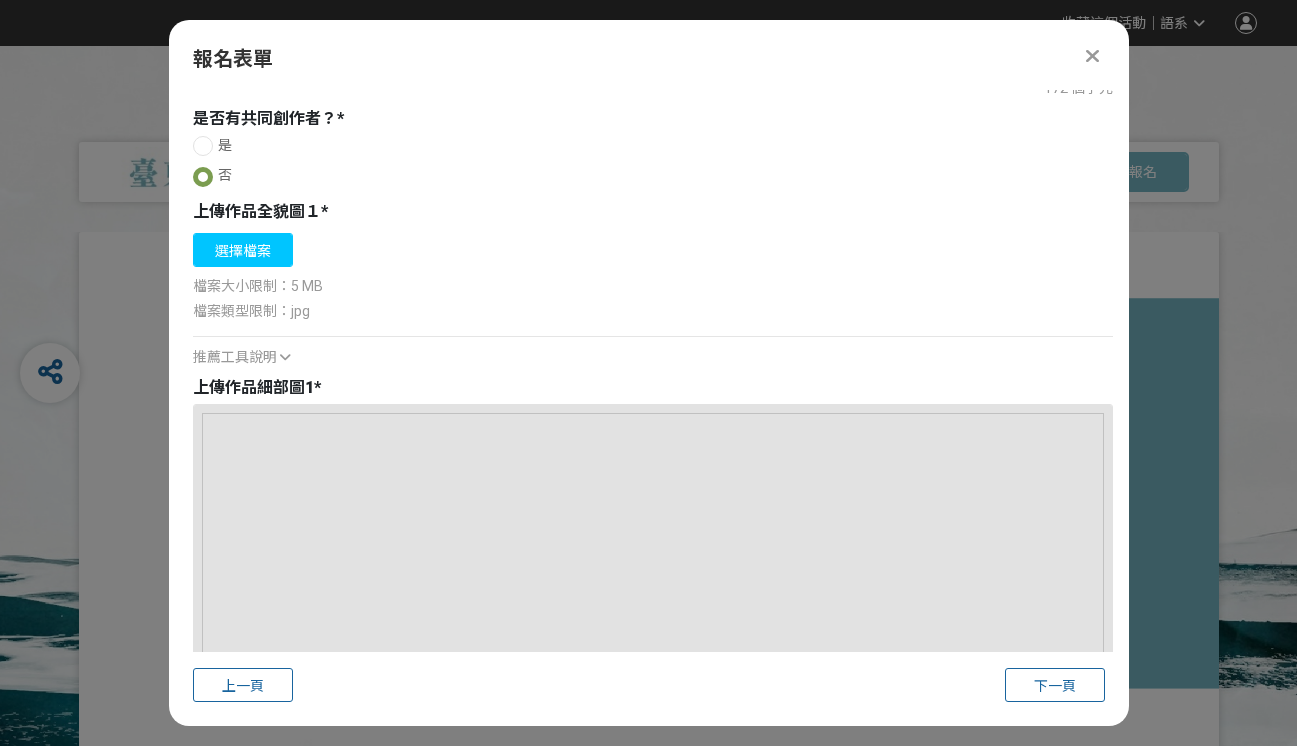 click on "選擇檔案" at bounding box center (243, 250) 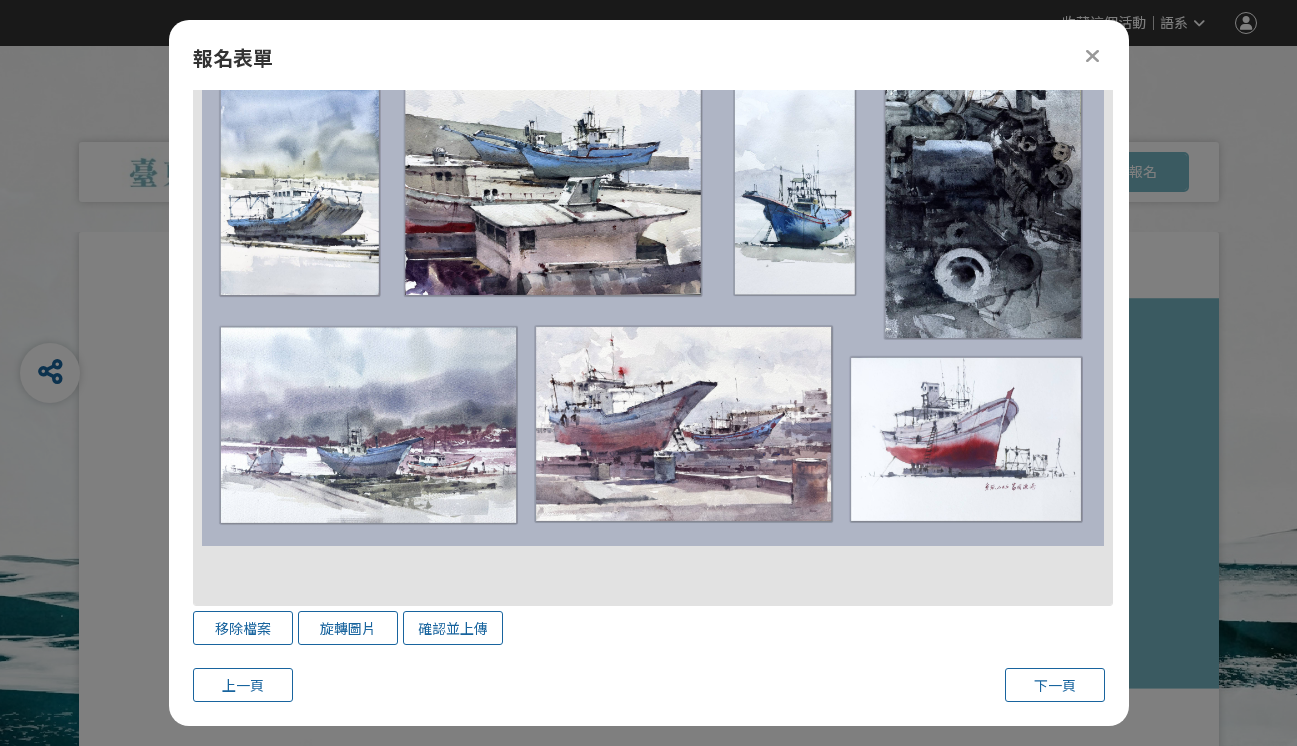 scroll, scrollTop: 1570, scrollLeft: 0, axis: vertical 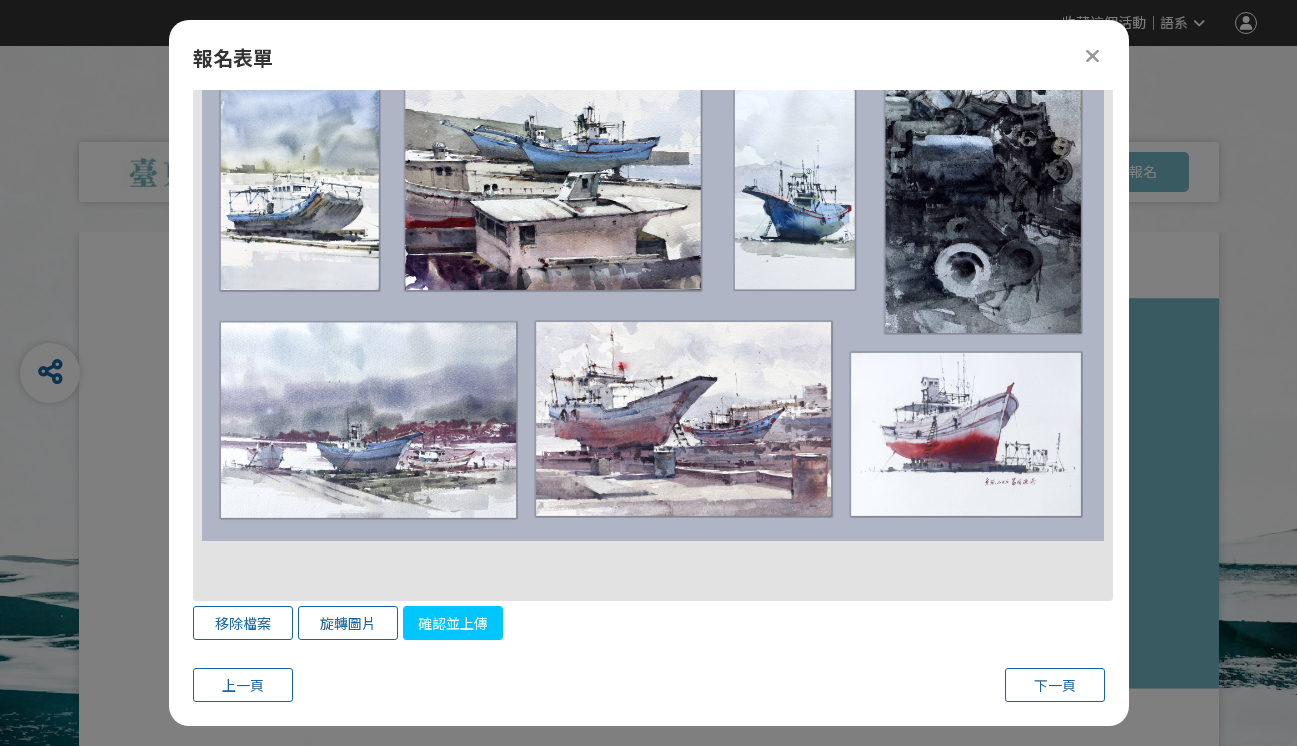 click on "確認並上傳" at bounding box center (453, 623) 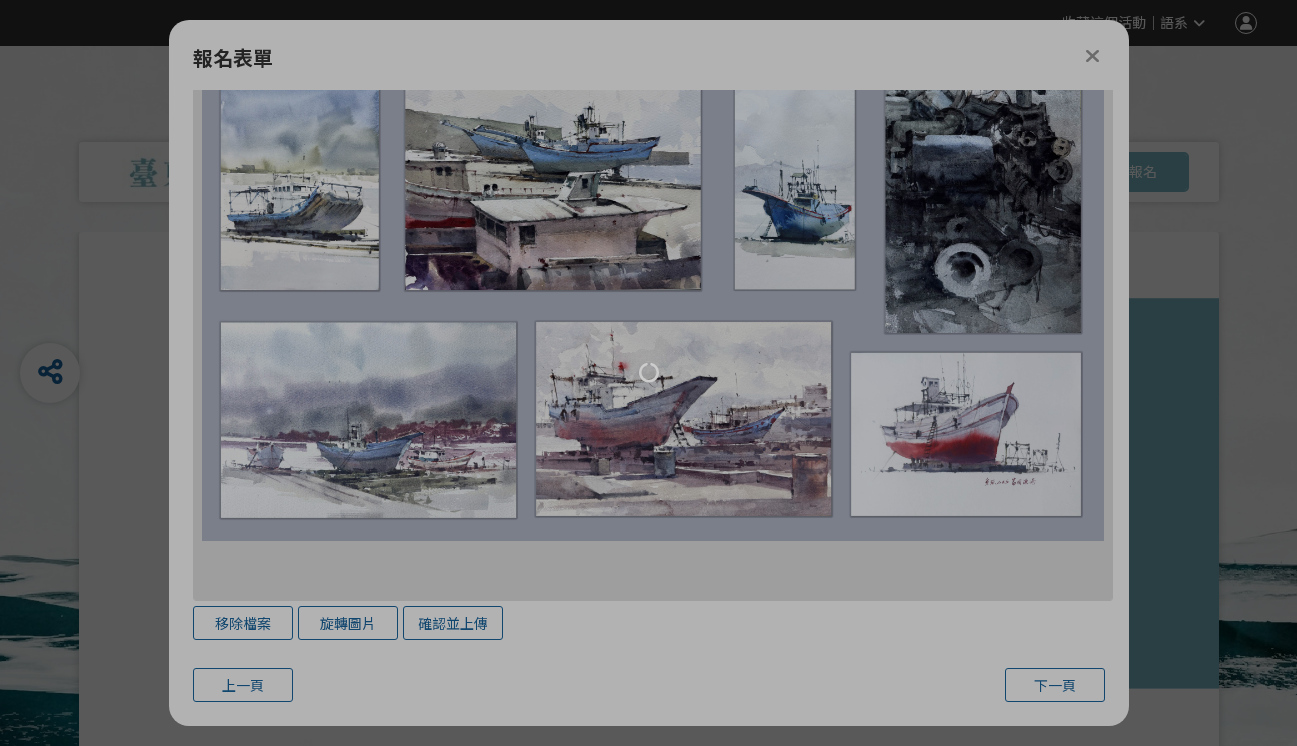 scroll, scrollTop: 655, scrollLeft: 0, axis: vertical 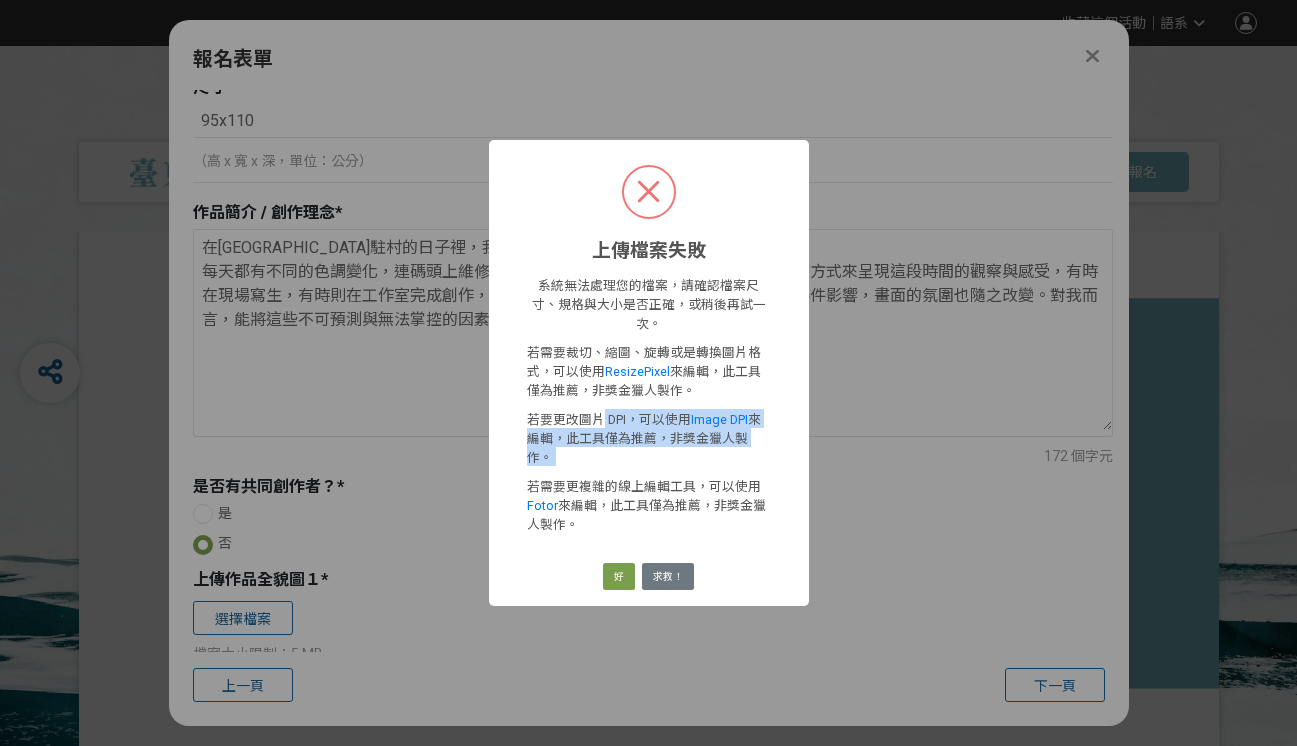 drag, startPoint x: 600, startPoint y: 426, endPoint x: 670, endPoint y: 455, distance: 75.76939 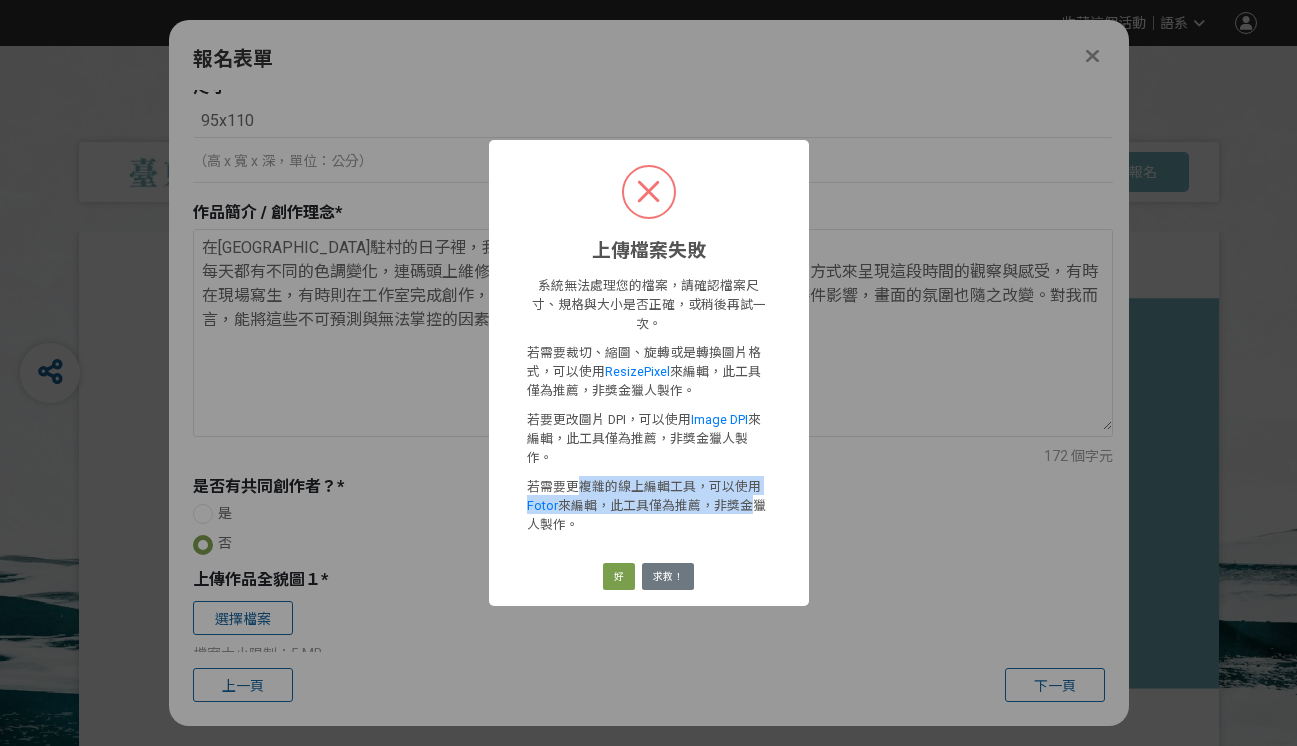 drag, startPoint x: 573, startPoint y: 461, endPoint x: 739, endPoint y: 489, distance: 168.34488 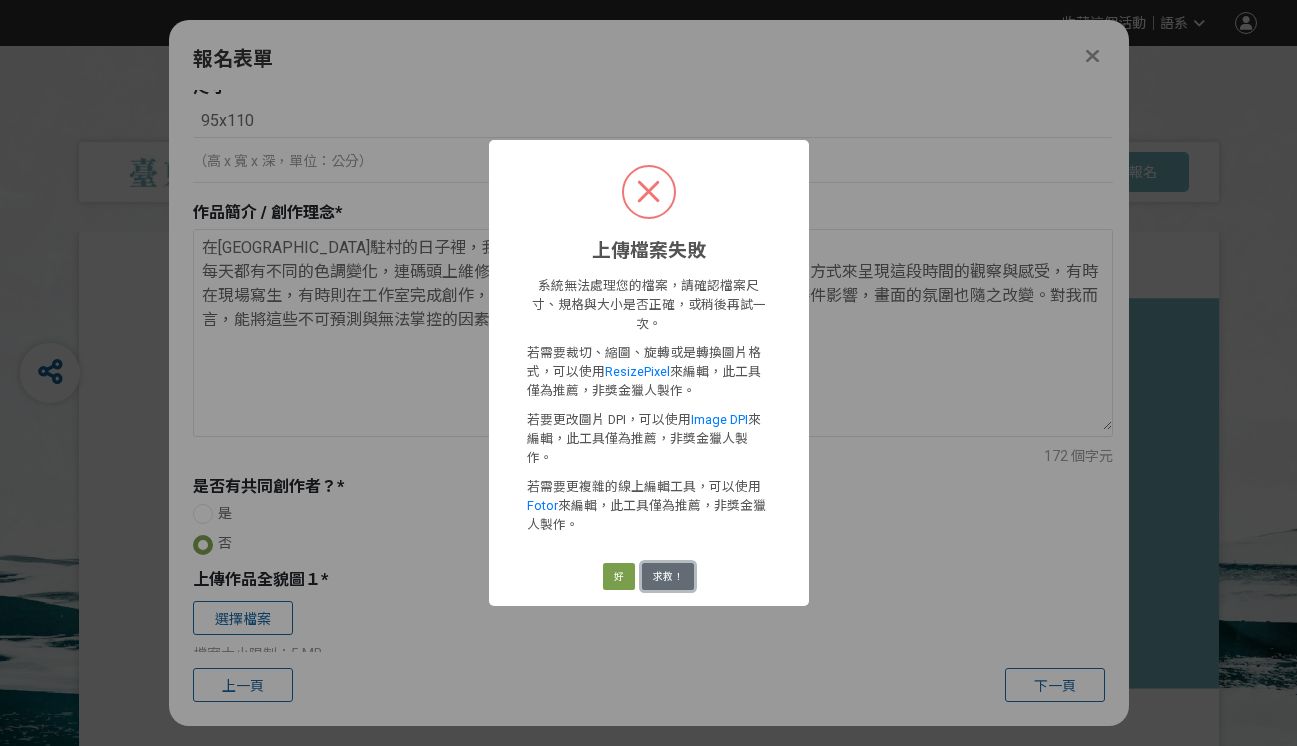 click on "求救！" at bounding box center [668, 577] 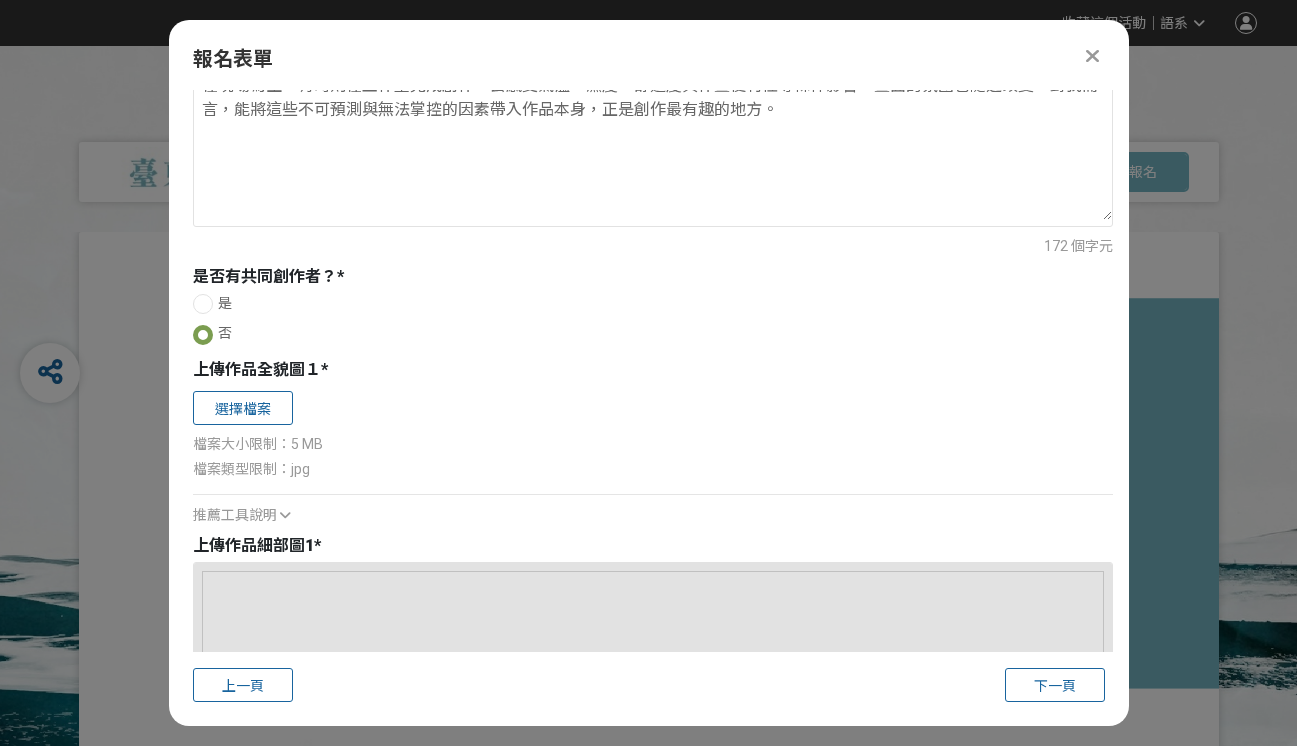 scroll, scrollTop: 1053, scrollLeft: 0, axis: vertical 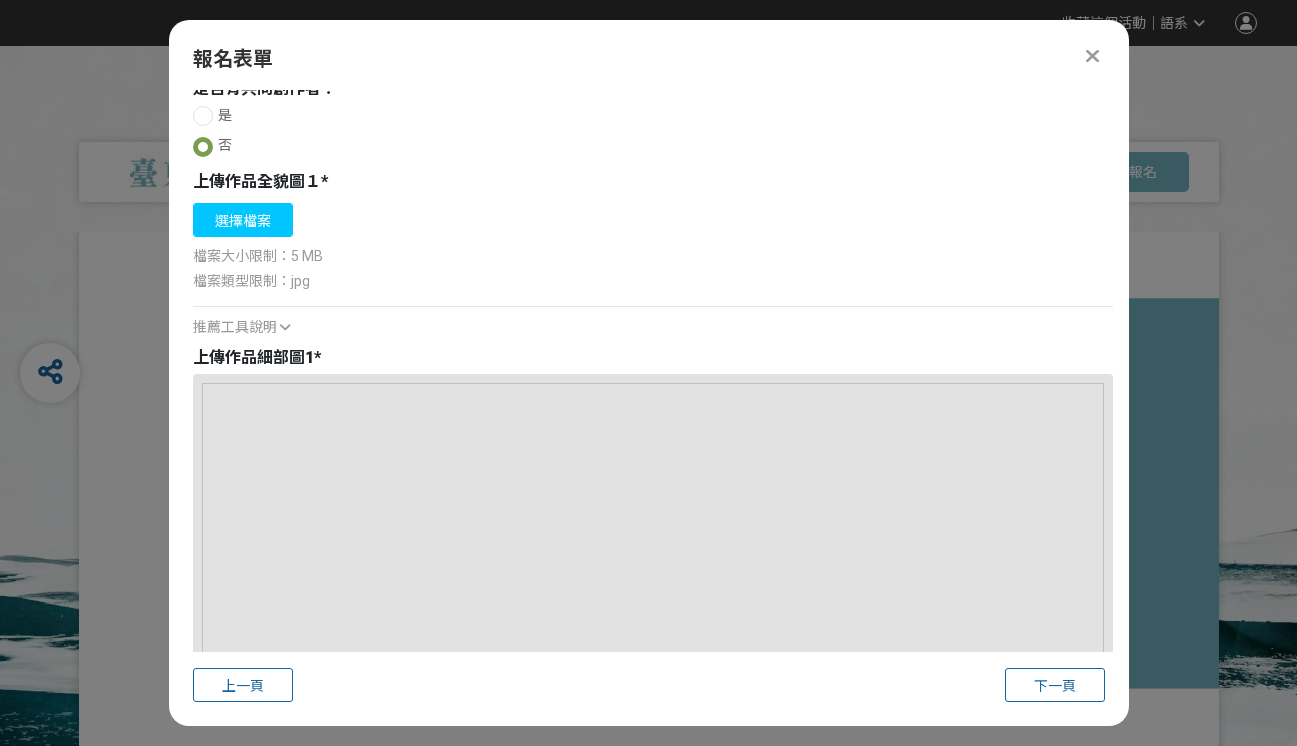 click on "選擇檔案" at bounding box center (243, 220) 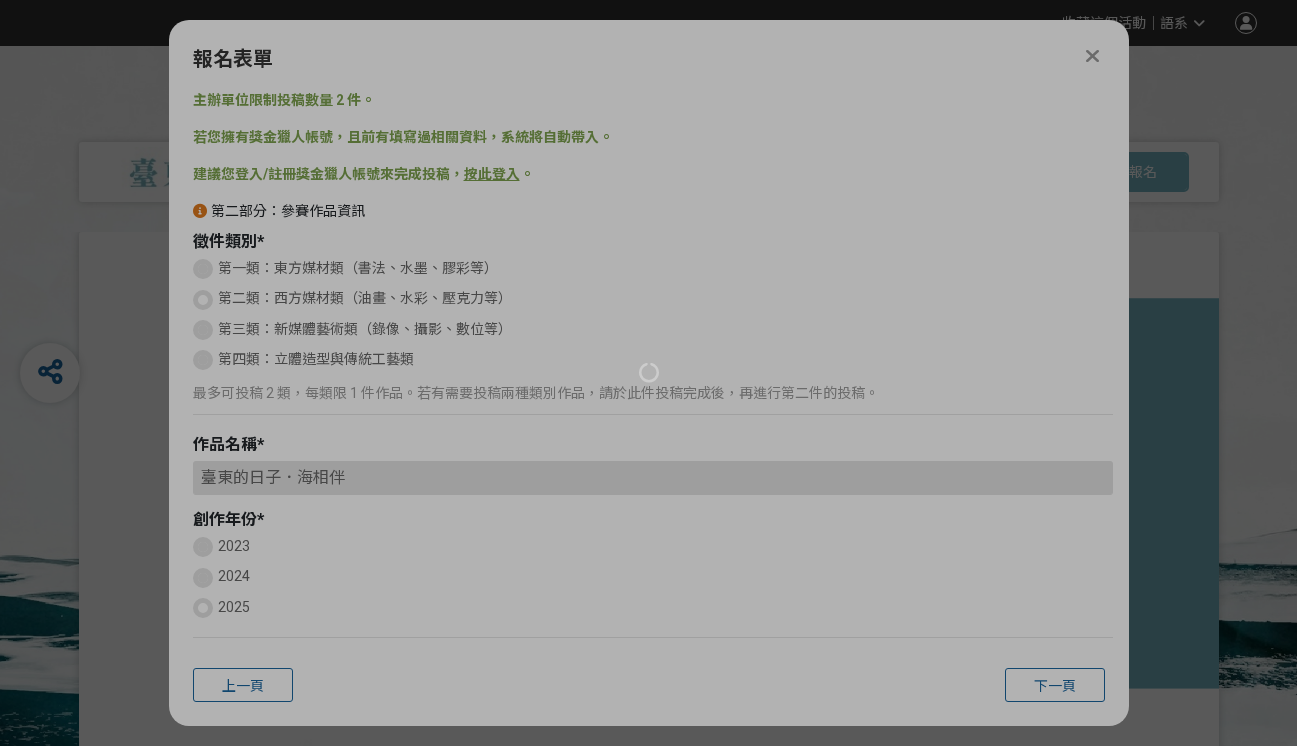 scroll, scrollTop: 0, scrollLeft: 0, axis: both 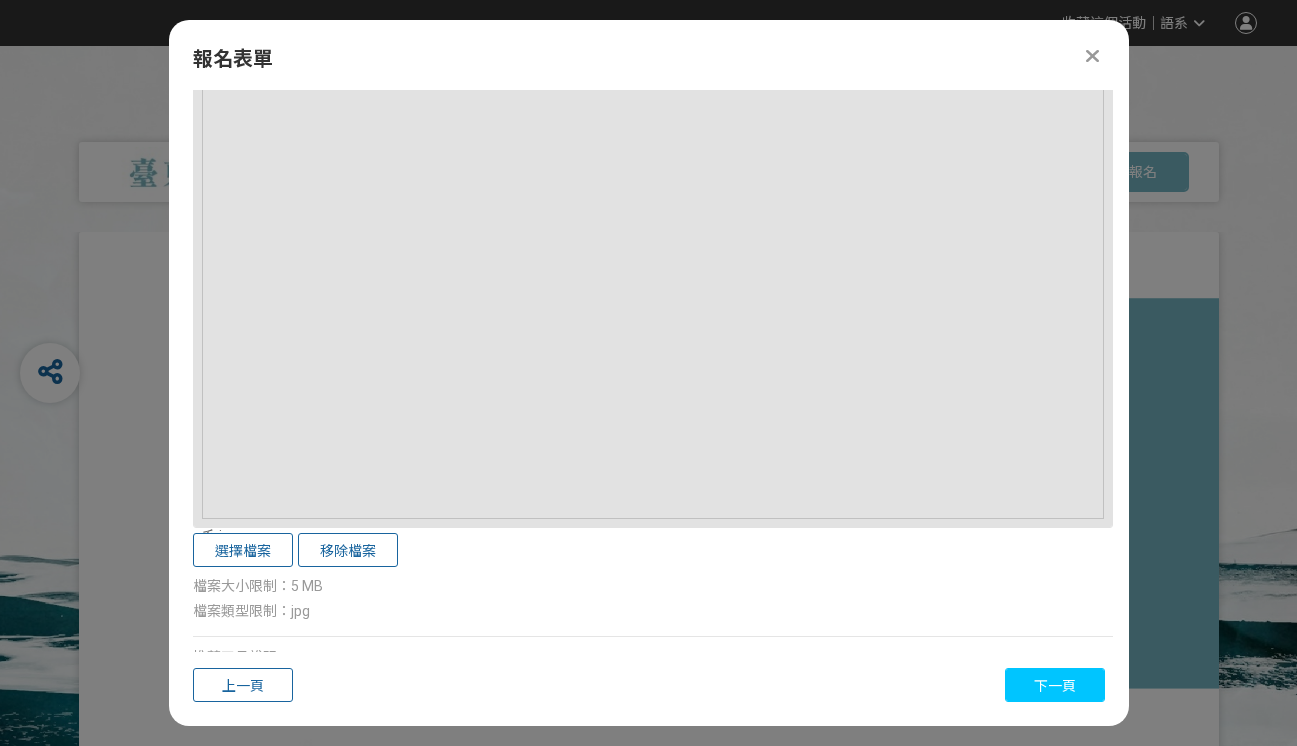 click on "下一頁" at bounding box center (1055, 686) 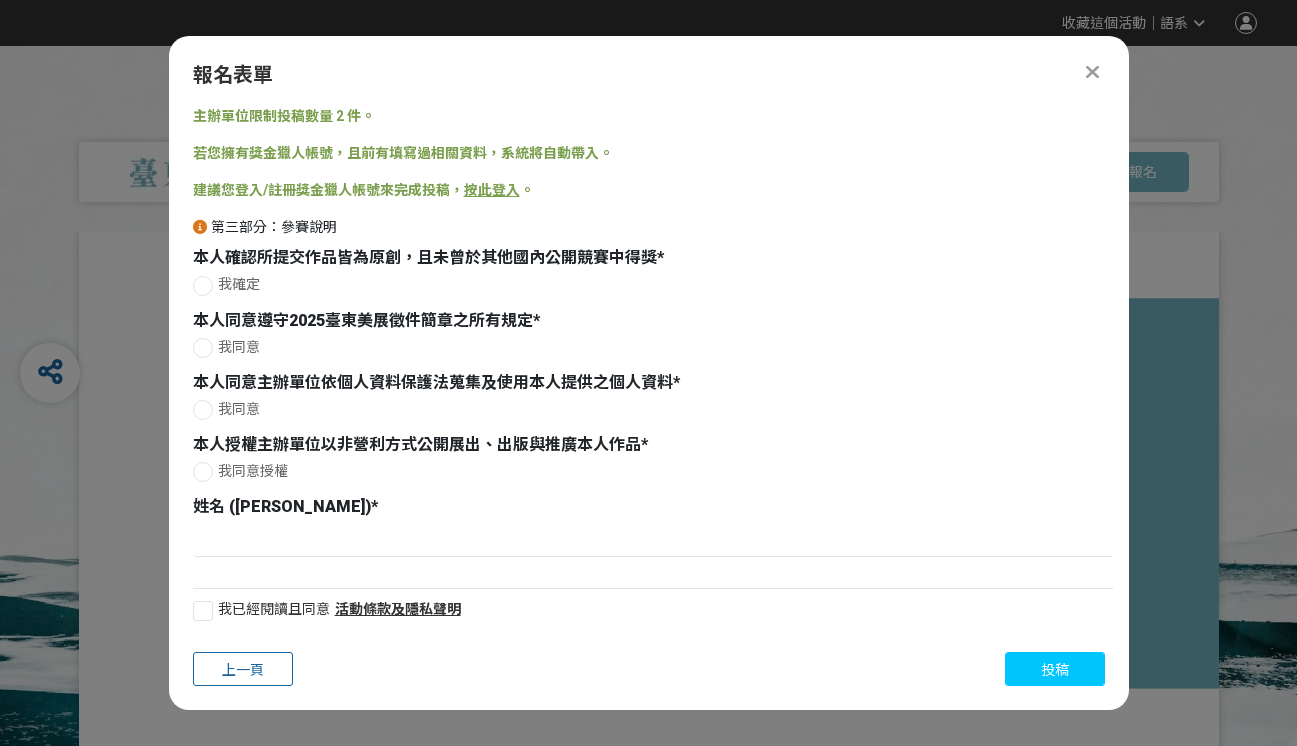 scroll, scrollTop: 0, scrollLeft: 0, axis: both 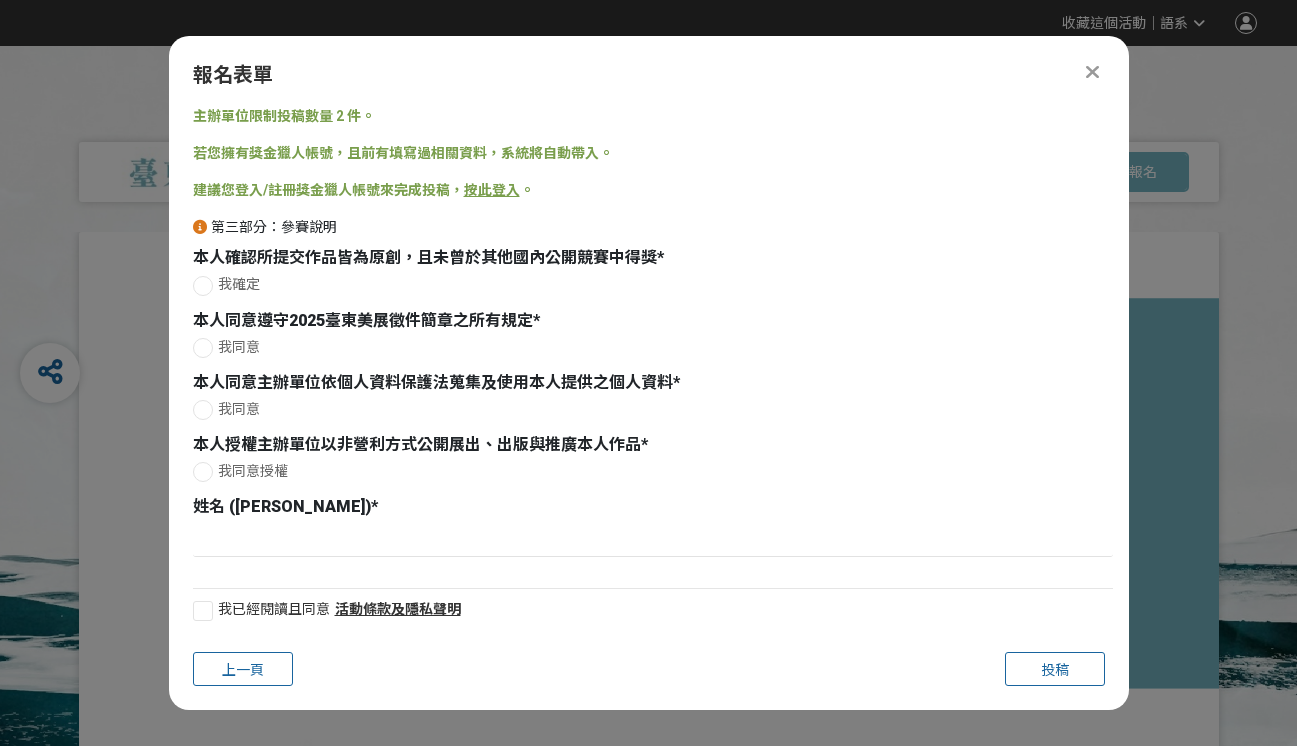 click at bounding box center [203, 286] 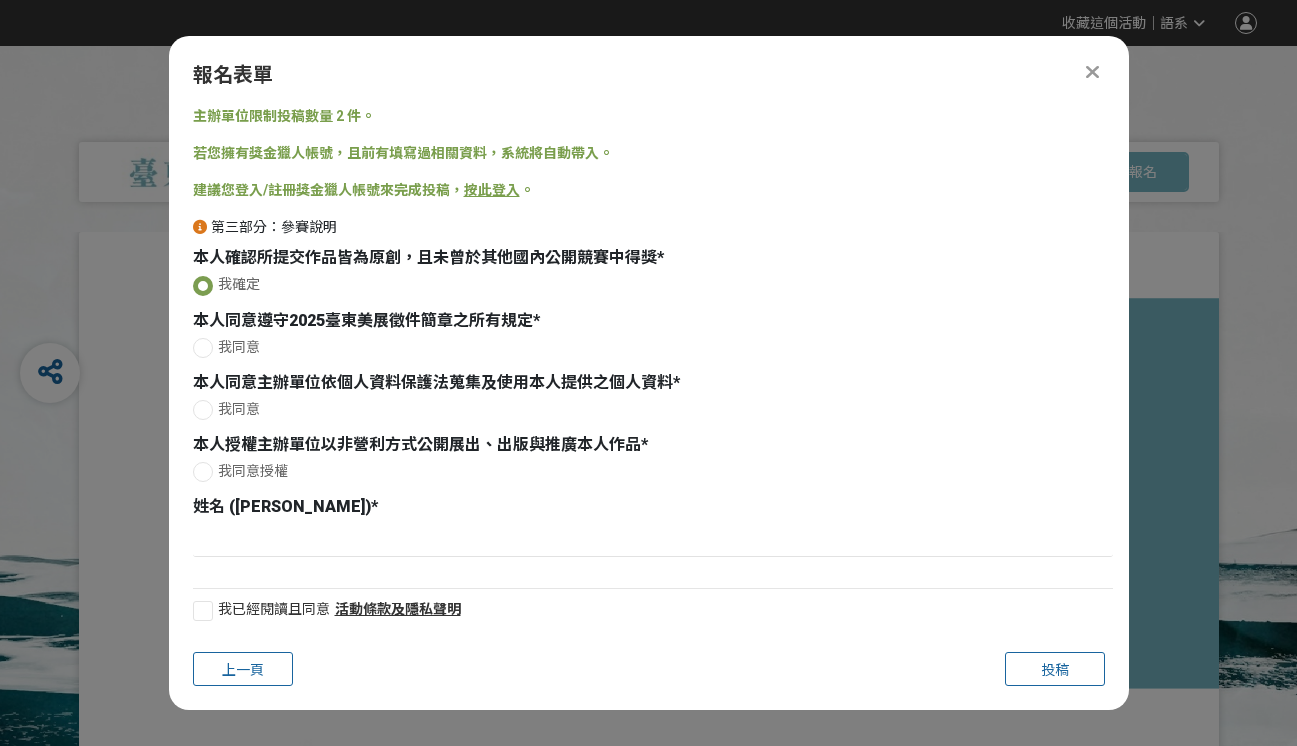 click on "我同意" at bounding box center [653, 347] 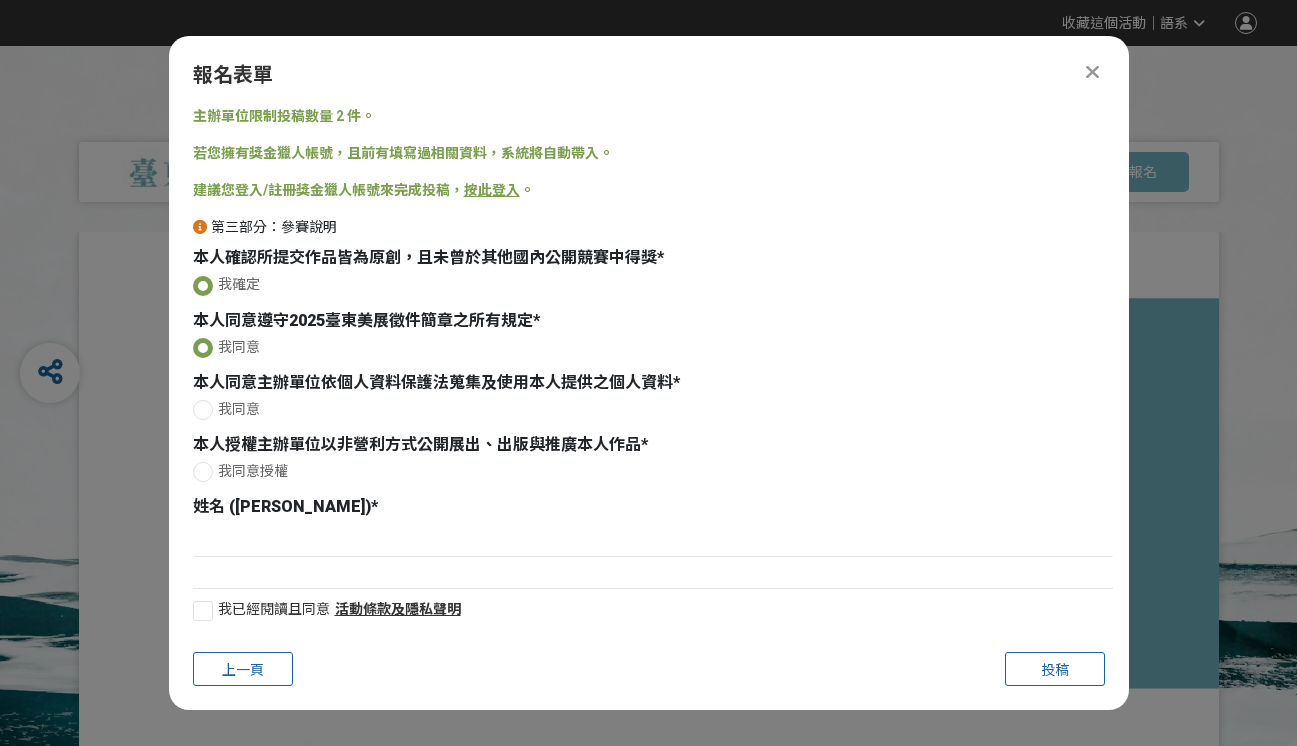 click at bounding box center [203, 410] 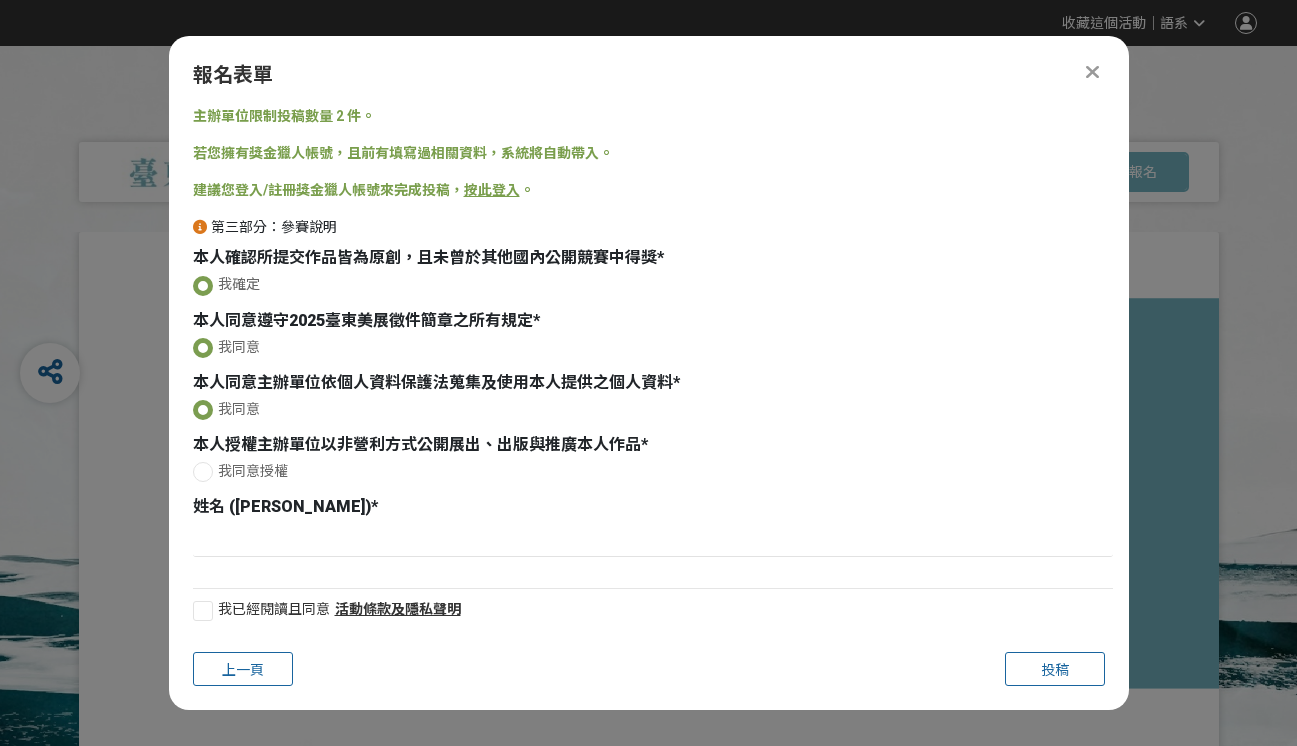 click at bounding box center (203, 472) 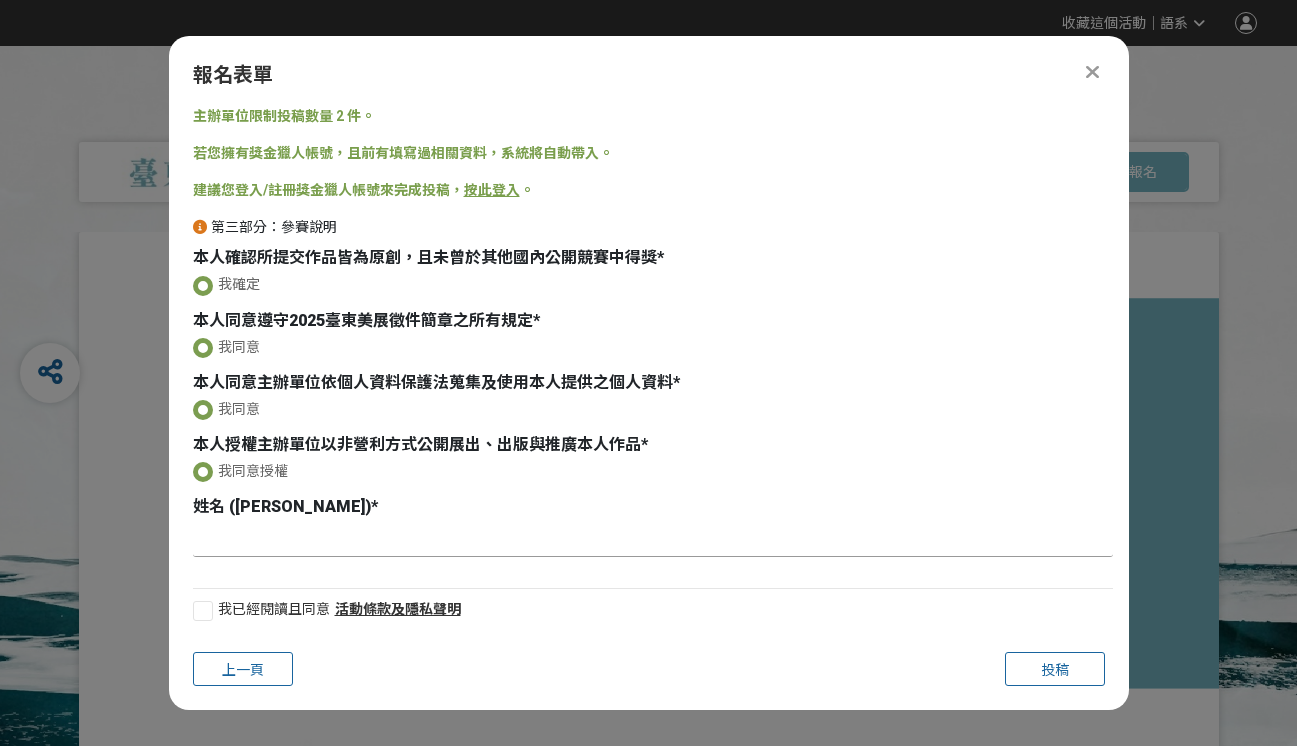 click at bounding box center [653, 540] 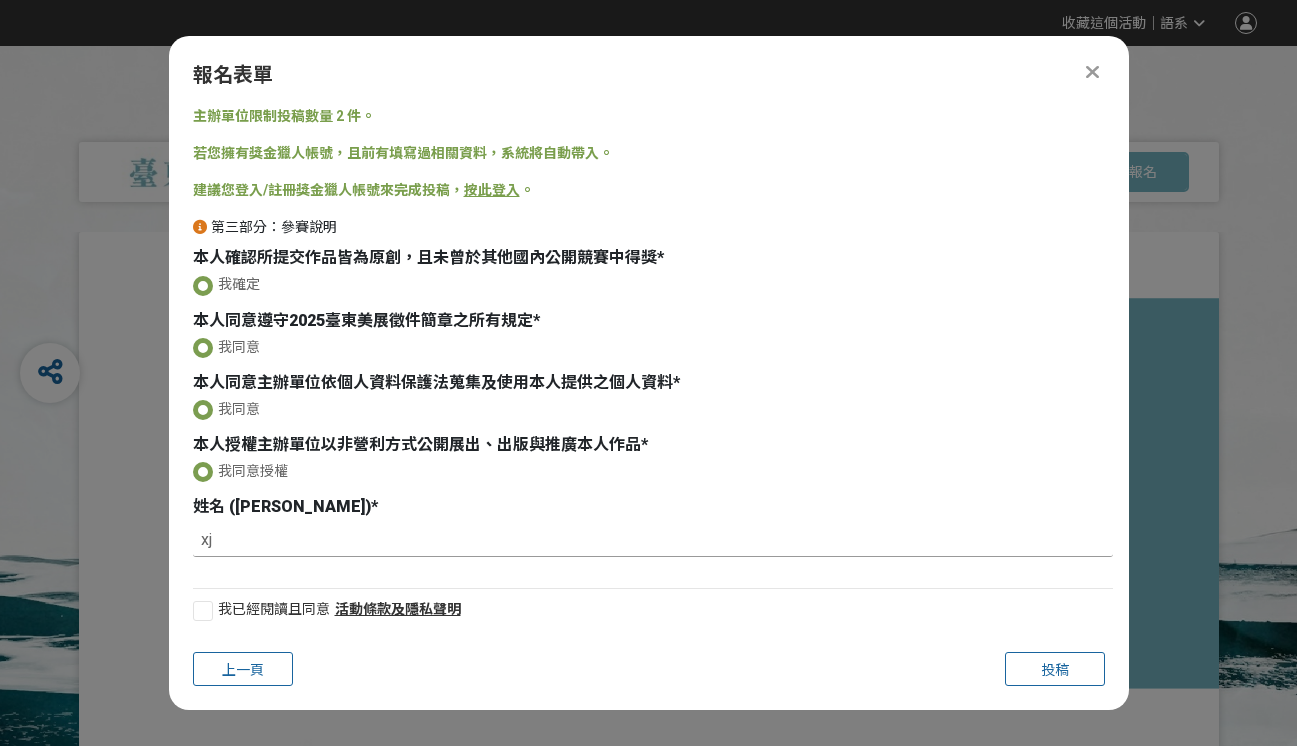type on "x" 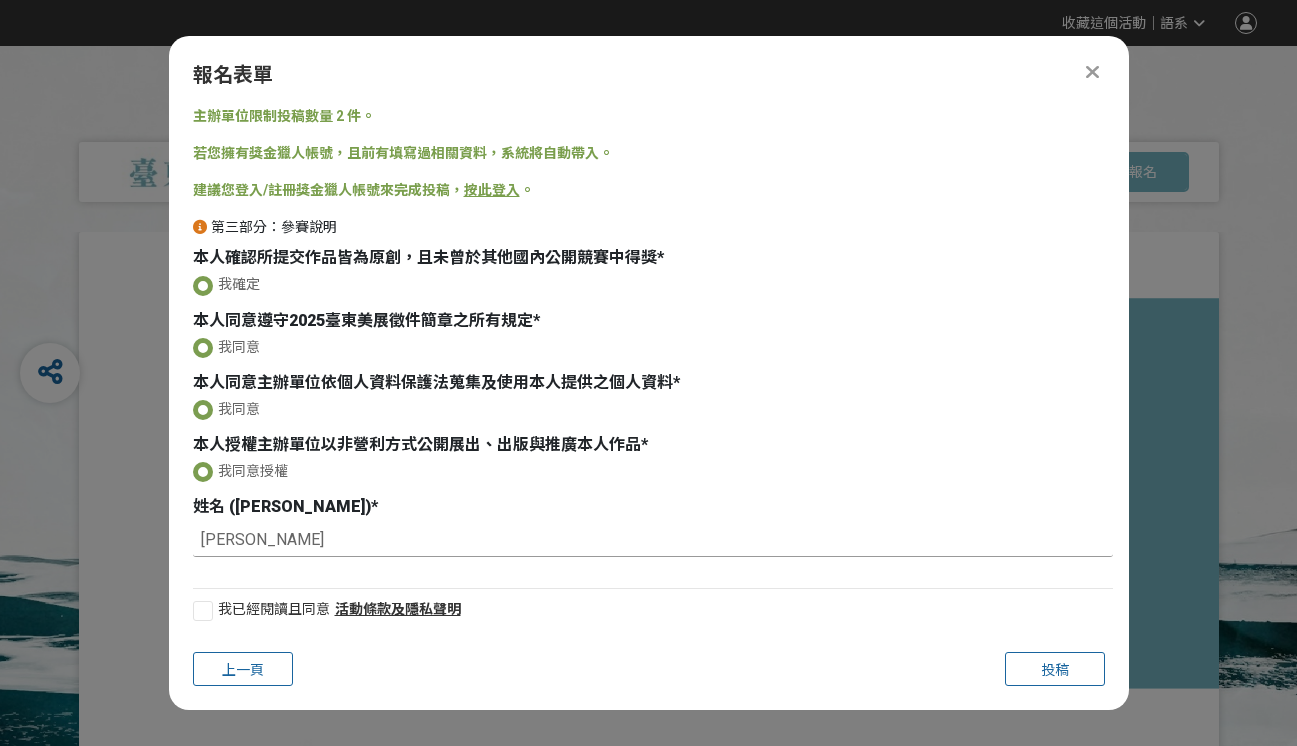 type on "羅宇成" 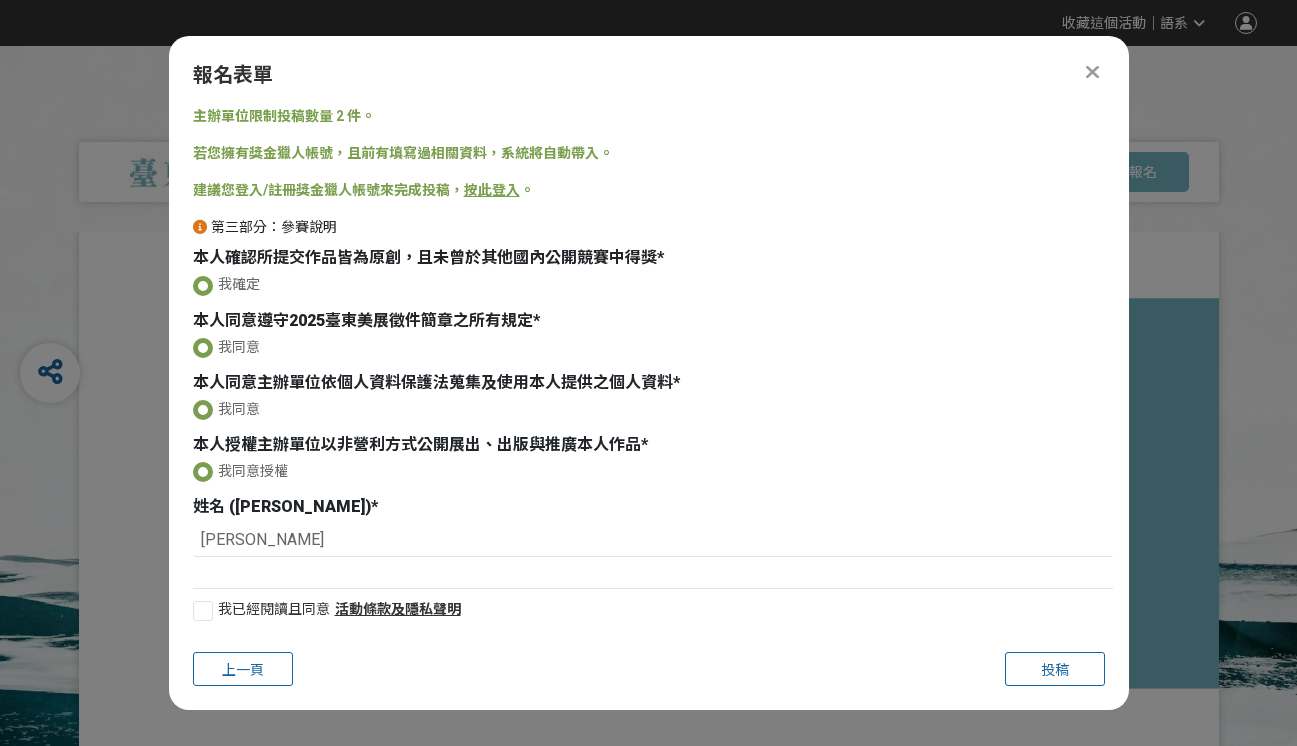 click on "我已經閱讀且同意" at bounding box center (274, 609) 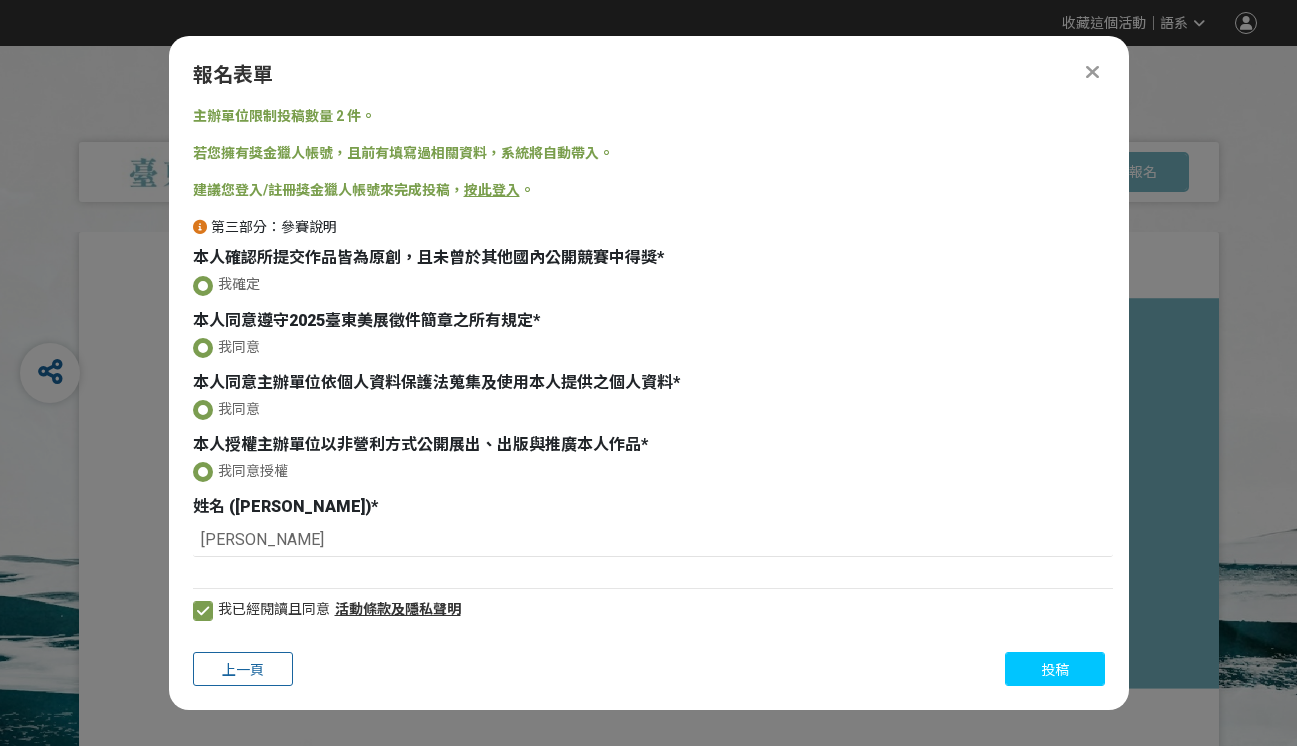 click on "投稿" at bounding box center [1055, 669] 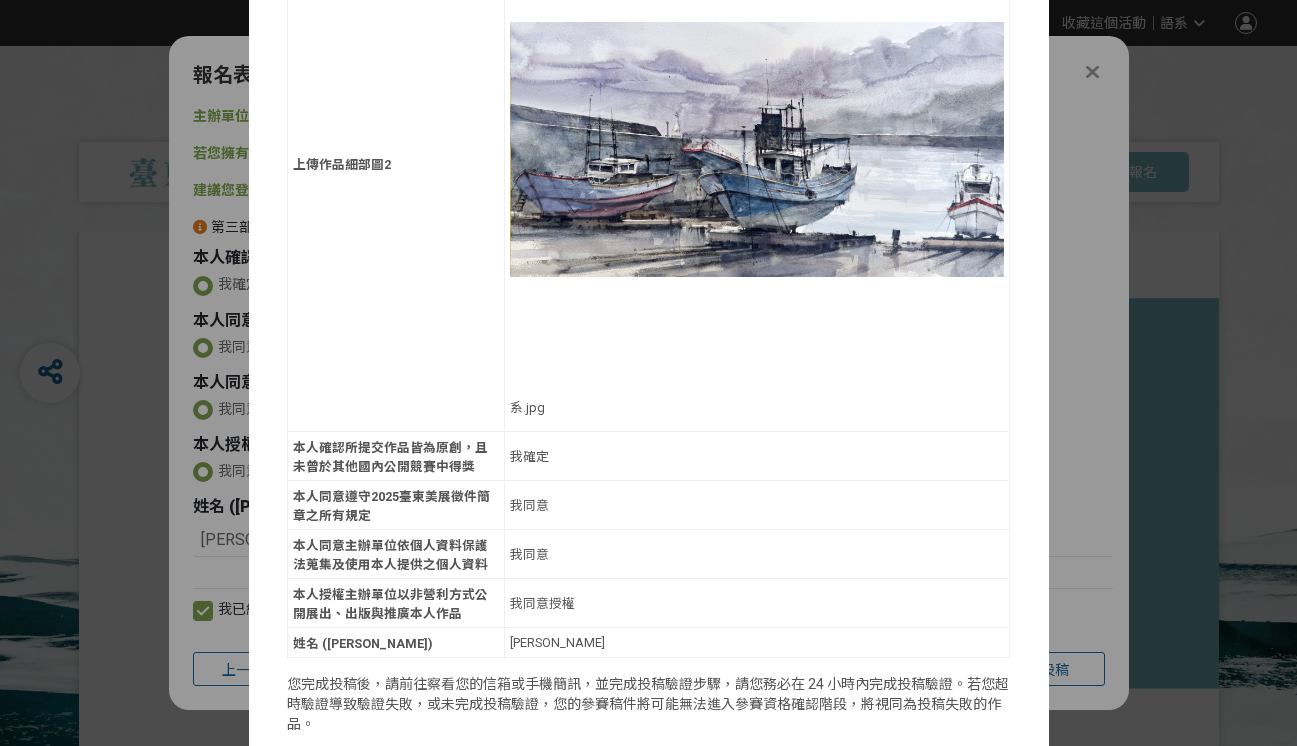 scroll, scrollTop: 2087, scrollLeft: 0, axis: vertical 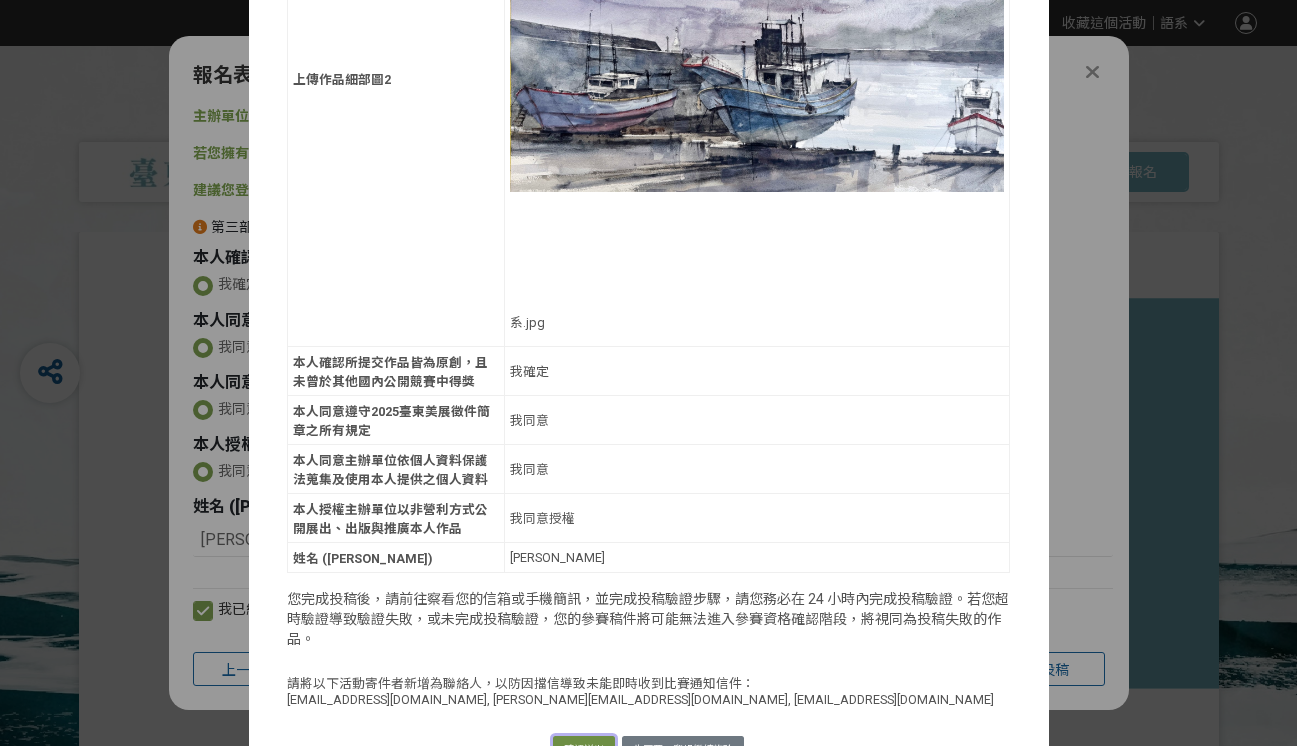 click on "確認送出" at bounding box center [584, 750] 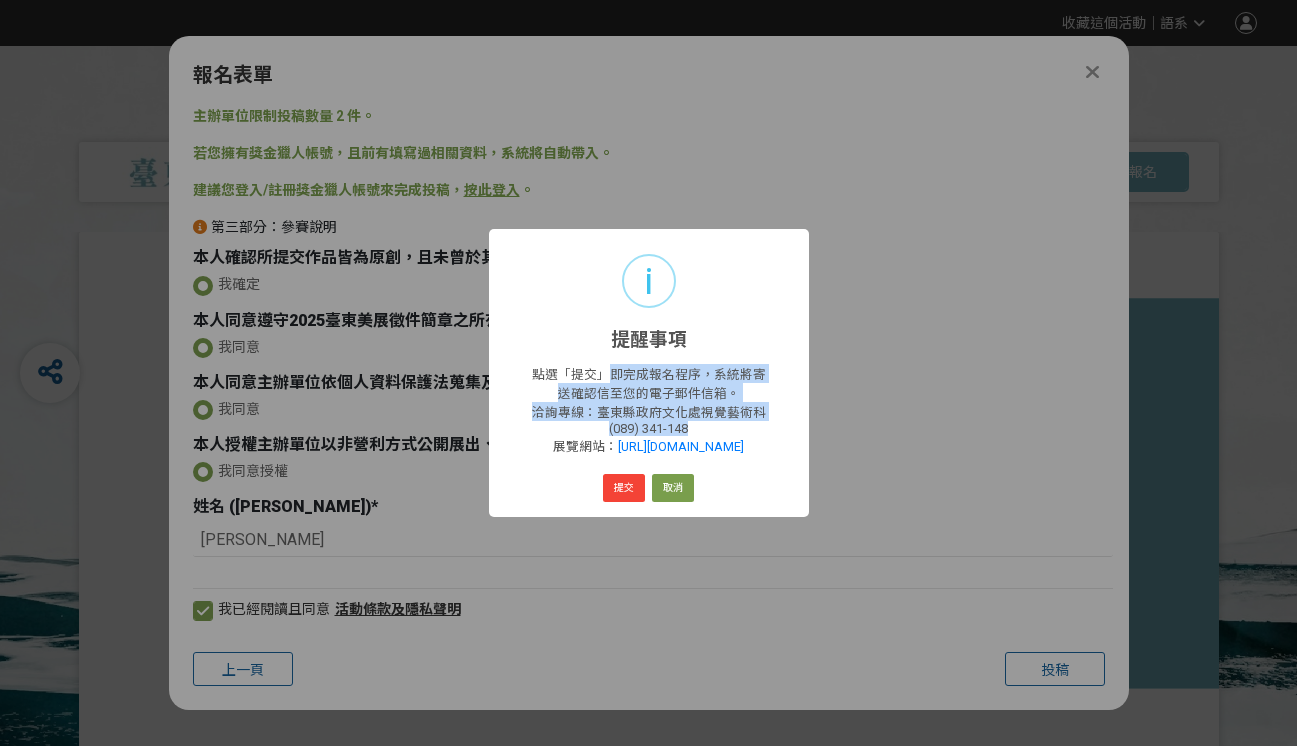 drag, startPoint x: 603, startPoint y: 376, endPoint x: 712, endPoint y: 432, distance: 122.54387 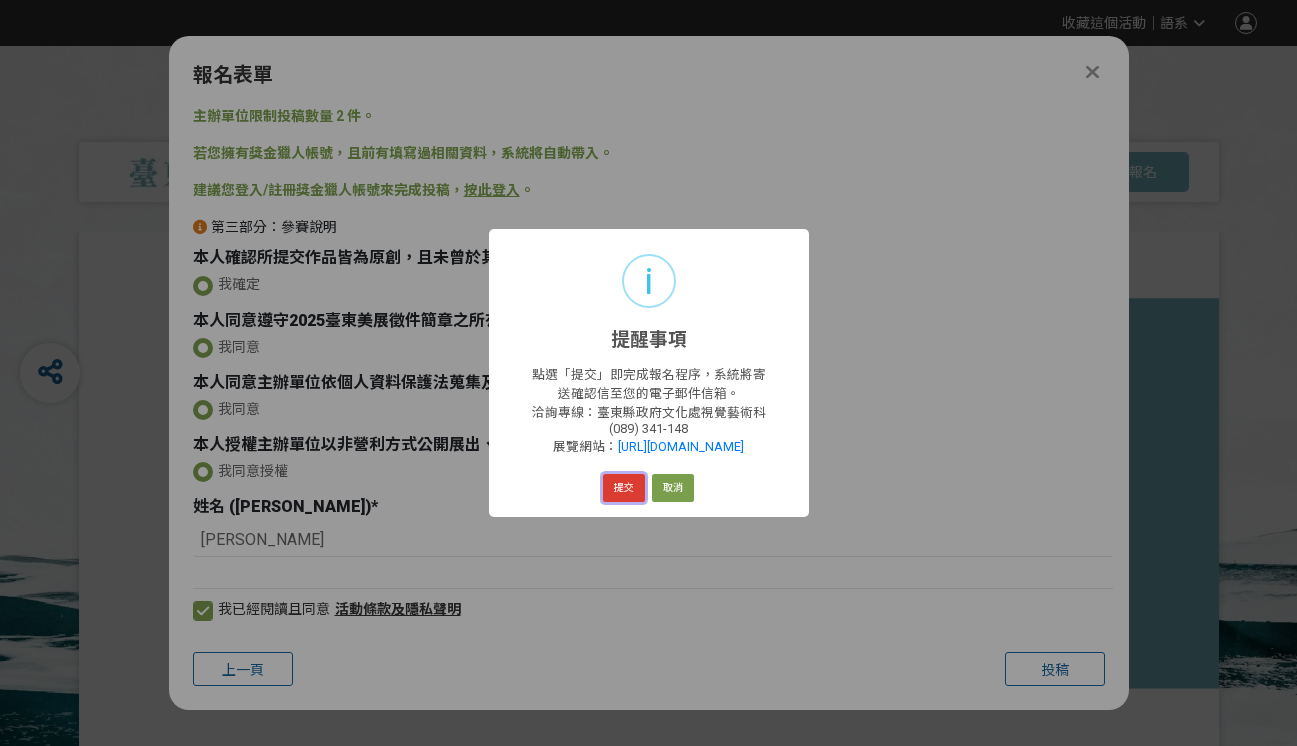 click on "提交" at bounding box center [624, 488] 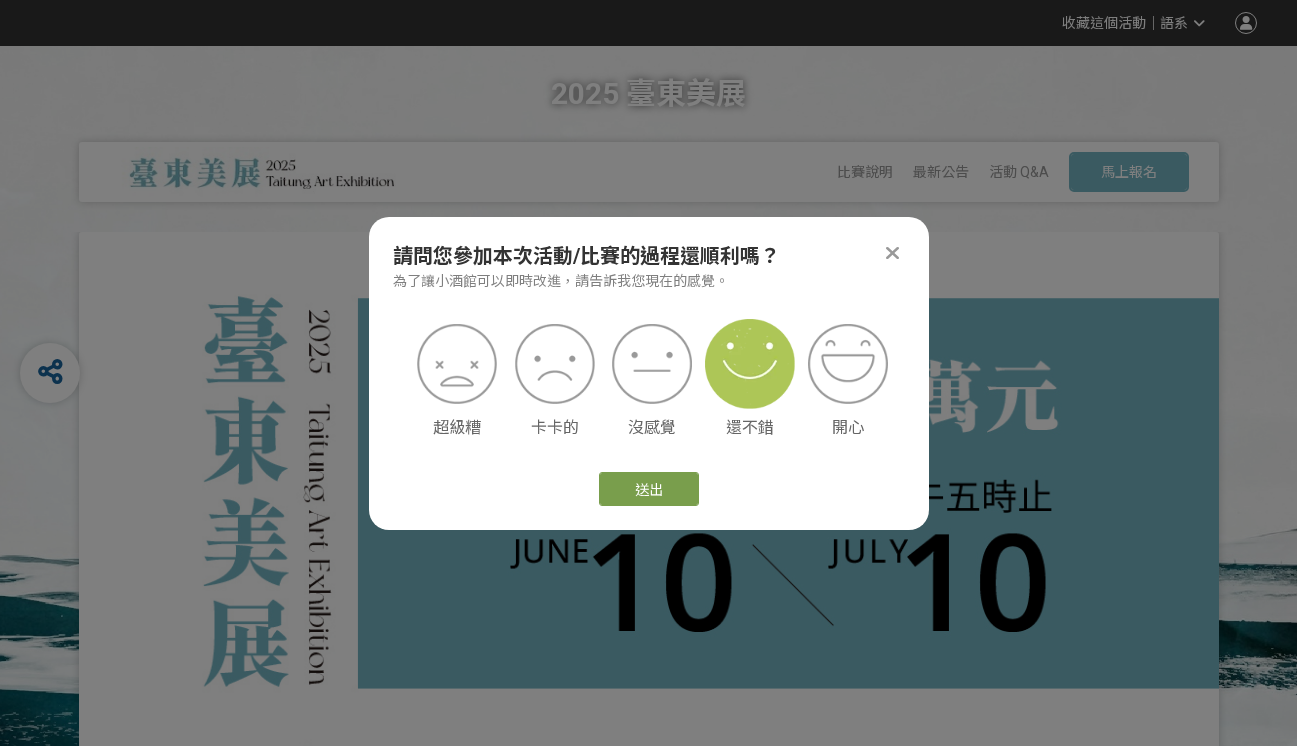 click at bounding box center (750, 364) 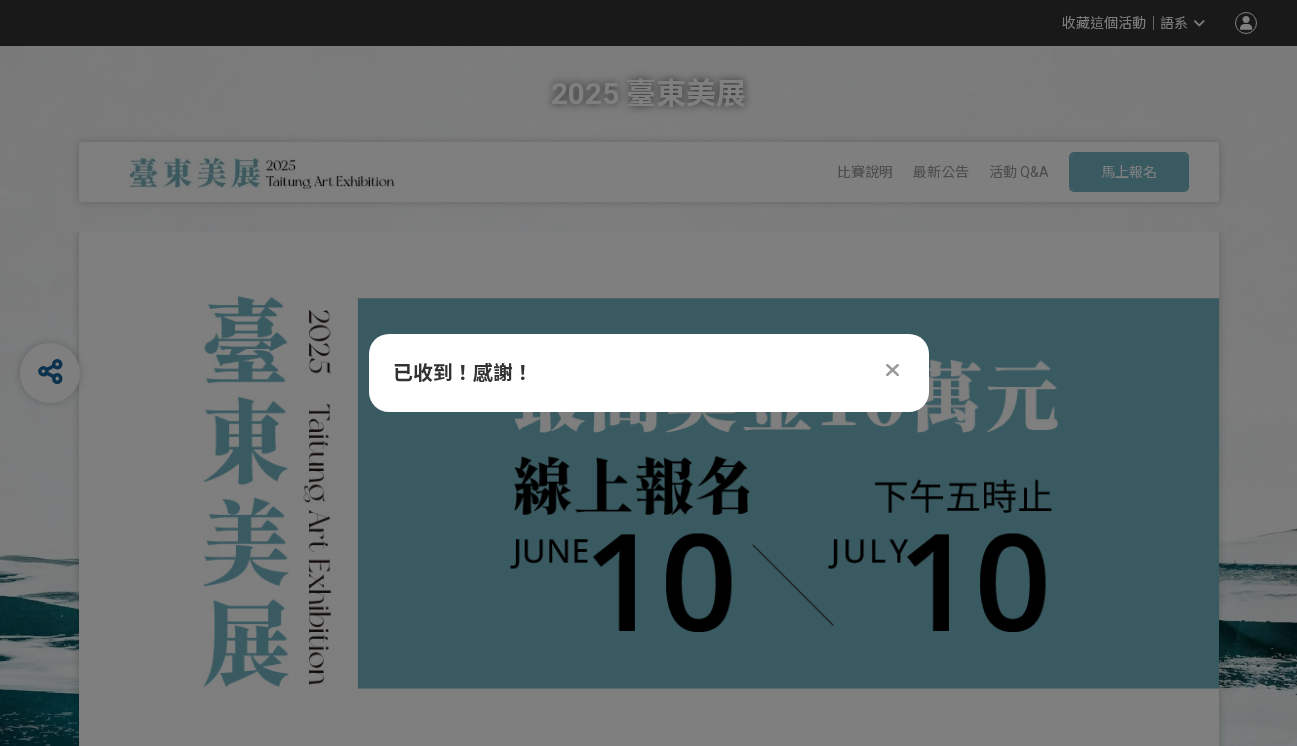 click at bounding box center [892, 370] 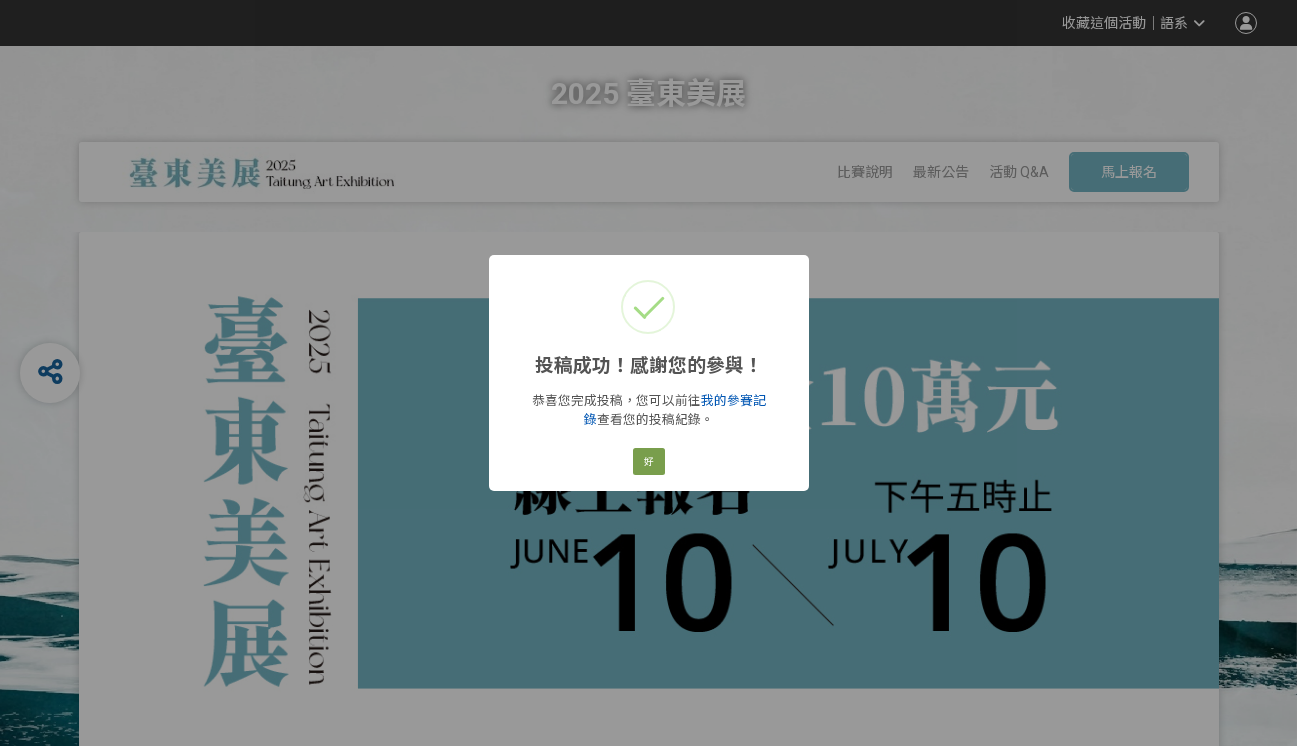 click on "我的參賽記錄" at bounding box center (675, 410) 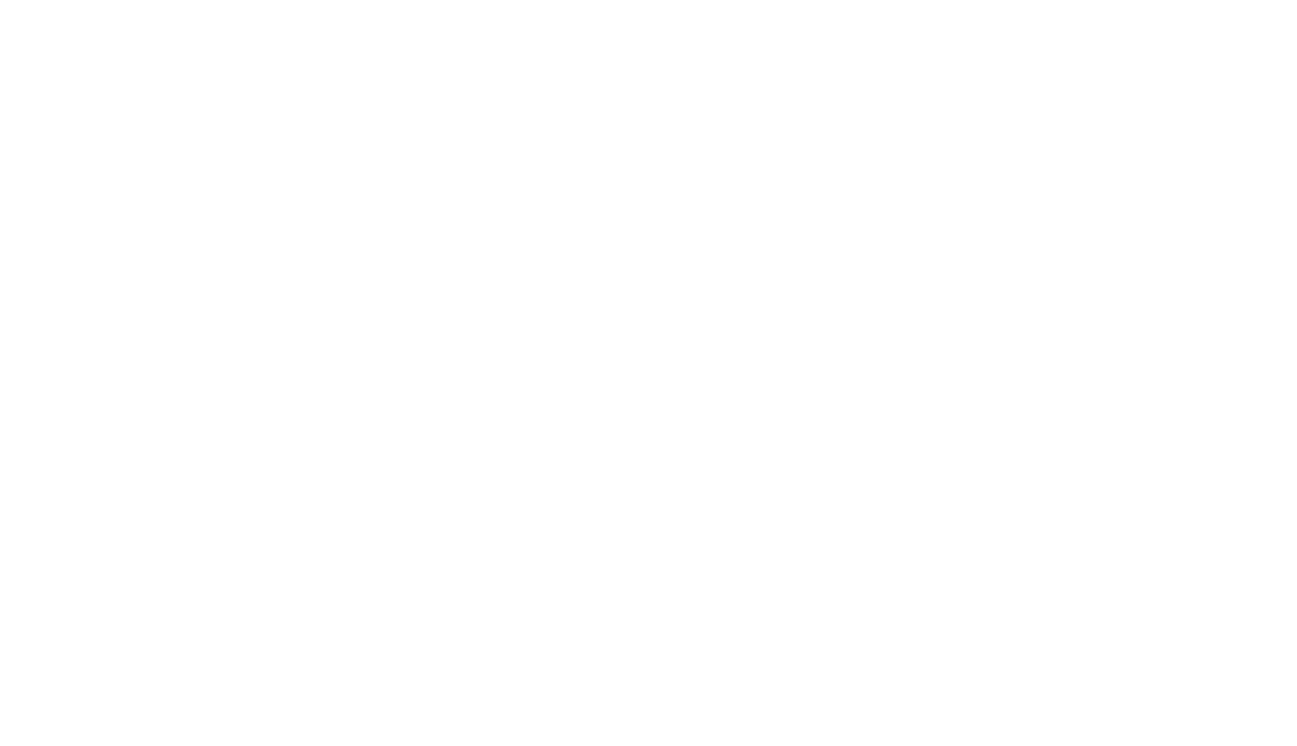 scroll, scrollTop: 0, scrollLeft: 0, axis: both 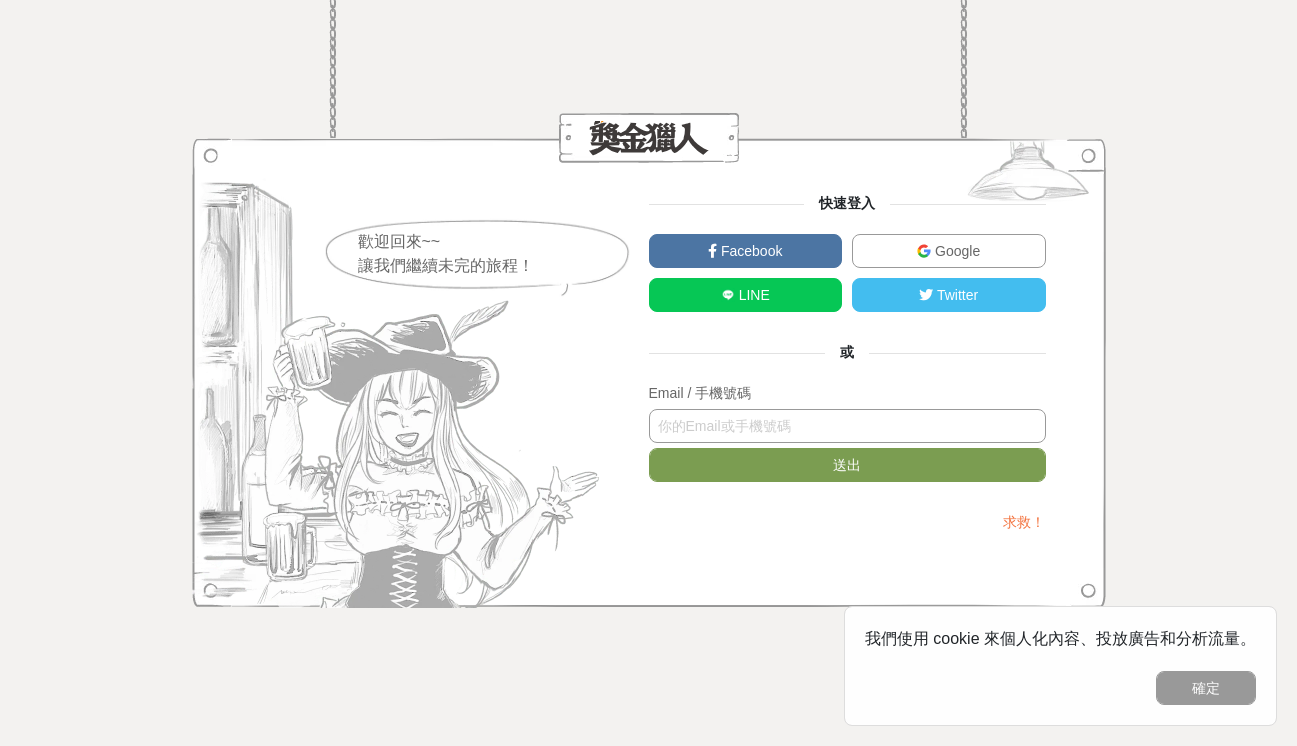 click at bounding box center (847, 426) 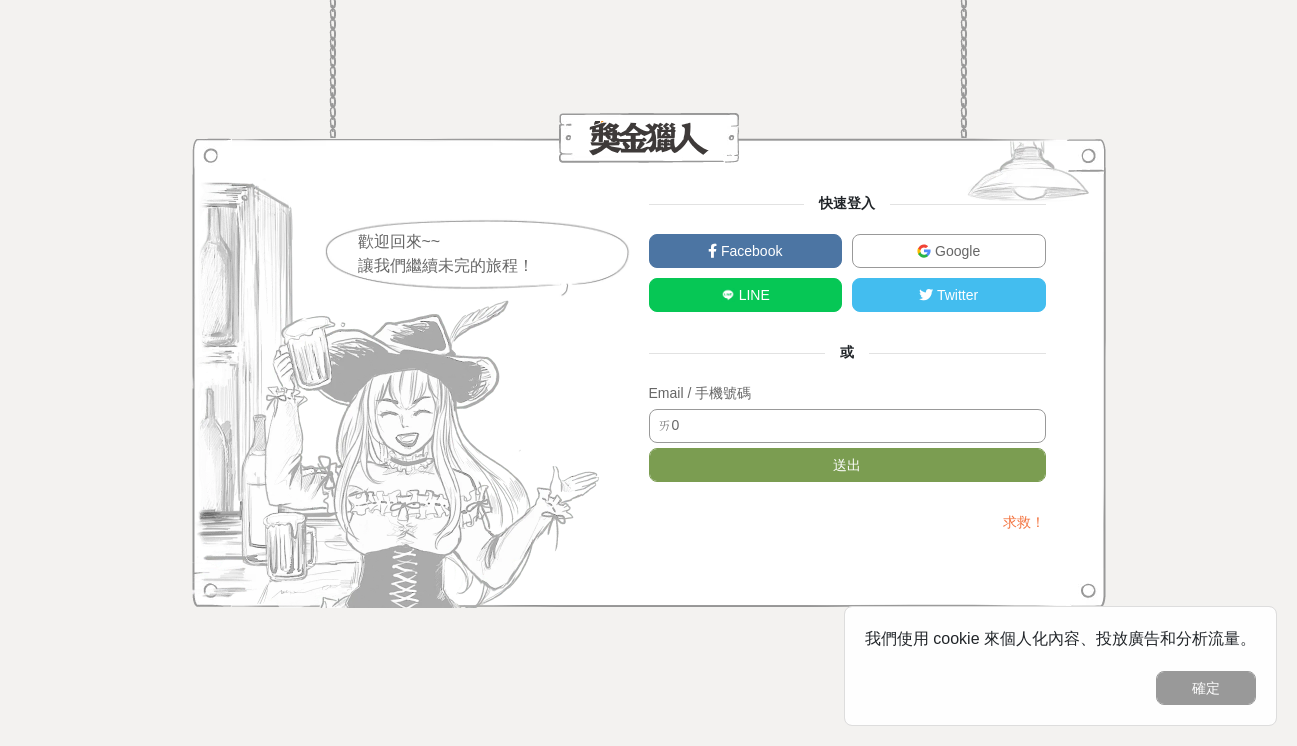 type on "ㄞ" 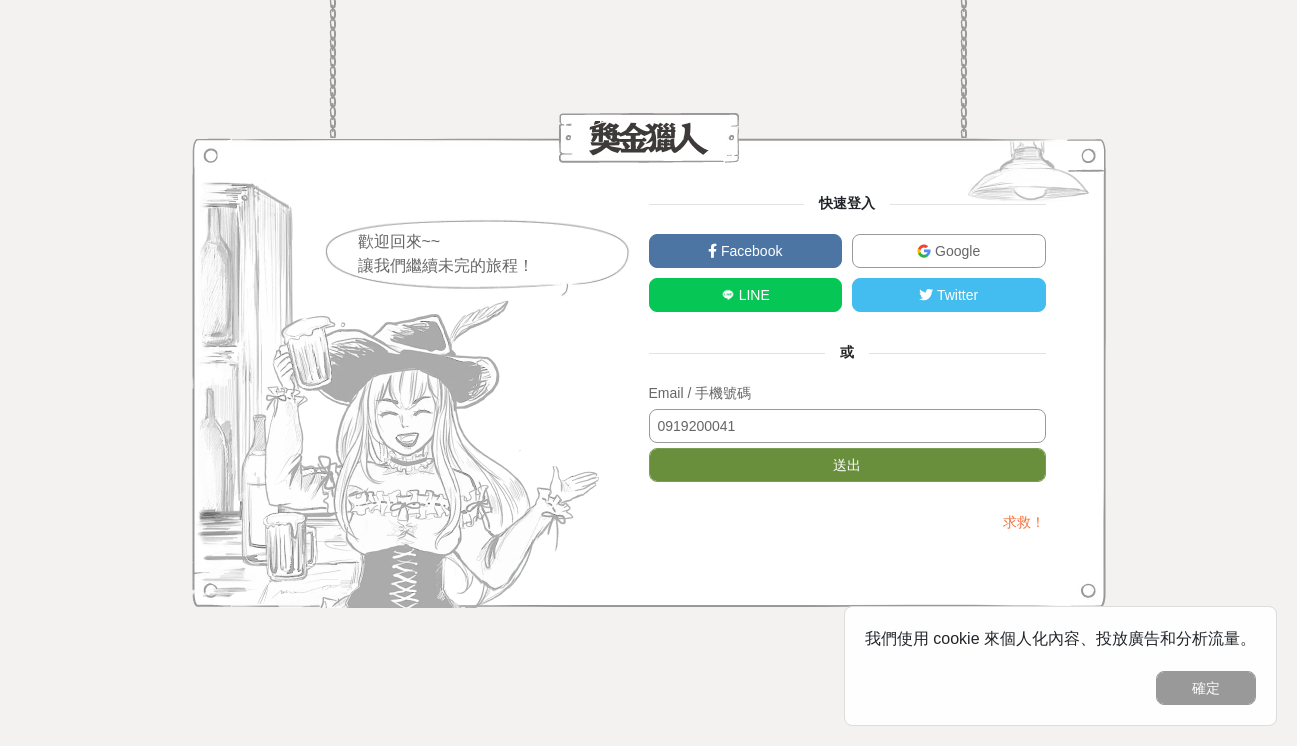 type on "0919200041" 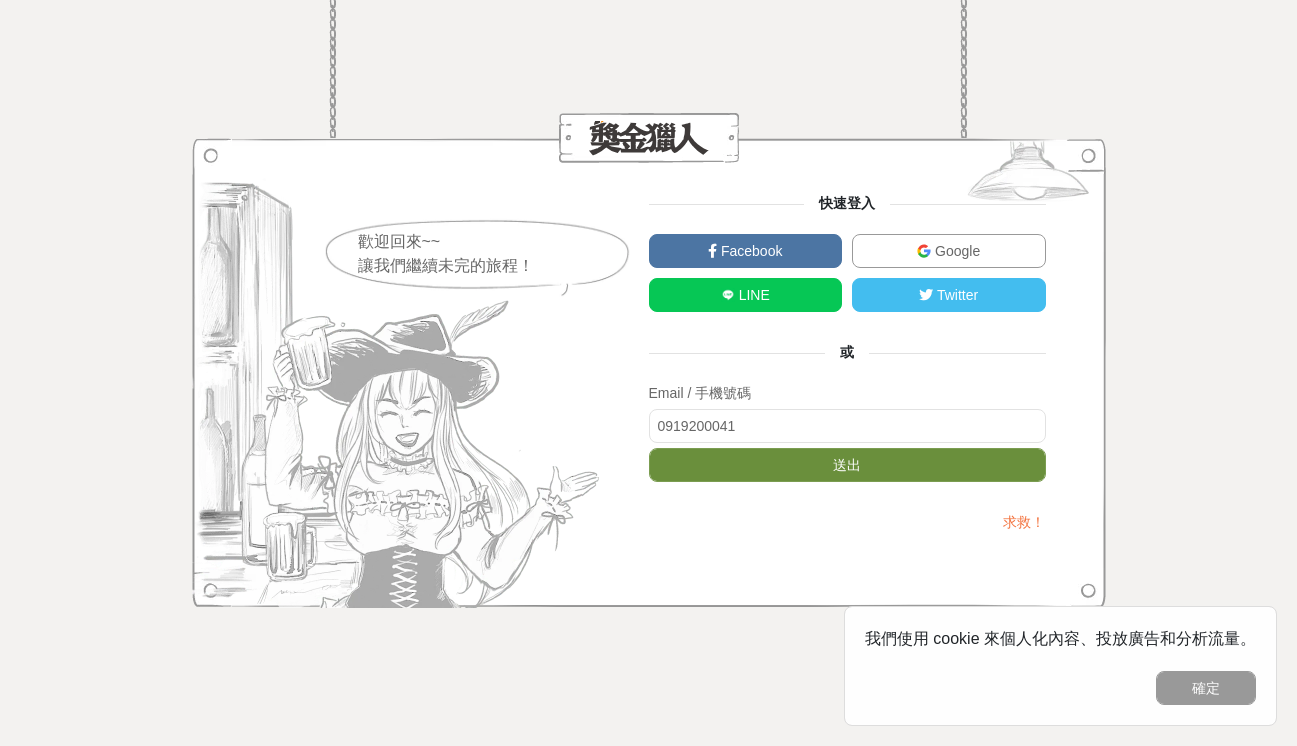 click on "送出" at bounding box center [847, 465] 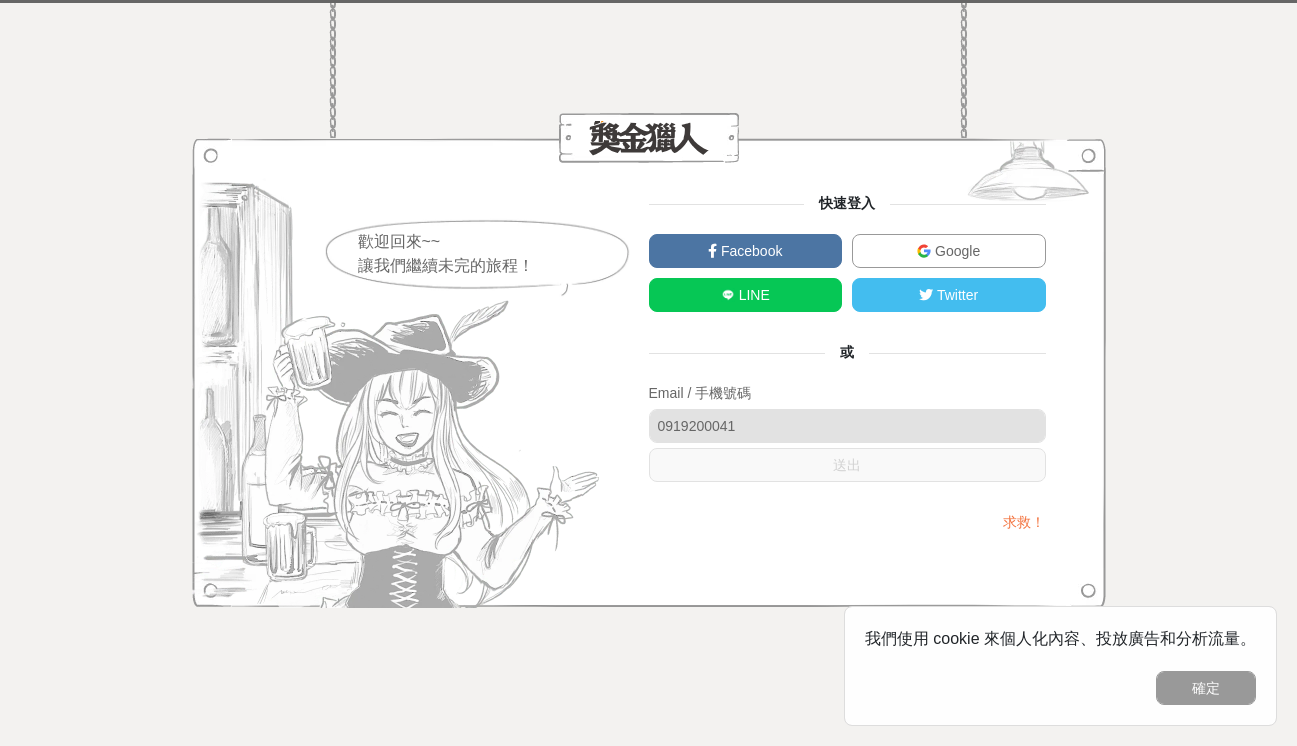 click on "求救！" at bounding box center (1005, 522) 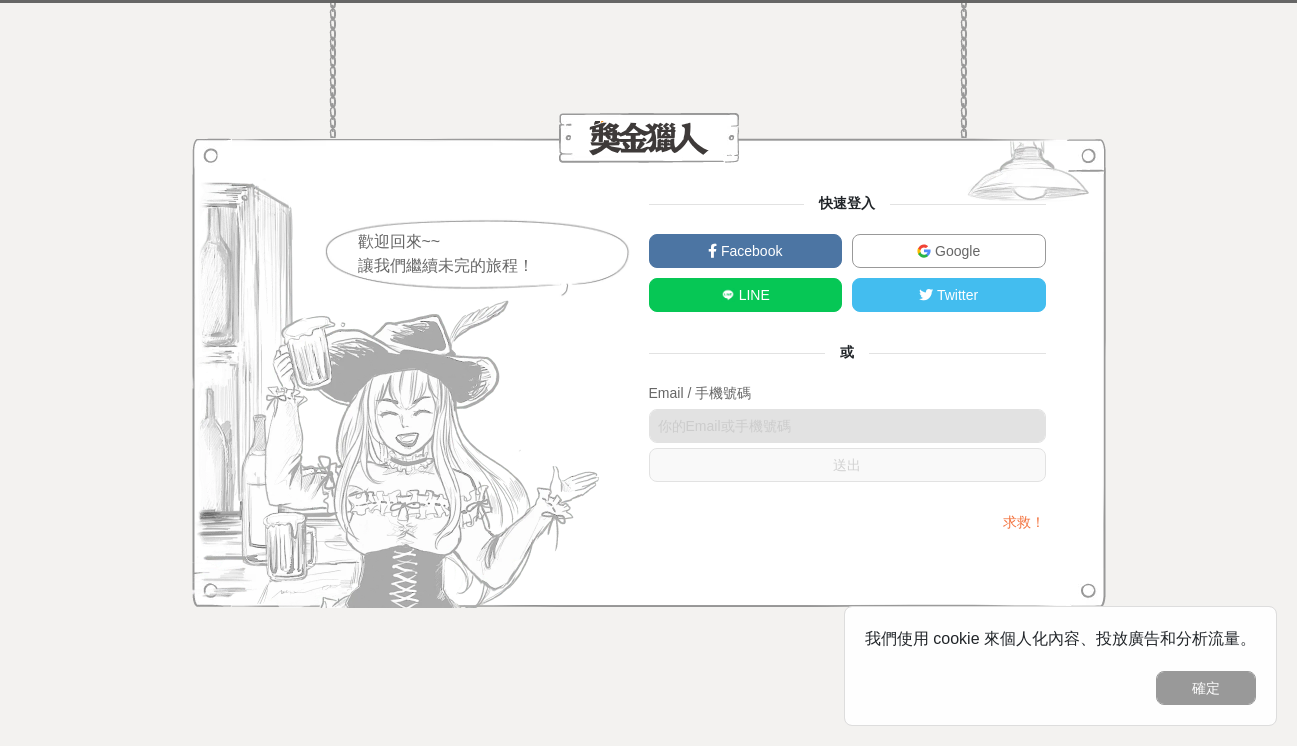 scroll, scrollTop: 0, scrollLeft: 0, axis: both 